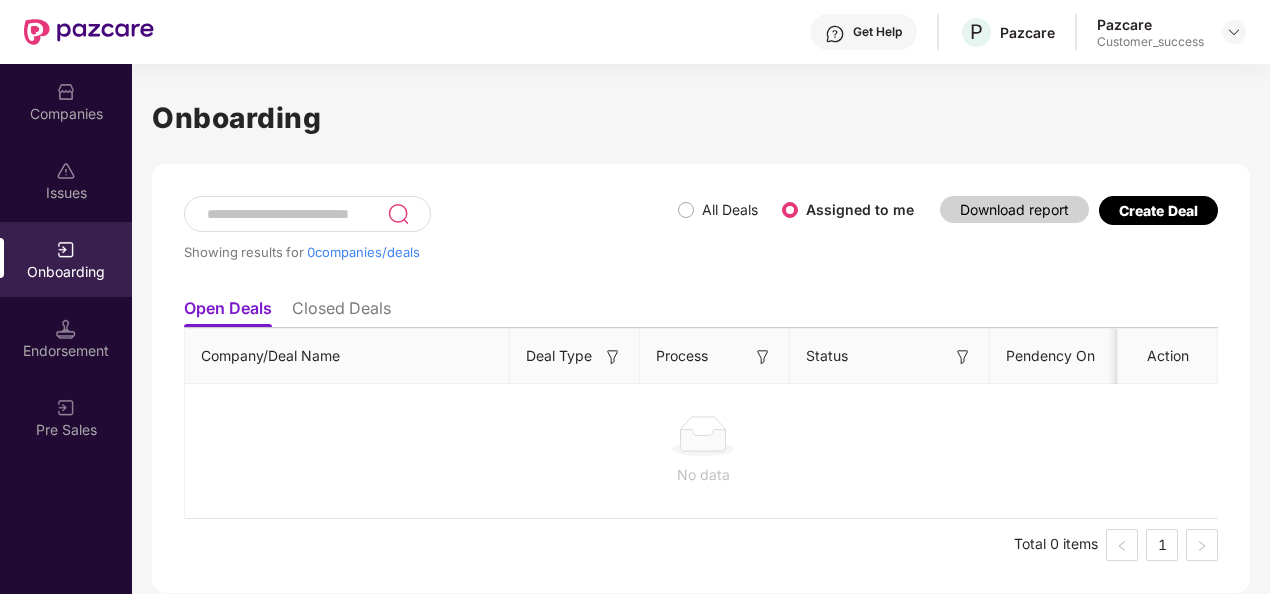 scroll, scrollTop: 0, scrollLeft: 0, axis: both 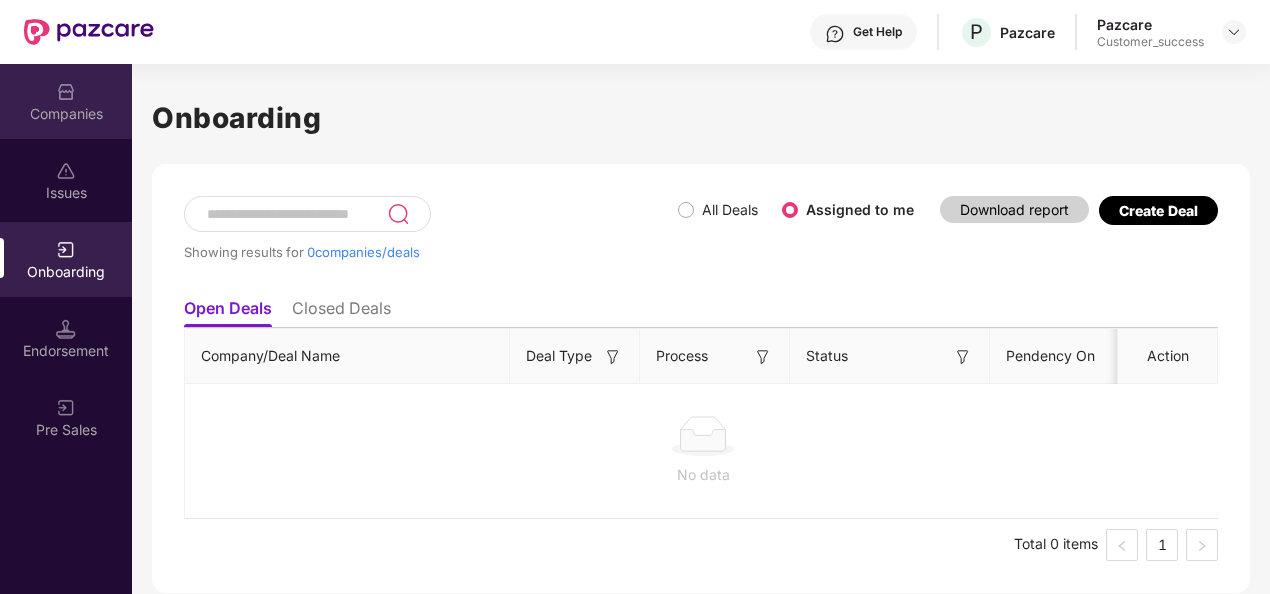 click on "Companies" at bounding box center (66, 114) 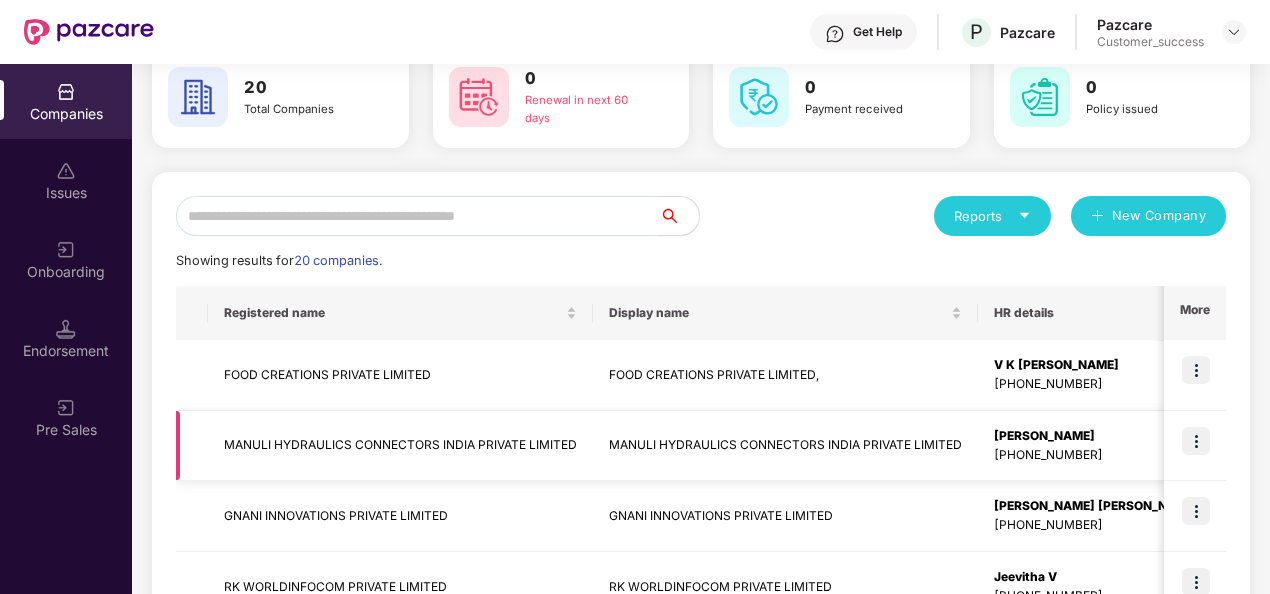 scroll, scrollTop: 0, scrollLeft: 0, axis: both 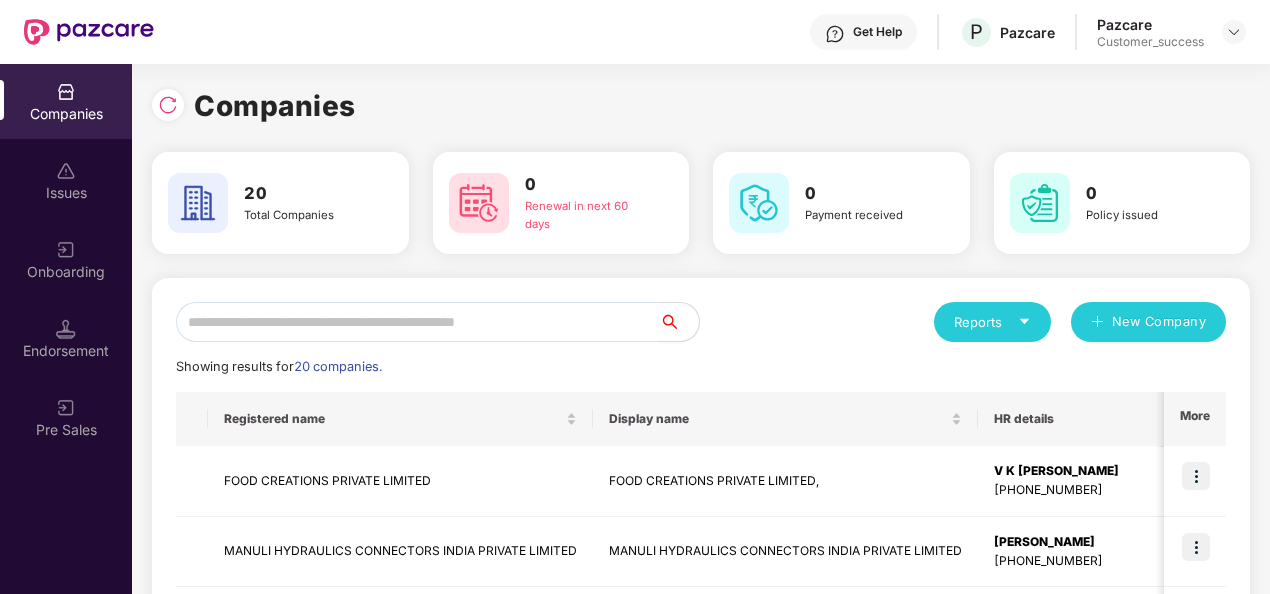 click at bounding box center (417, 322) 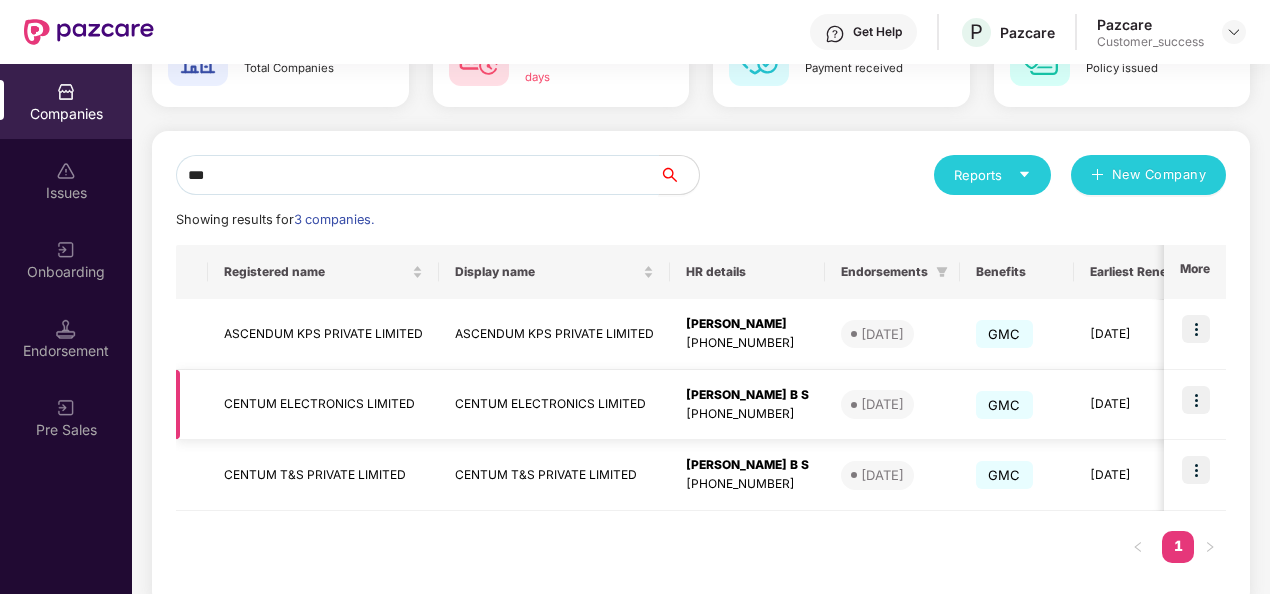 scroll, scrollTop: 148, scrollLeft: 0, axis: vertical 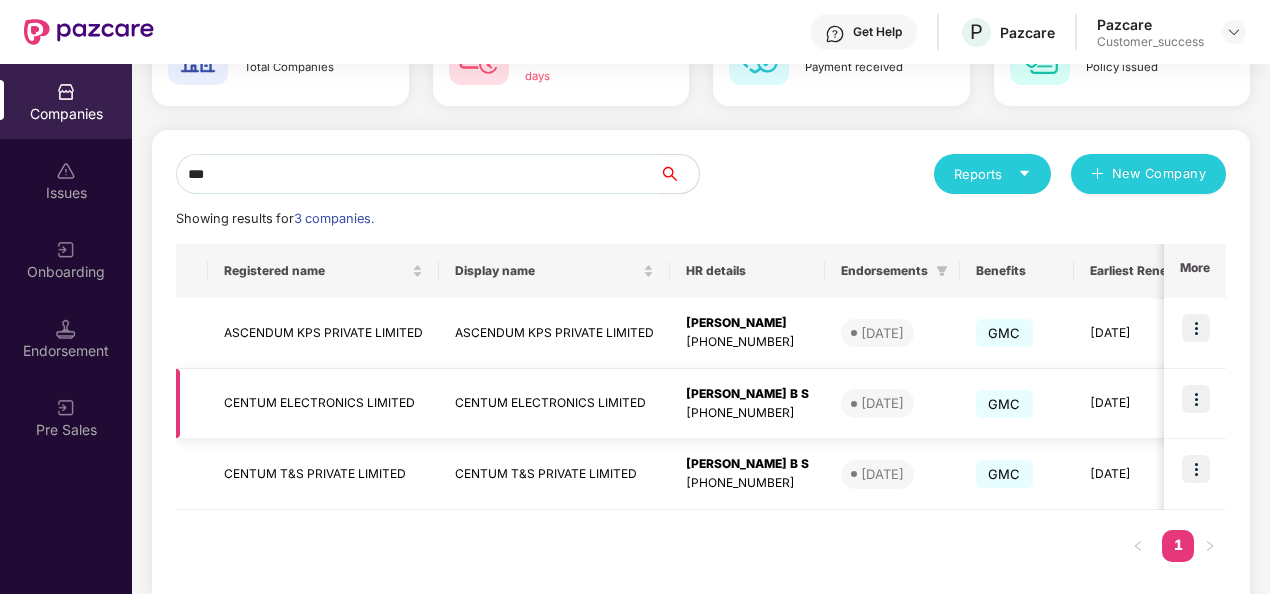 type on "***" 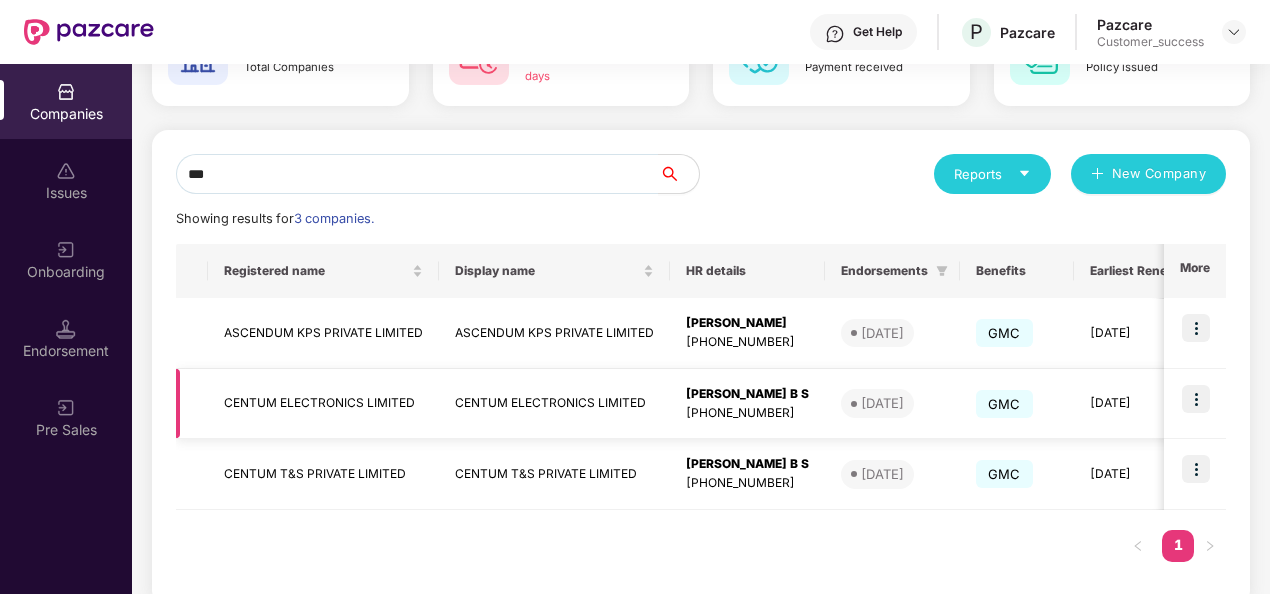 click at bounding box center [1196, 399] 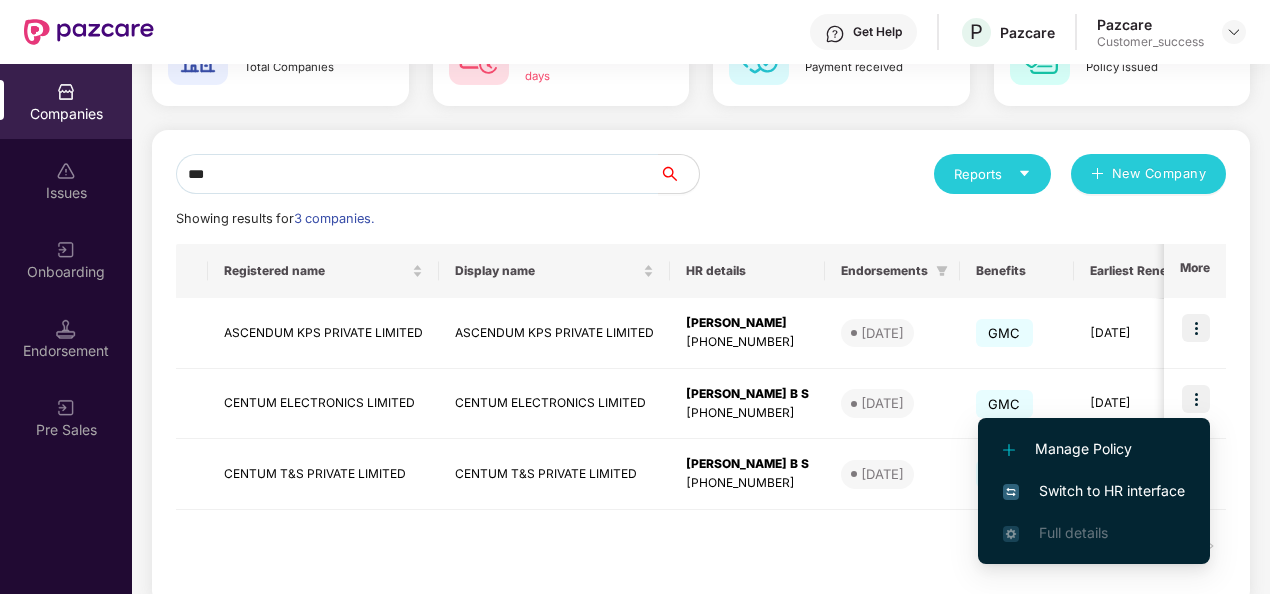 click on "Switch to HR interface" at bounding box center (1094, 491) 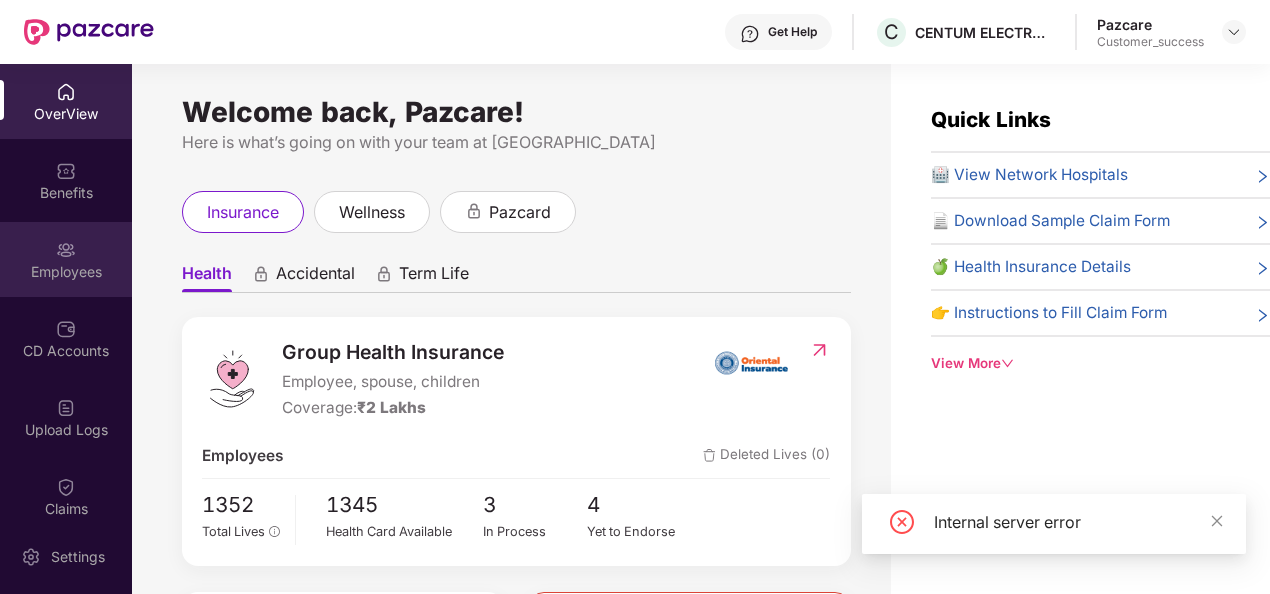 click on "Employees" at bounding box center (66, 272) 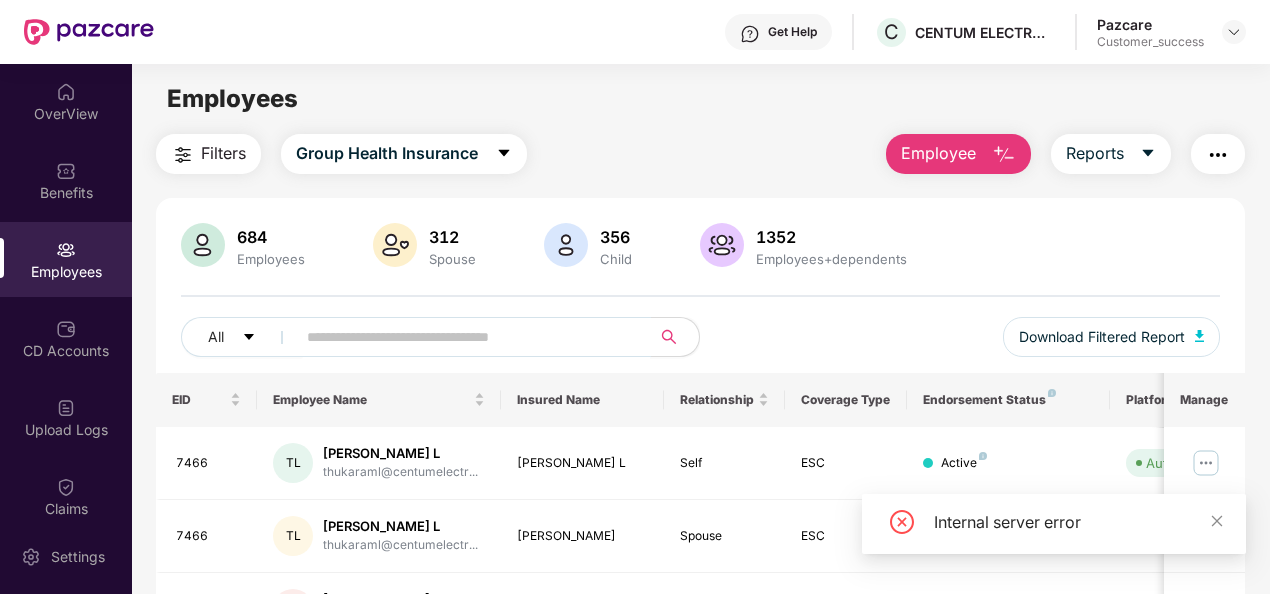 click at bounding box center [465, 337] 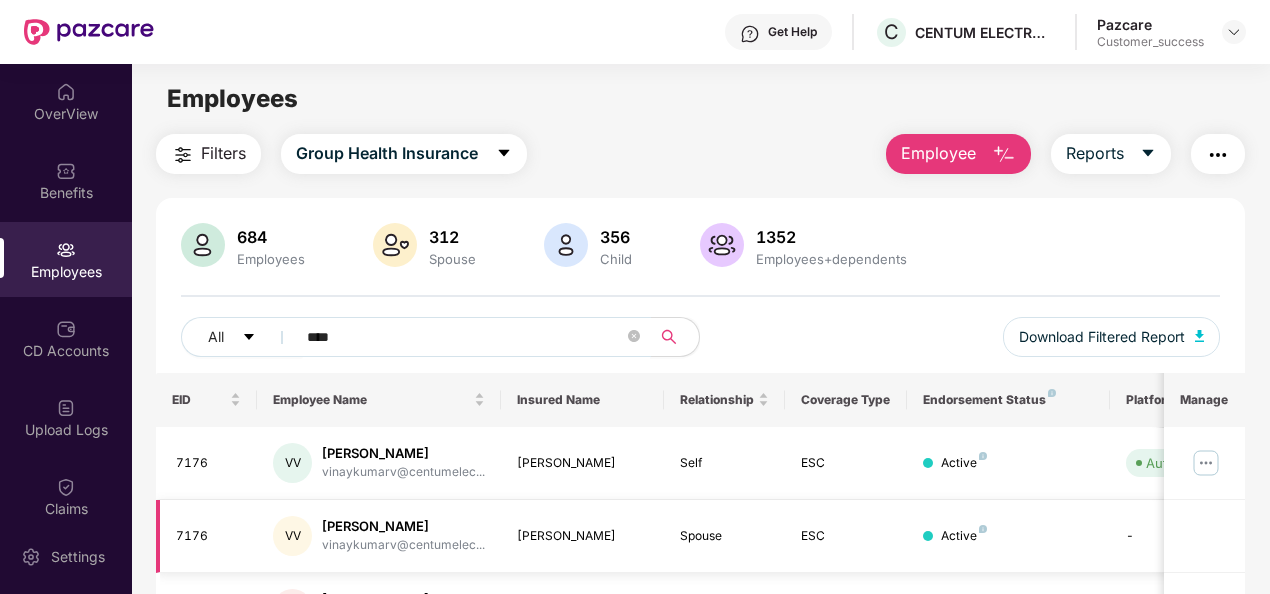 scroll, scrollTop: 122, scrollLeft: 0, axis: vertical 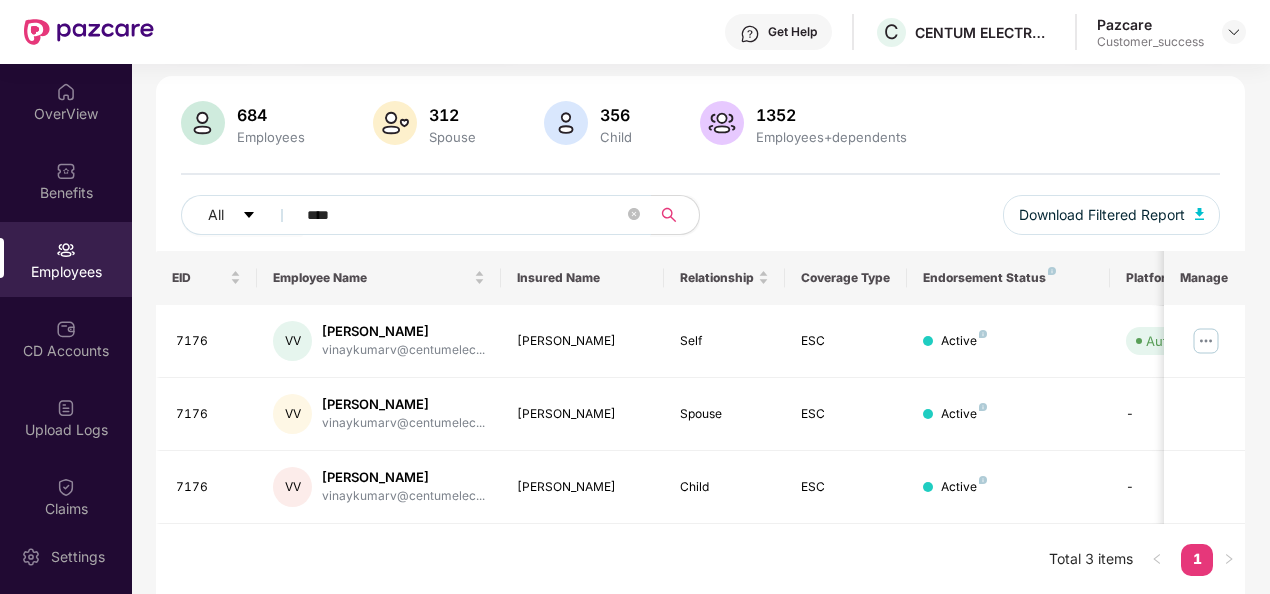 type on "****" 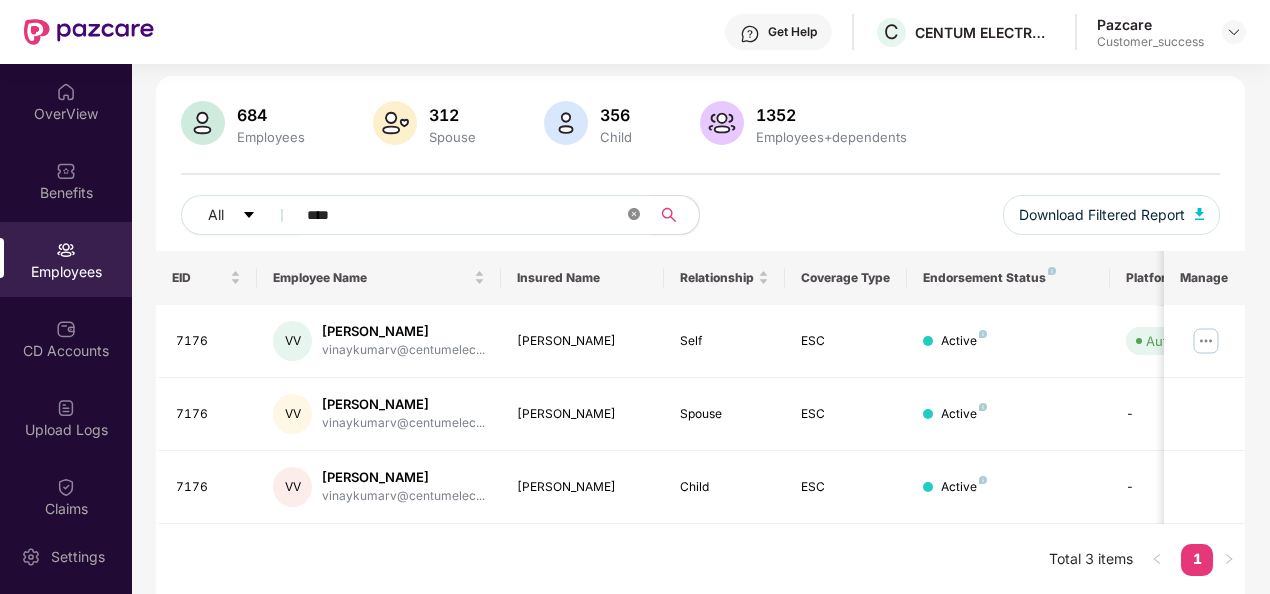 click 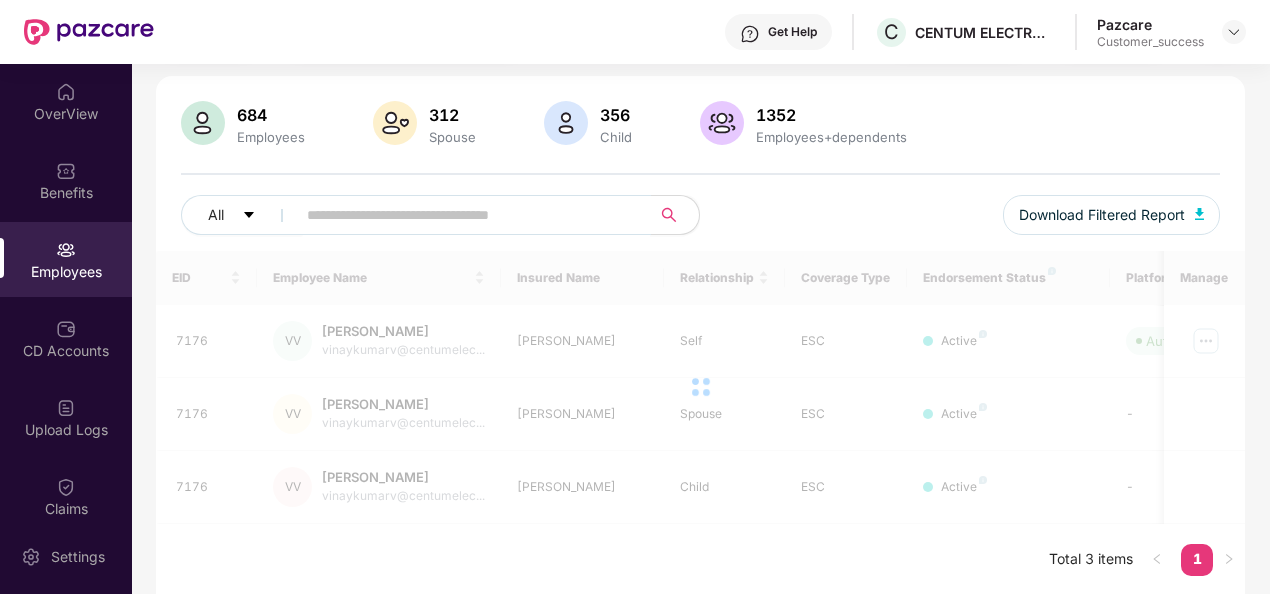 paste on "****" 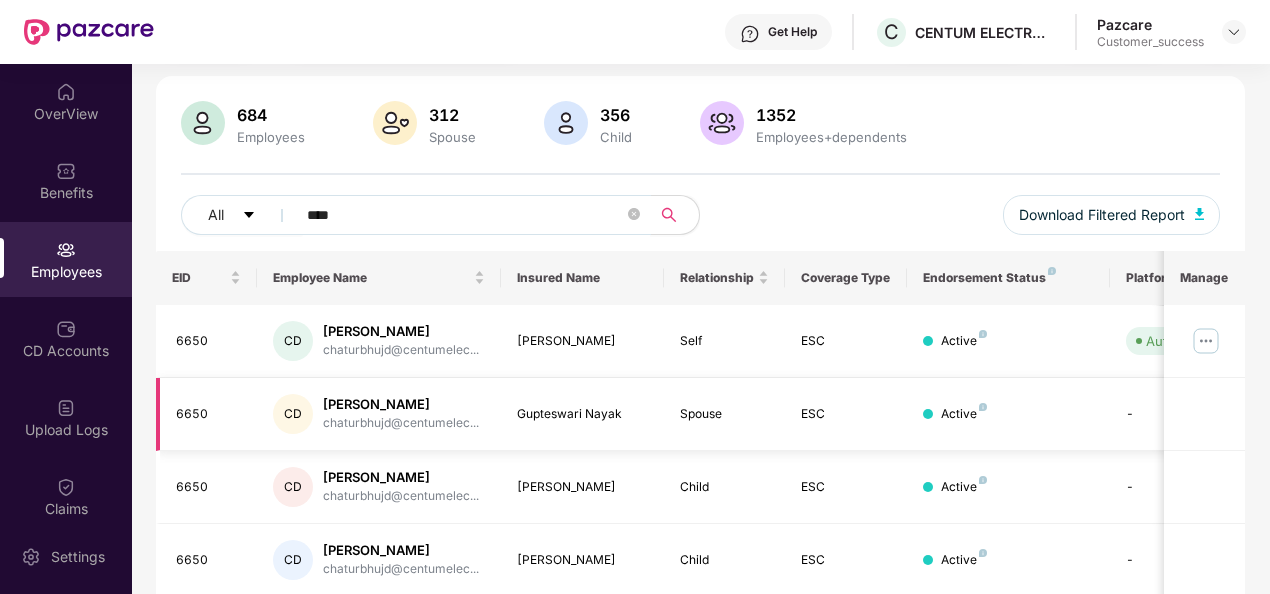 type on "****" 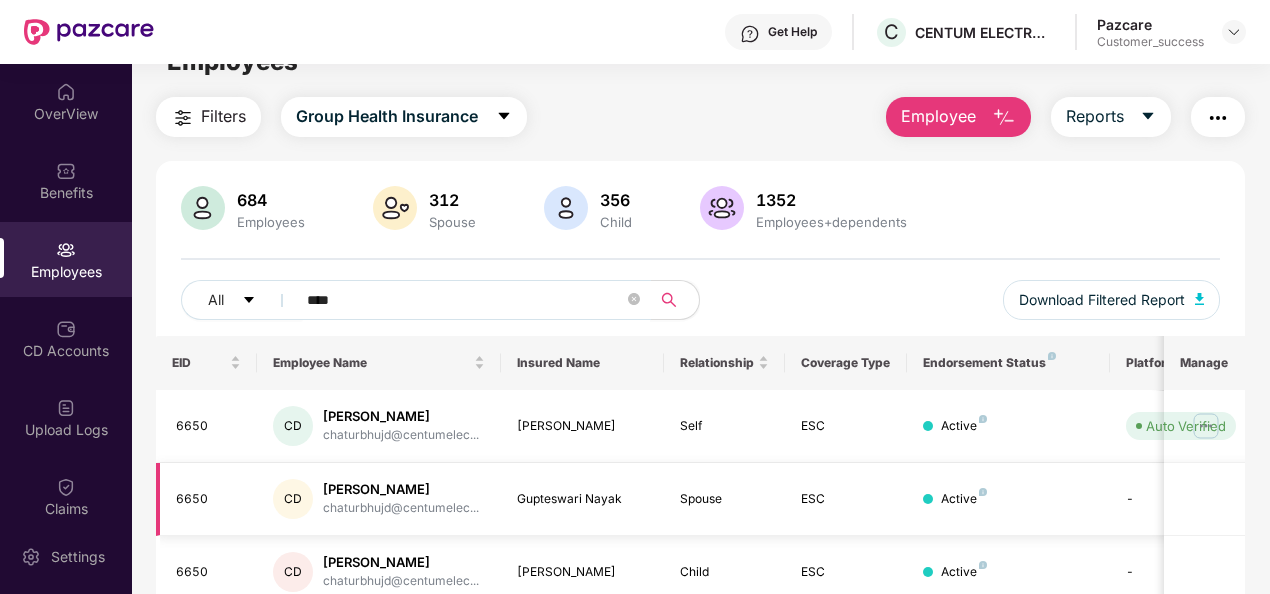 scroll, scrollTop: 38, scrollLeft: 0, axis: vertical 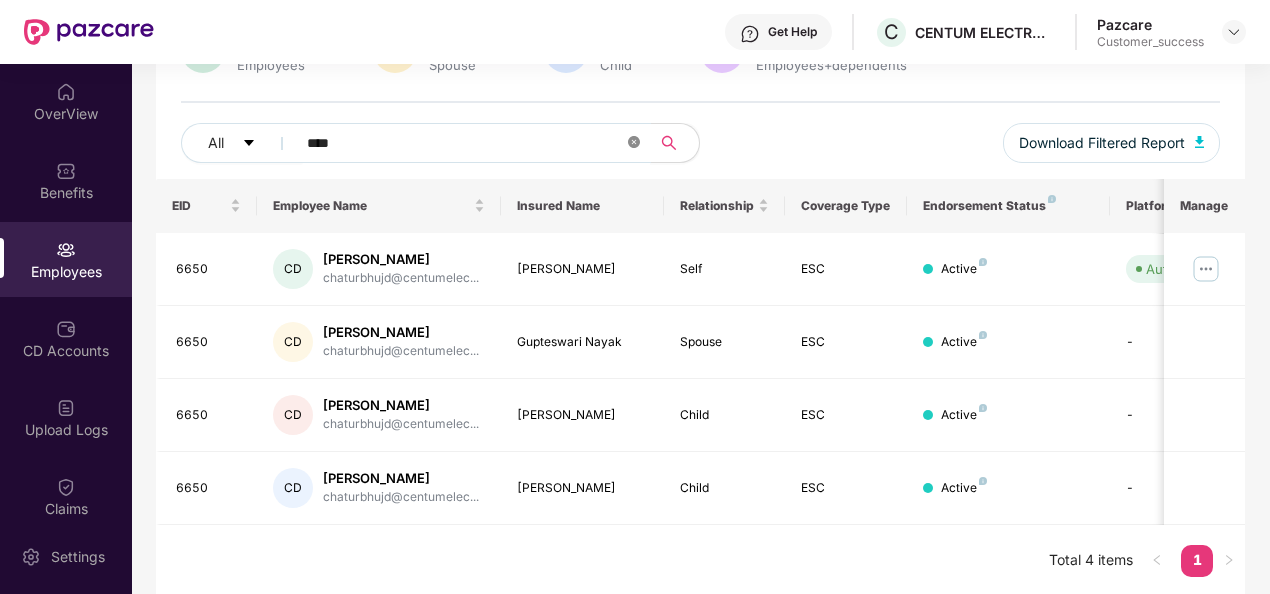 click 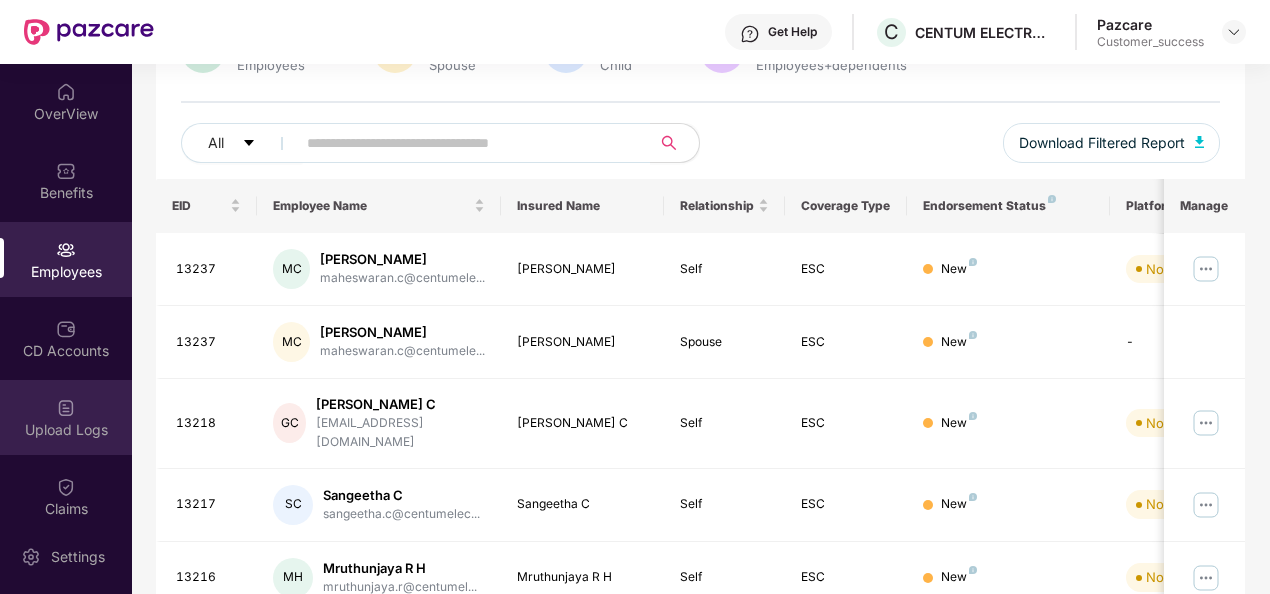 click on "Upload Logs" at bounding box center [66, 430] 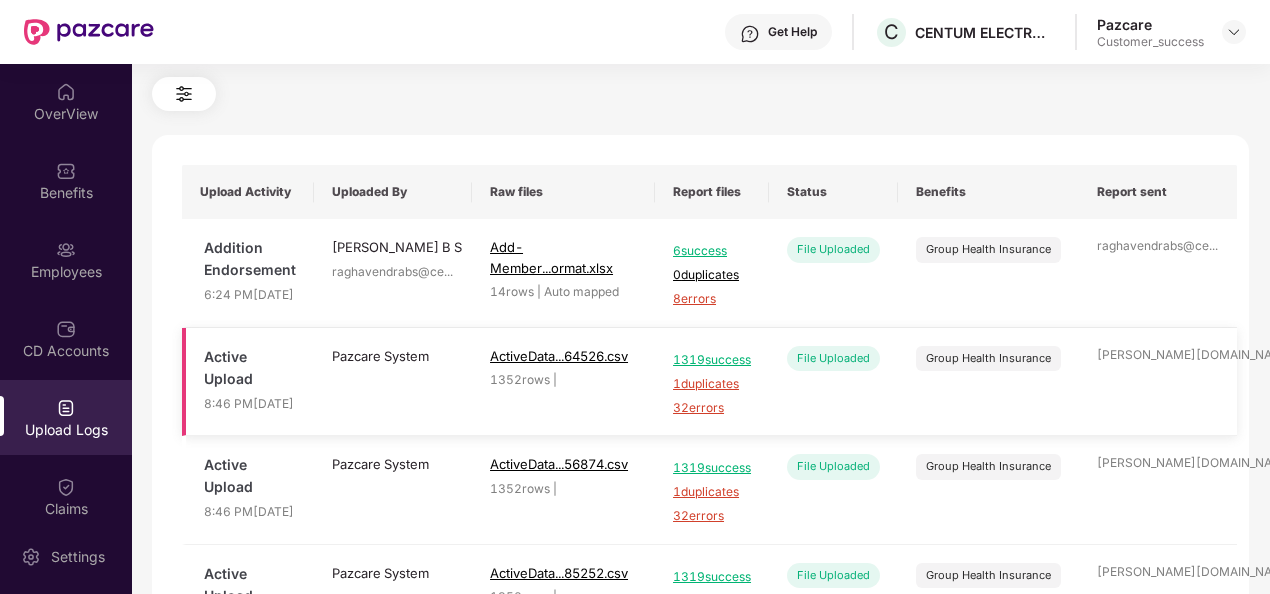 scroll, scrollTop: 62, scrollLeft: 0, axis: vertical 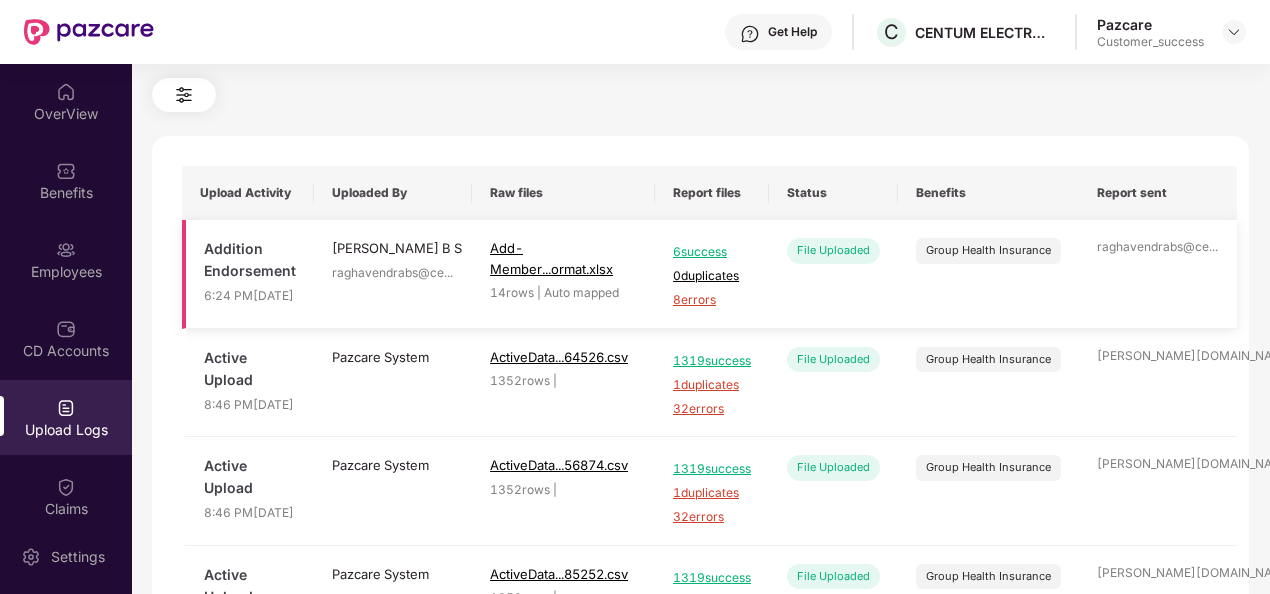 click on "8  errors" at bounding box center [712, 300] 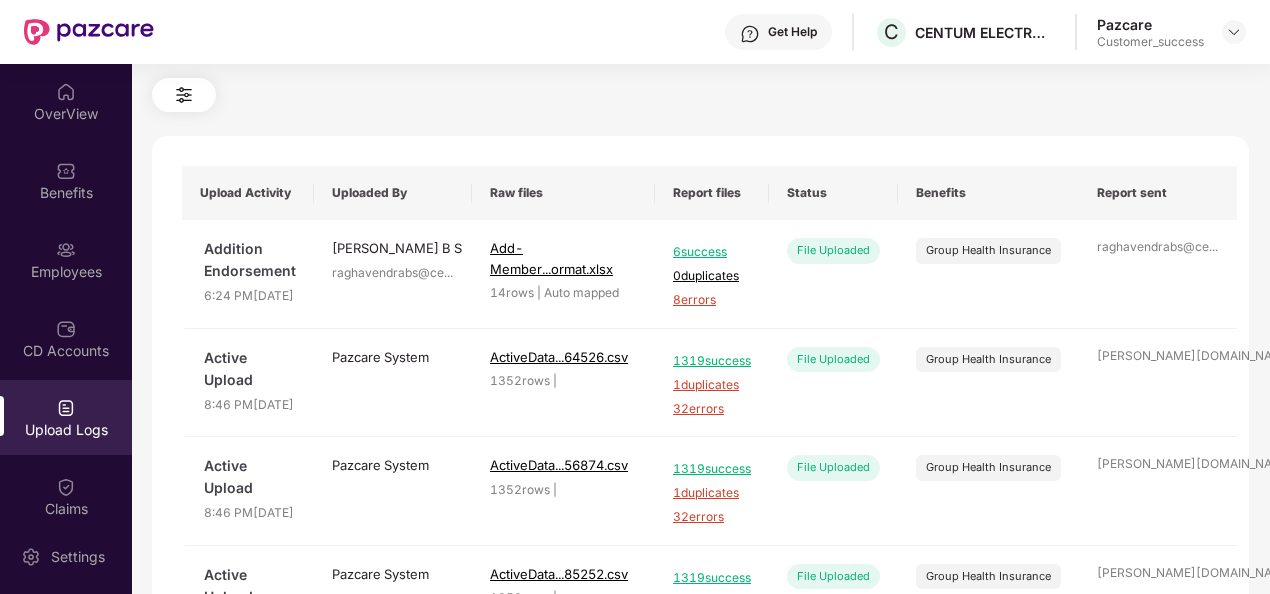 click at bounding box center (700, 95) 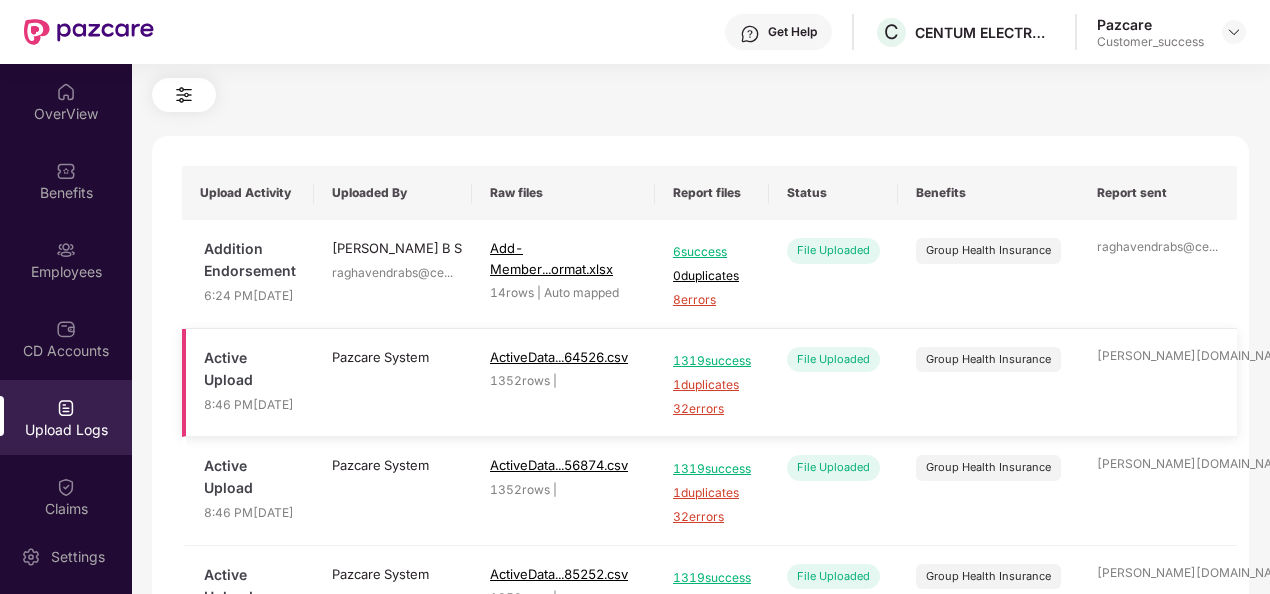 click on "1319  success 1  duplicates 32  errors" at bounding box center [712, 383] 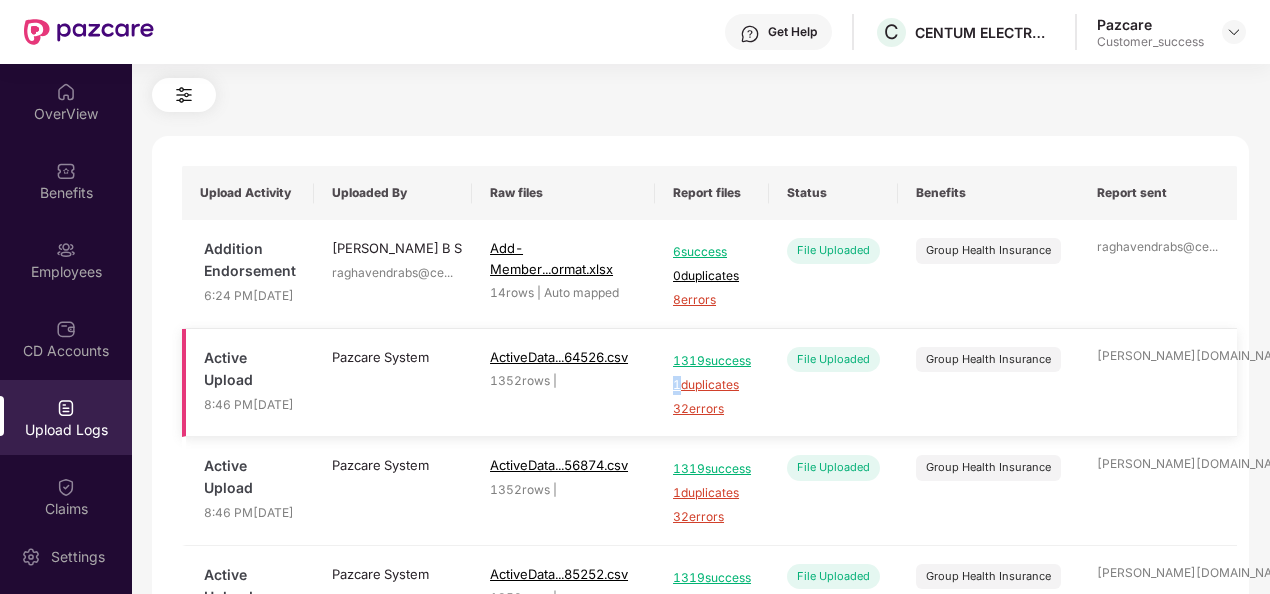 drag, startPoint x: 698, startPoint y: 468, endPoint x: 680, endPoint y: 444, distance: 30 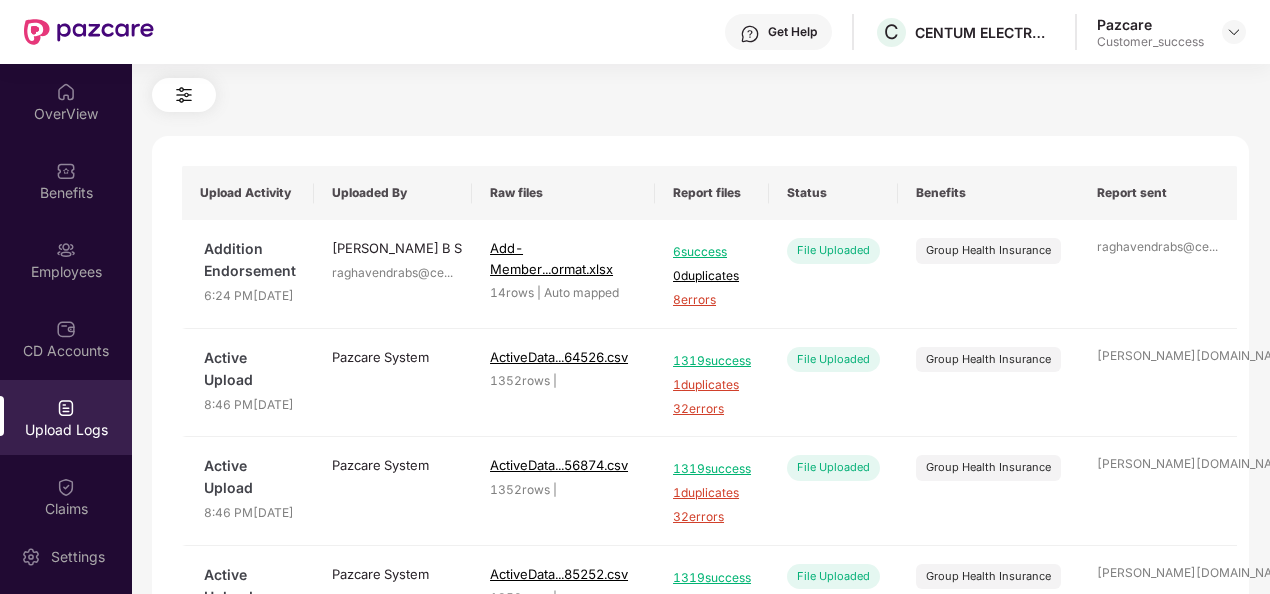 click on "Raw files" at bounding box center (563, 193) 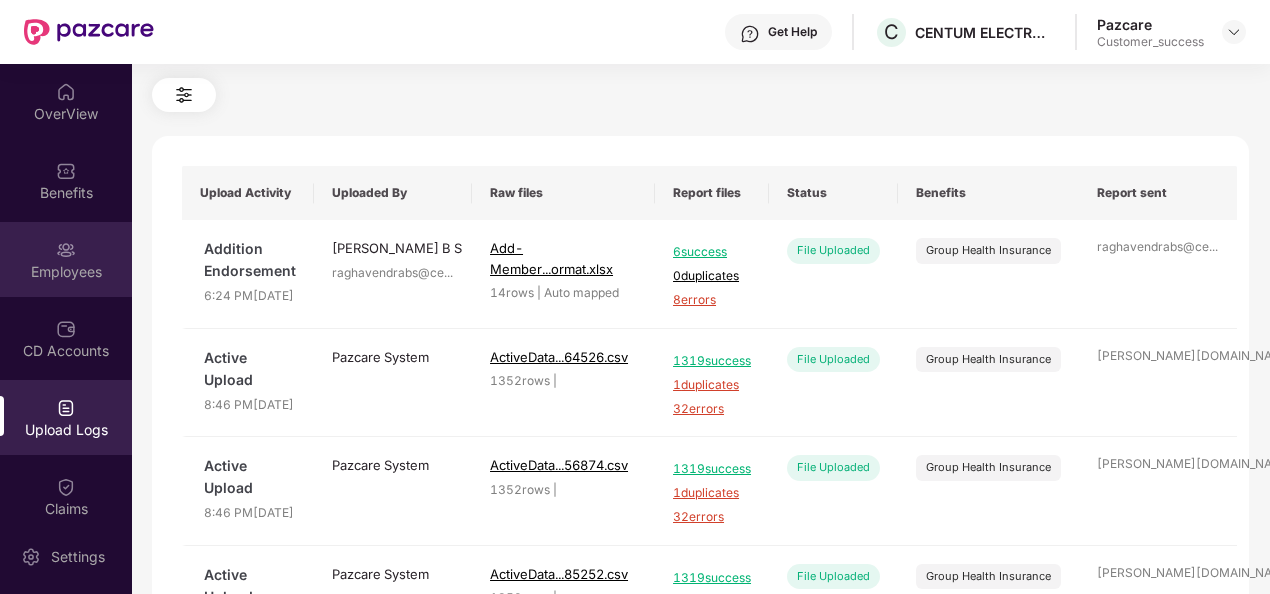click at bounding box center (66, 250) 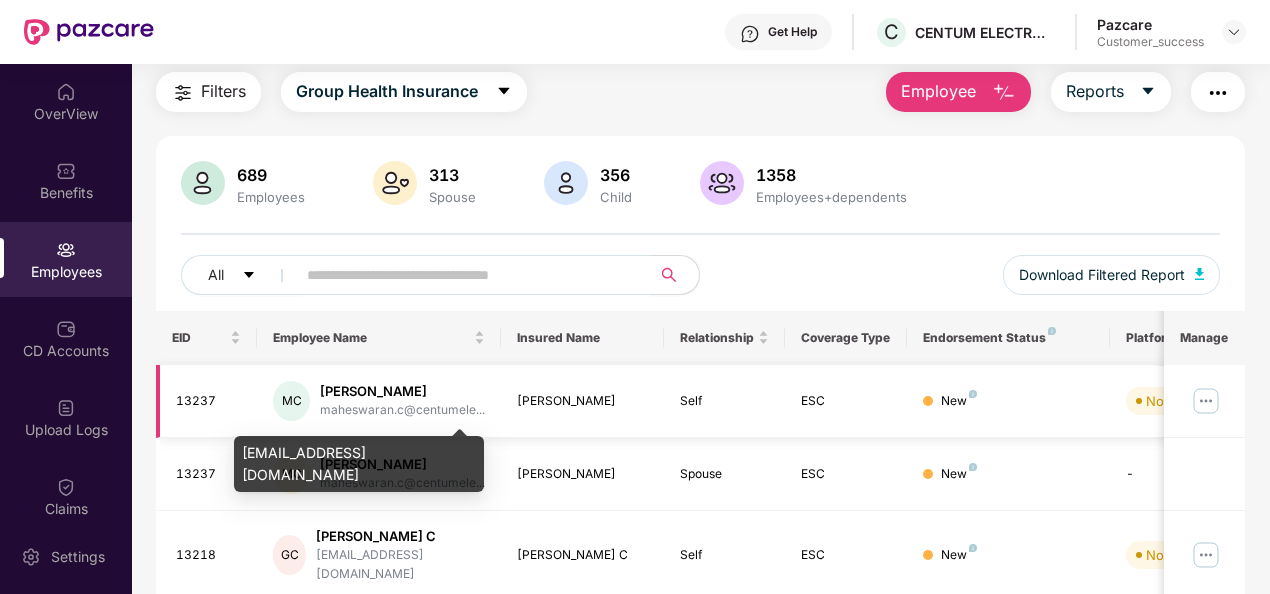 click on "maheswaran.c@centumele..." at bounding box center [402, 410] 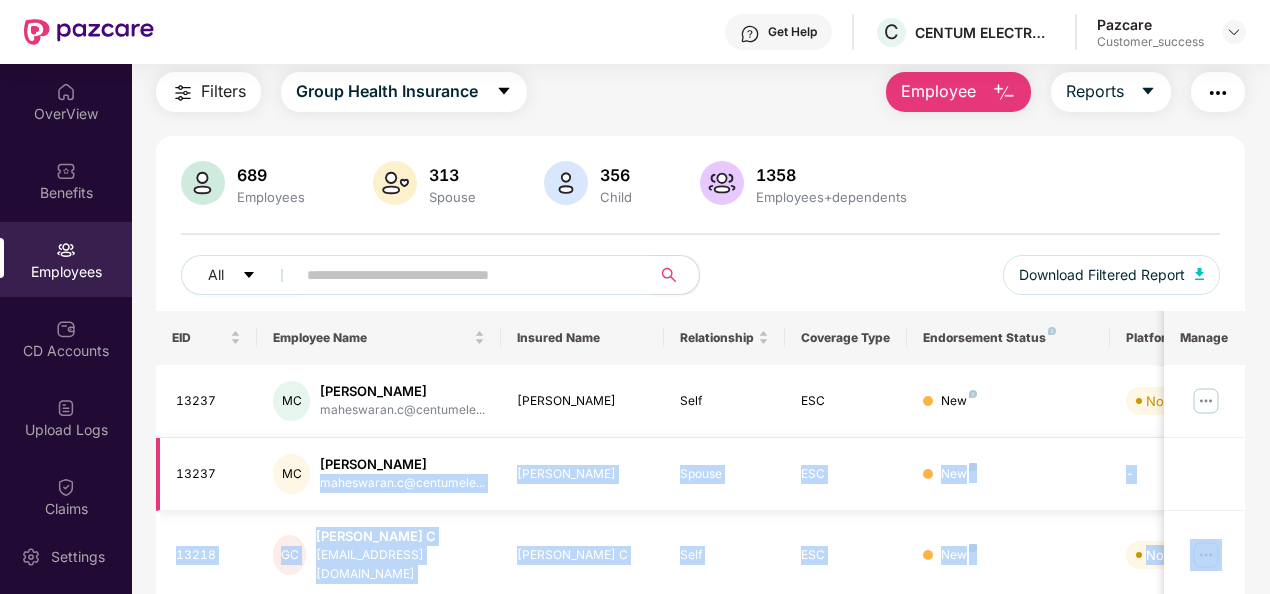 drag, startPoint x: 356, startPoint y: 450, endPoint x: 490, endPoint y: 472, distance: 135.79396 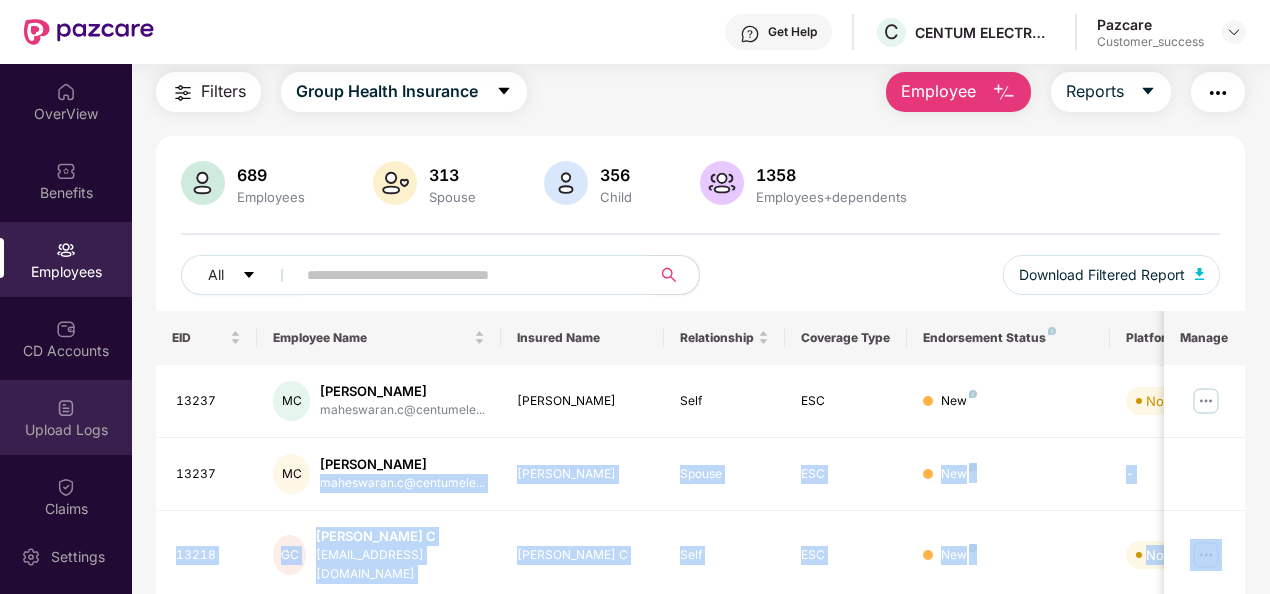 click at bounding box center (66, 408) 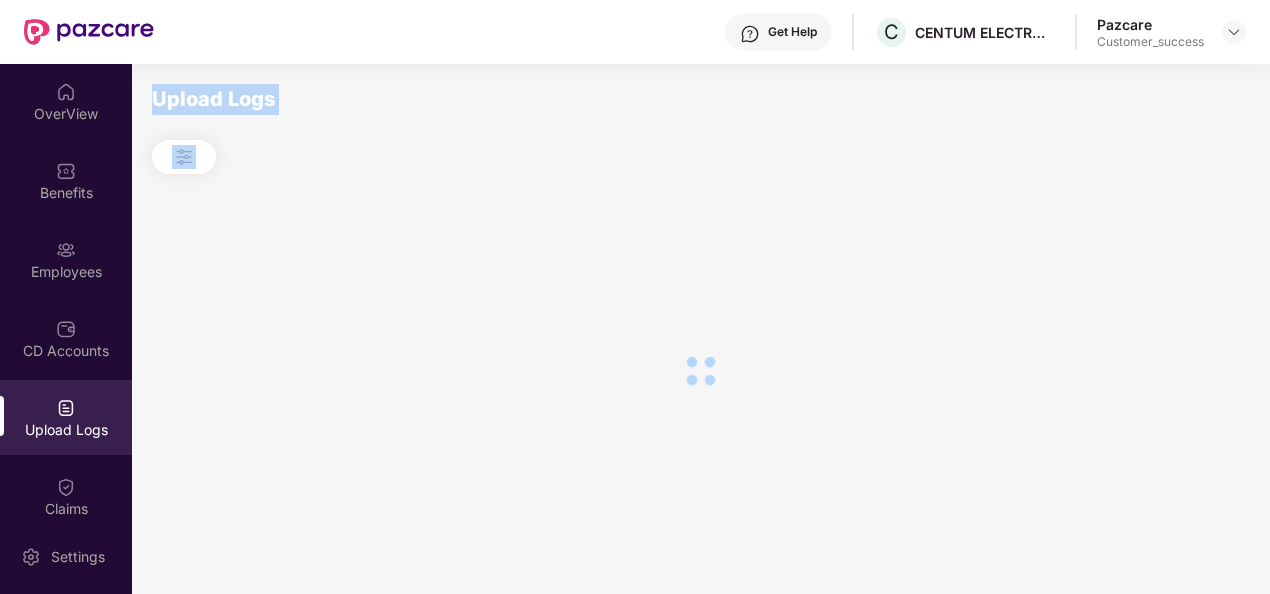 scroll, scrollTop: 0, scrollLeft: 0, axis: both 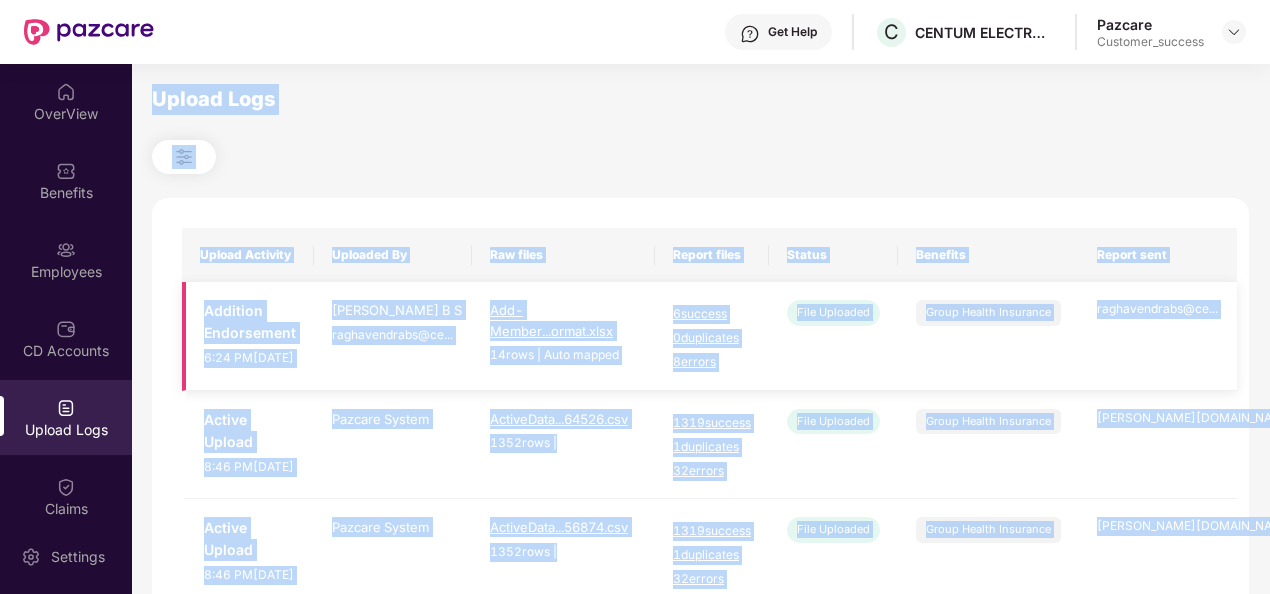 click on "Add-Member...ormat.xlsx 14  rows   |   Auto mapped" at bounding box center (563, 336) 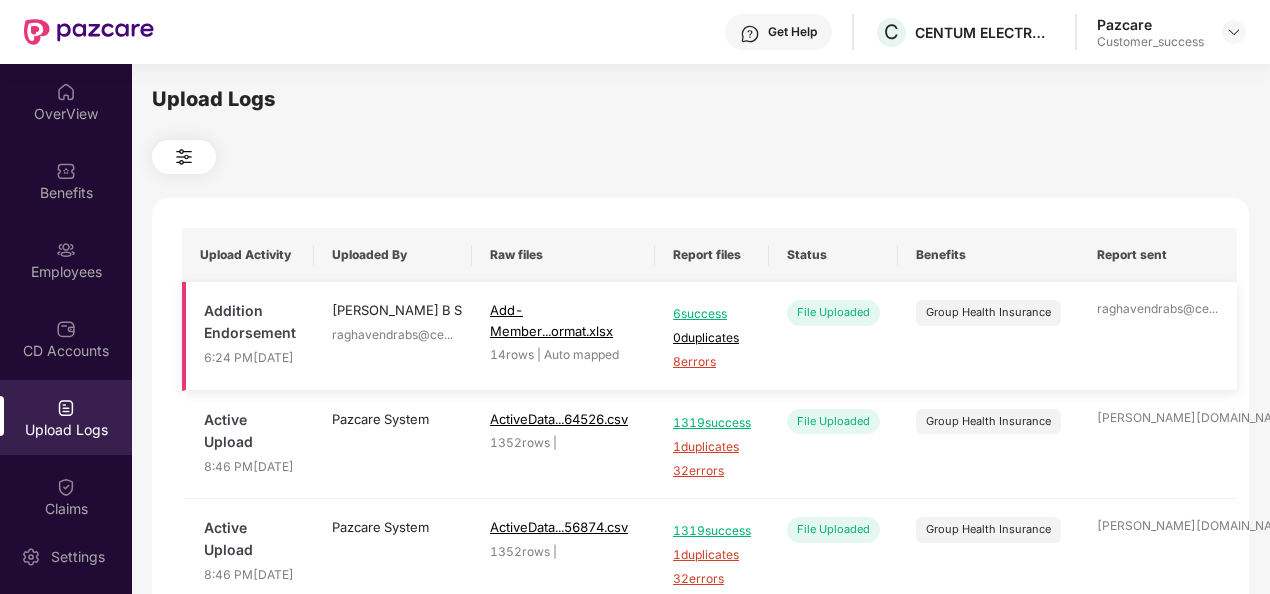 drag, startPoint x: 609, startPoint y: 465, endPoint x: 1050, endPoint y: 407, distance: 444.7977 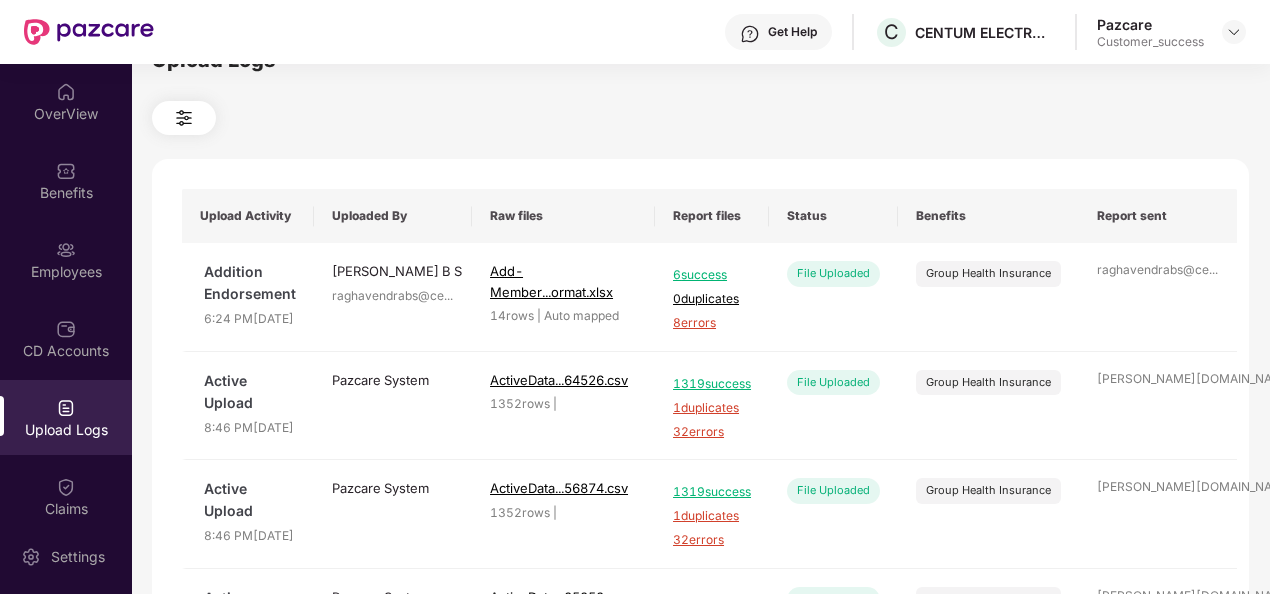 scroll, scrollTop: 40, scrollLeft: 0, axis: vertical 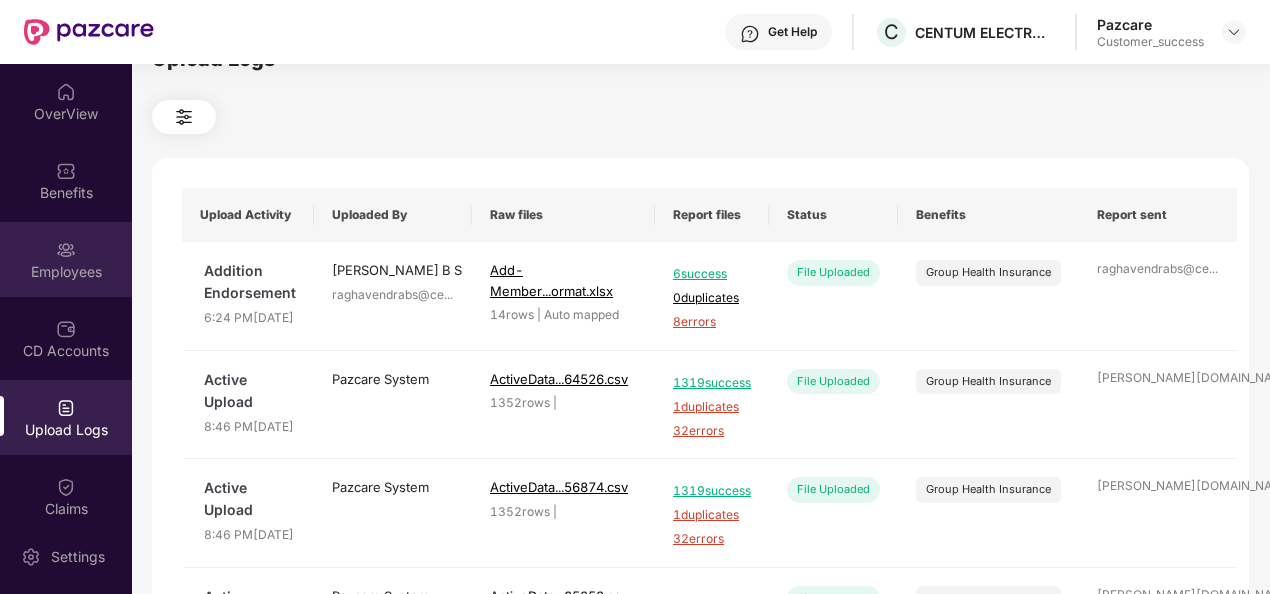 drag, startPoint x: 254, startPoint y: 117, endPoint x: 65, endPoint y: 254, distance: 233.43094 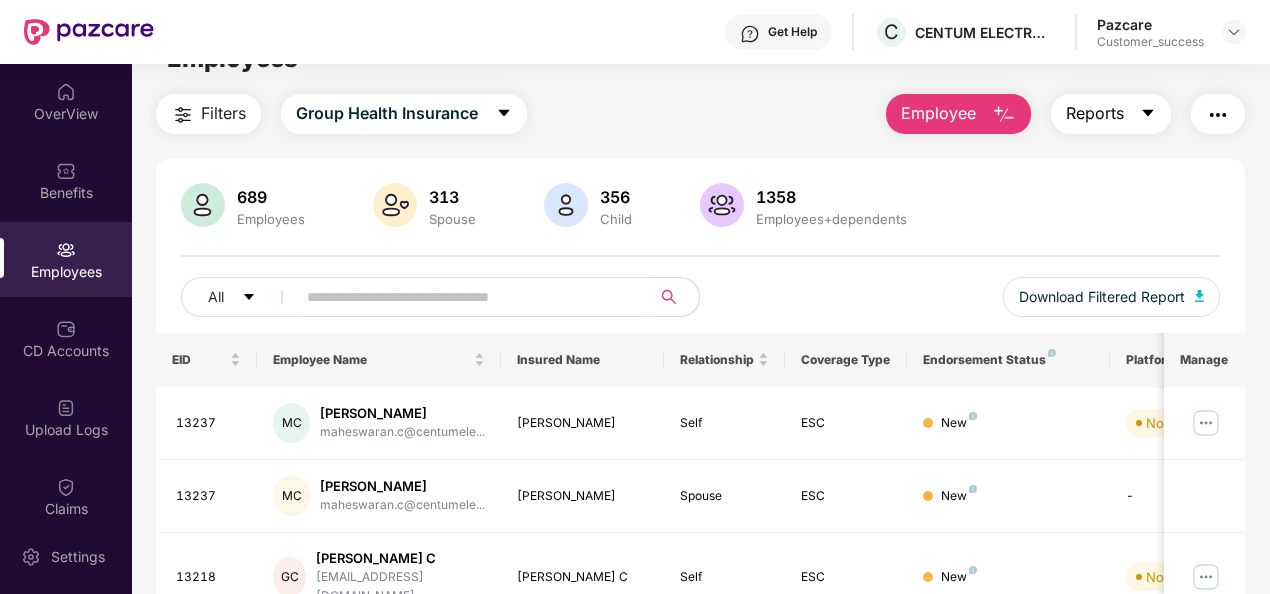 click 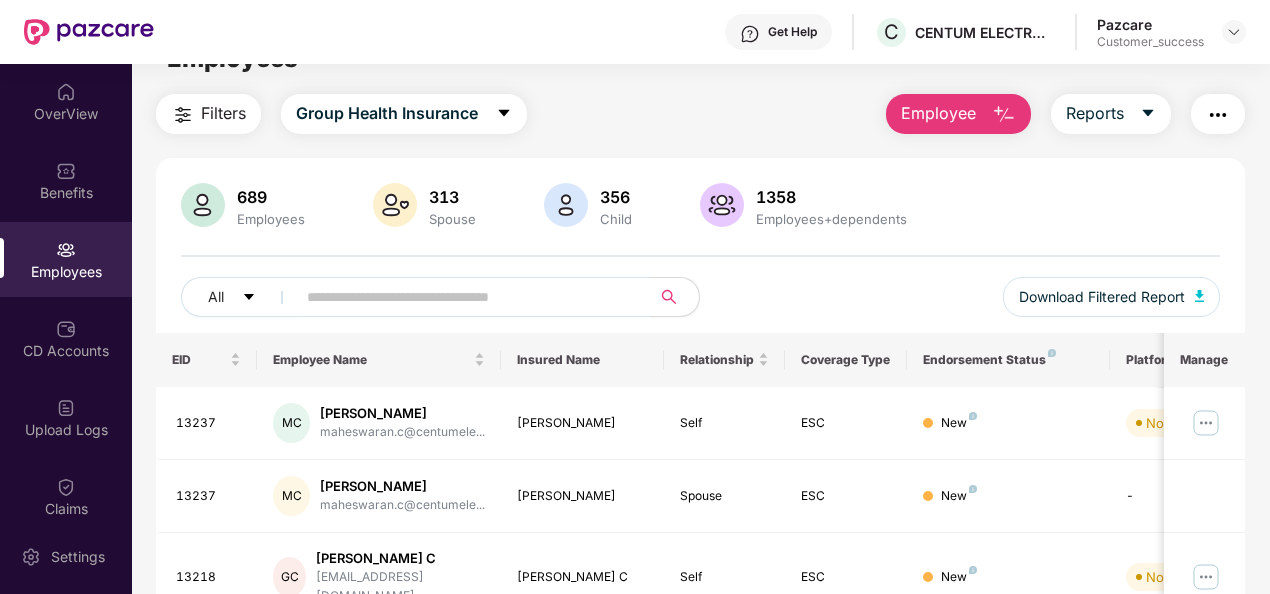 click on "All Download Filtered Report" at bounding box center (701, 305) 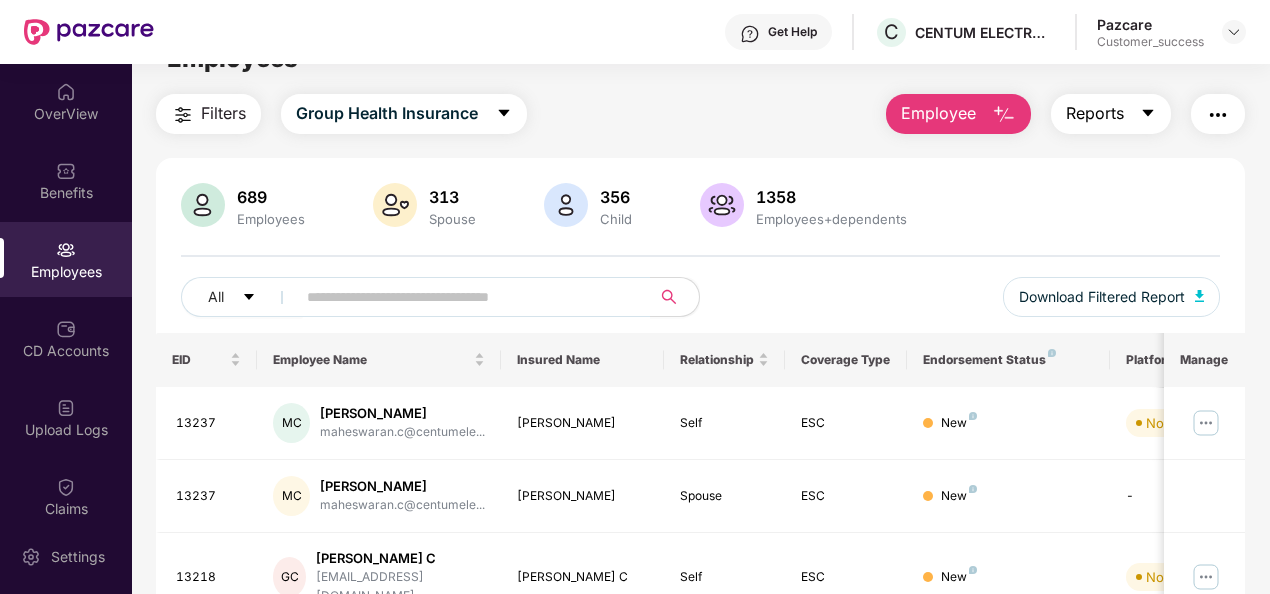 click 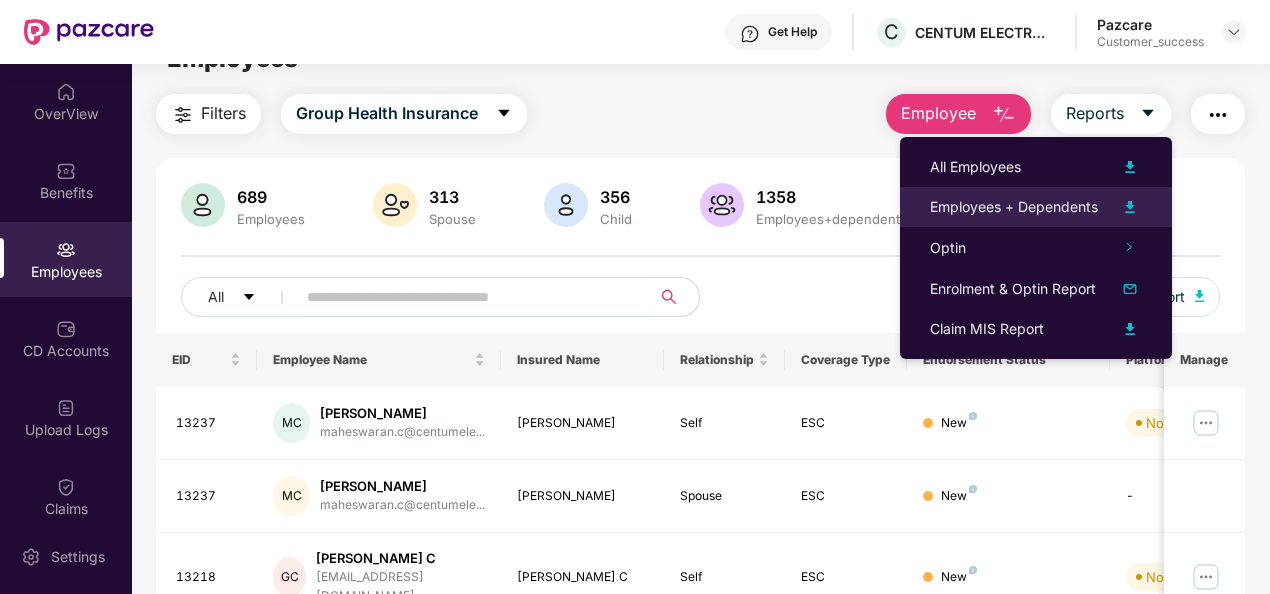 click at bounding box center (1130, 207) 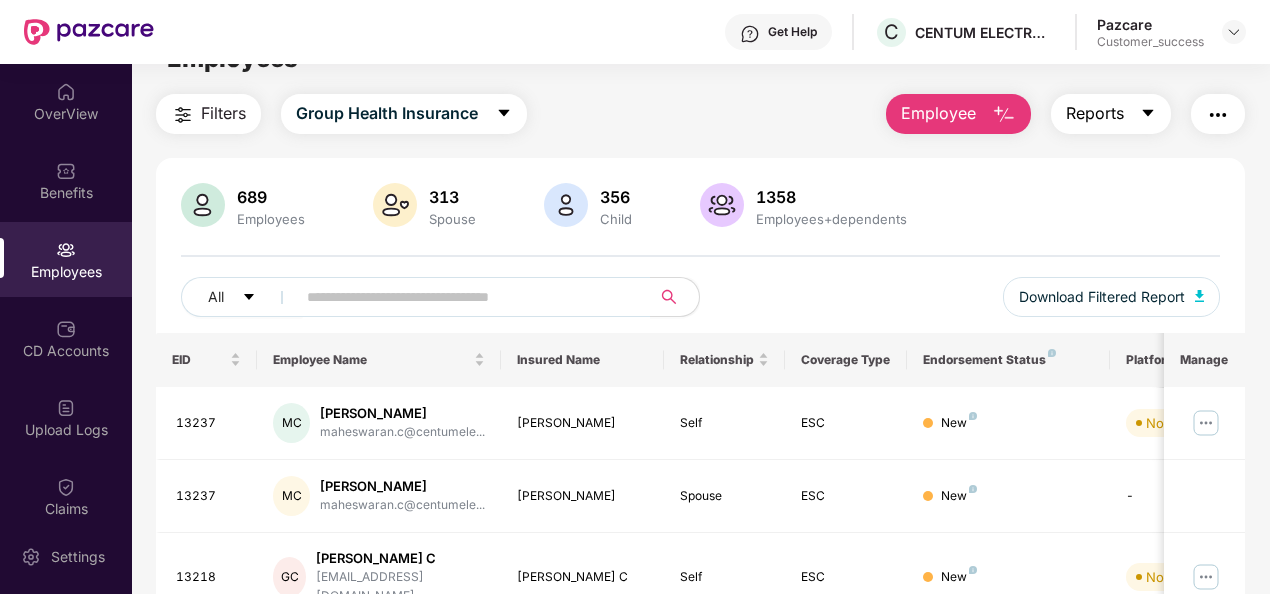 click 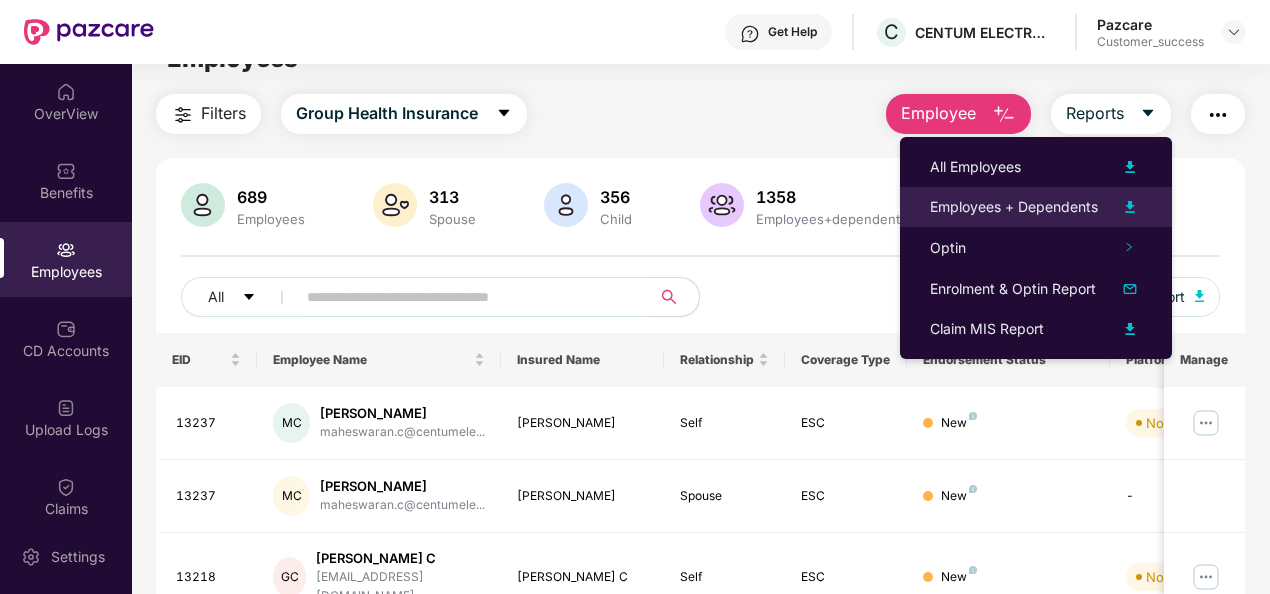 click at bounding box center (1130, 207) 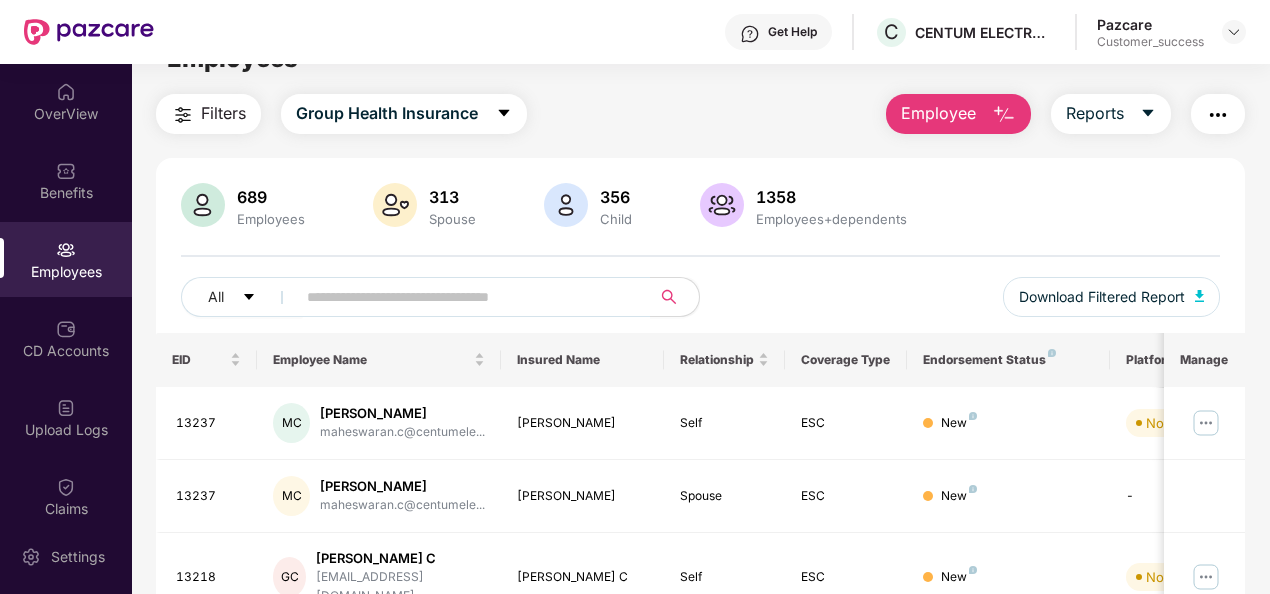 click on "689 Employees 313 Spouse 356 Child 1358 Employees+dependents All Download Filtered Report EID Employee Name Insured Name Relationship Coverage Type Endorsement Status Platform Status Joining Date Manage                   13237 MC [PERSON_NAME]... [PERSON_NAME] Self ESC New Not Verified [DATE] 13237 MC [PERSON_NAME]... [PERSON_NAME] S Spouse ESC New - [DATE] 13218 [PERSON_NAME] C   [EMAIL_ADDRESS][DOMAIN_NAME] [PERSON_NAME] C Self ESC New Not Verified [DATE] 13217 SC [PERSON_NAME].c@centumelec... Sangeetha C Self ESC New Not Verified [DATE] 13216 [PERSON_NAME] [PERSON_NAME].r@centumel... Mruthunjaya R H Self ESC New Not Verified [DATE] 13204 SE [PERSON_NAME].e@centume... [PERSON_NAME] E Self ESC New Not Verified [DATE] 7466 [PERSON_NAME] L   thukaraml@centumelectr... [PERSON_NAME] L Self ESC Active Auto Verified [DATE] 7466 [PERSON_NAME] L   thukaraml@centumelectr... [PERSON_NAME]  Spouse ESC Active - [DATE] 7466" at bounding box center [701, 682] 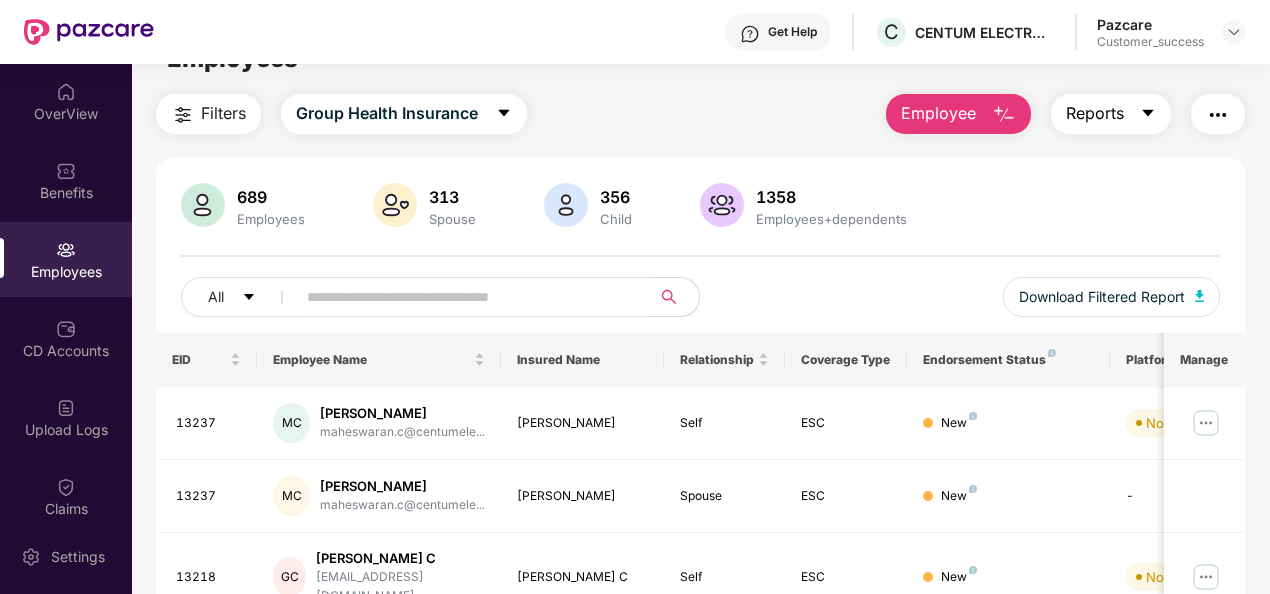 click 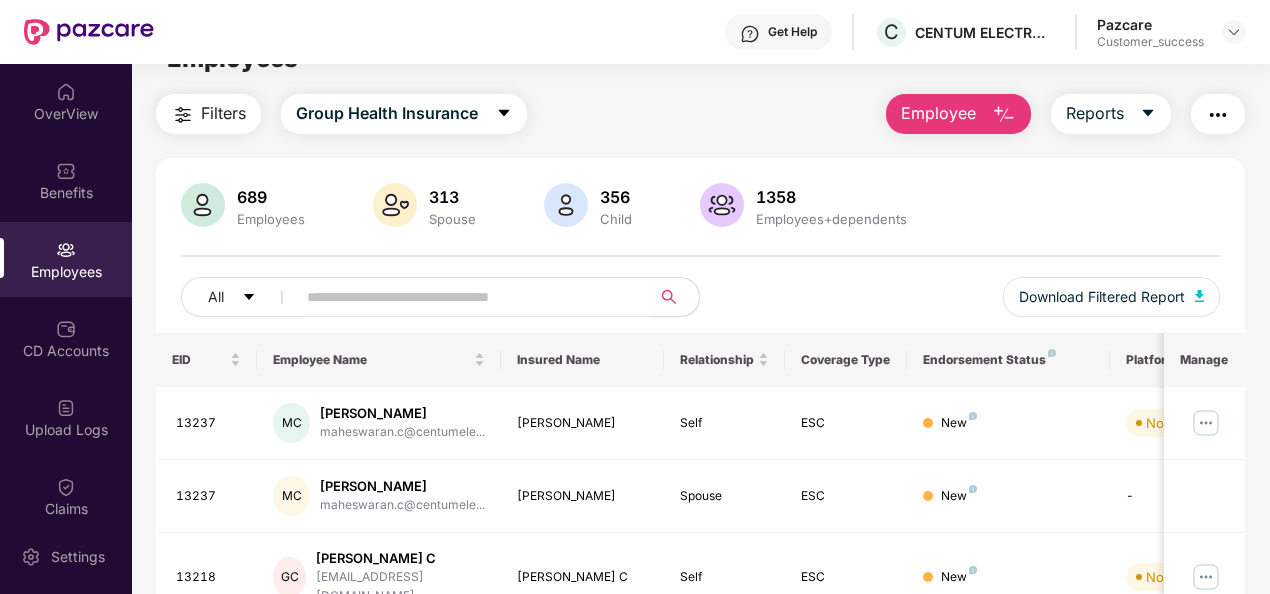 click on "689 Employees 313 Spouse 356 Child 1358 Employees+dependents All Download Filtered Report EID Employee Name Insured Name Relationship Coverage Type Endorsement Status Platform Status Joining Date Manage                   13237 MC [PERSON_NAME]... [PERSON_NAME] Self ESC New Not Verified [DATE] 13237 MC [PERSON_NAME]... [PERSON_NAME] S Spouse ESC New - [DATE] 13218 [PERSON_NAME] C   [EMAIL_ADDRESS][DOMAIN_NAME] [PERSON_NAME] C Self ESC New Not Verified [DATE] 13217 SC [PERSON_NAME].c@centumelec... Sangeetha C Self ESC New Not Verified [DATE] 13216 [PERSON_NAME] [PERSON_NAME].r@centumel... Mruthunjaya R H Self ESC New Not Verified [DATE] 13204 SE [PERSON_NAME].e@centume... [PERSON_NAME] E Self ESC New Not Verified [DATE] 7466 [PERSON_NAME] L   thukaraml@centumelectr... [PERSON_NAME] L Self ESC Active Auto Verified [DATE] 7466 [PERSON_NAME] L   thukaraml@centumelectr... [PERSON_NAME]  Spouse ESC Active - [DATE] 7466" at bounding box center [701, 682] 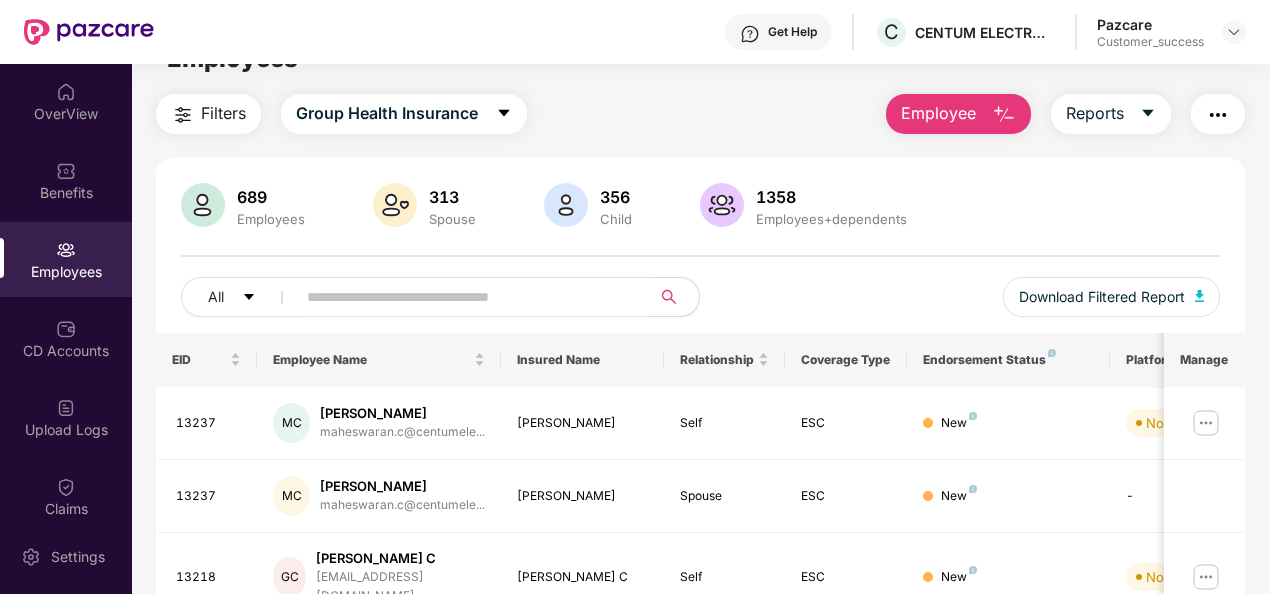 click on "689 Employees 313 Spouse 356 Child 1358 Employees+dependents All Download Filtered Report EID Employee Name Insured Name Relationship Coverage Type Endorsement Status Platform Status Joining Date Manage                   13237 MC [PERSON_NAME]... [PERSON_NAME] Self ESC New Not Verified [DATE] 13237 MC [PERSON_NAME]... [PERSON_NAME] S Spouse ESC New - [DATE] 13218 [PERSON_NAME] C   [EMAIL_ADDRESS][DOMAIN_NAME] [PERSON_NAME] C Self ESC New Not Verified [DATE] 13217 SC [PERSON_NAME].c@centumelec... Sangeetha C Self ESC New Not Verified [DATE] 13216 [PERSON_NAME] [PERSON_NAME].r@centumel... Mruthunjaya R H Self ESC New Not Verified [DATE] 13204 SE [PERSON_NAME].e@centume... [PERSON_NAME] E Self ESC New Not Verified [DATE] 7466 [PERSON_NAME] L   thukaraml@centumelectr... [PERSON_NAME] L Self ESC Active Auto Verified [DATE] 7466 [PERSON_NAME] L   thukaraml@centumelectr... [PERSON_NAME]  Spouse ESC Active - [DATE] 7466" at bounding box center [701, 682] 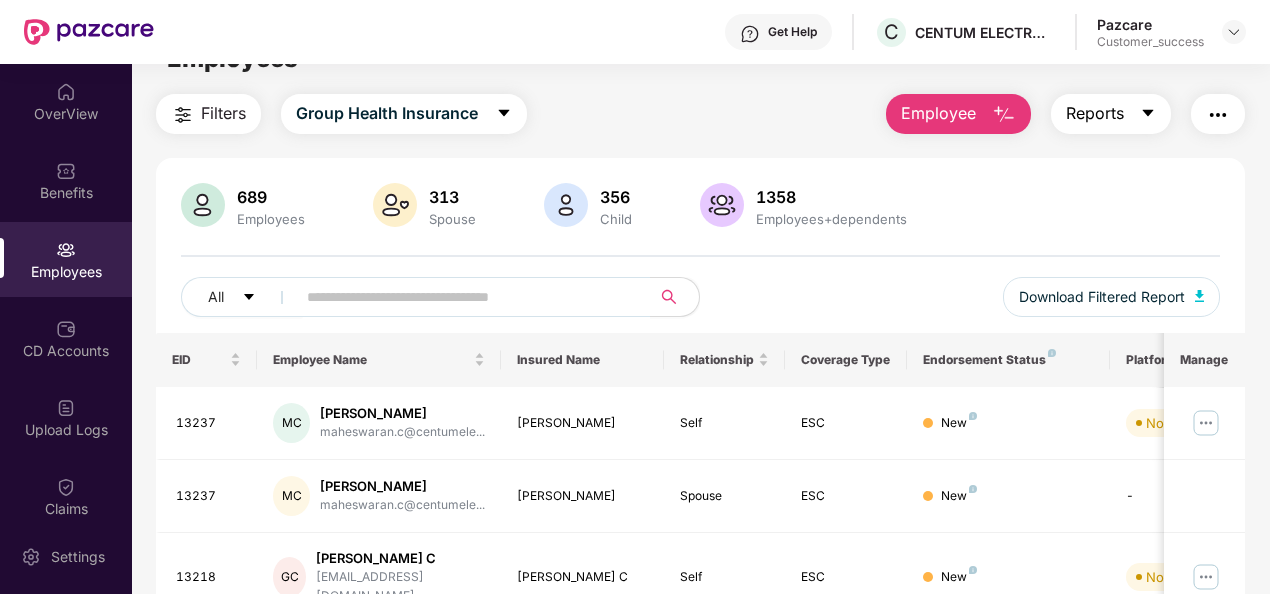 click on "Reports" at bounding box center (1111, 114) 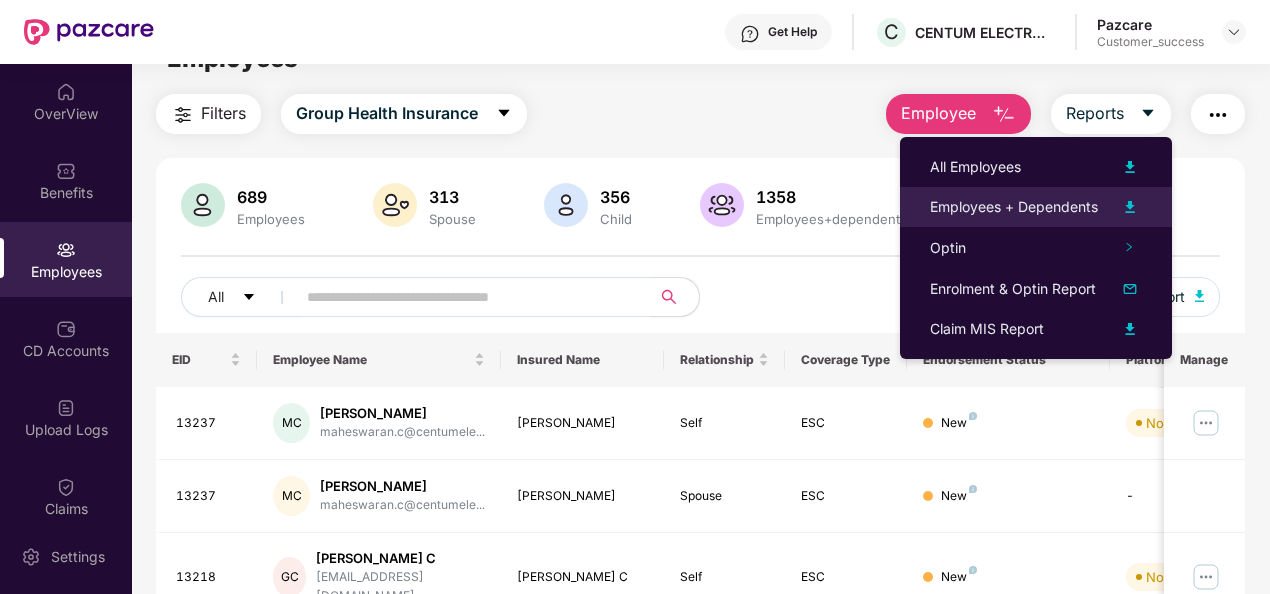 click at bounding box center [1130, 207] 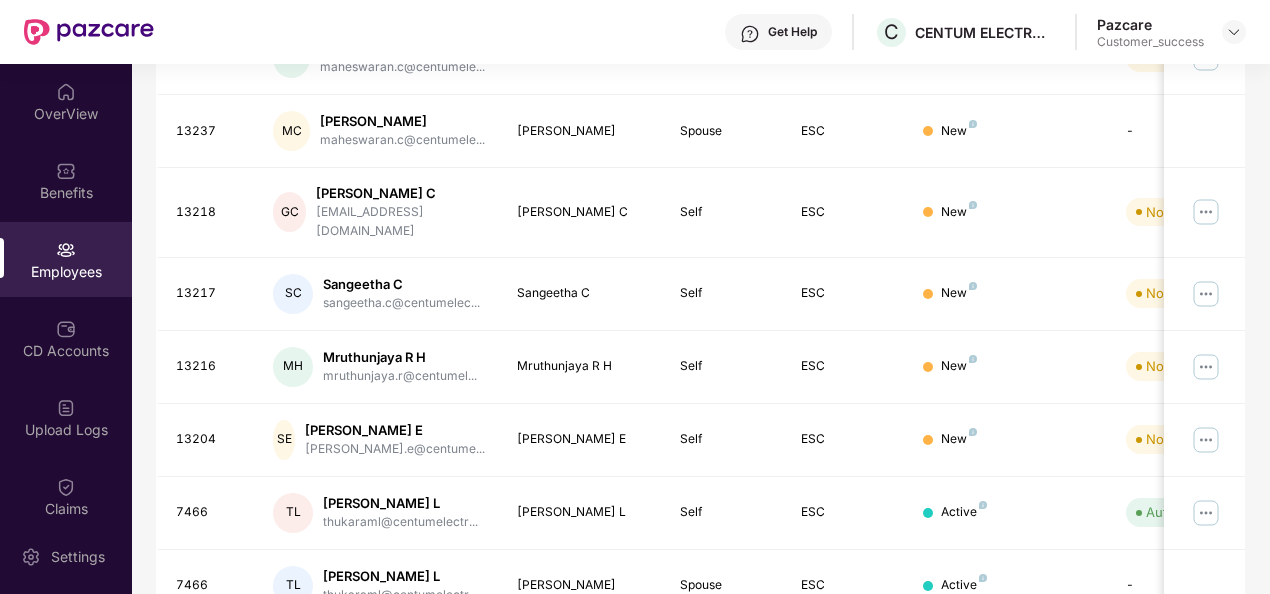 scroll, scrollTop: 630, scrollLeft: 0, axis: vertical 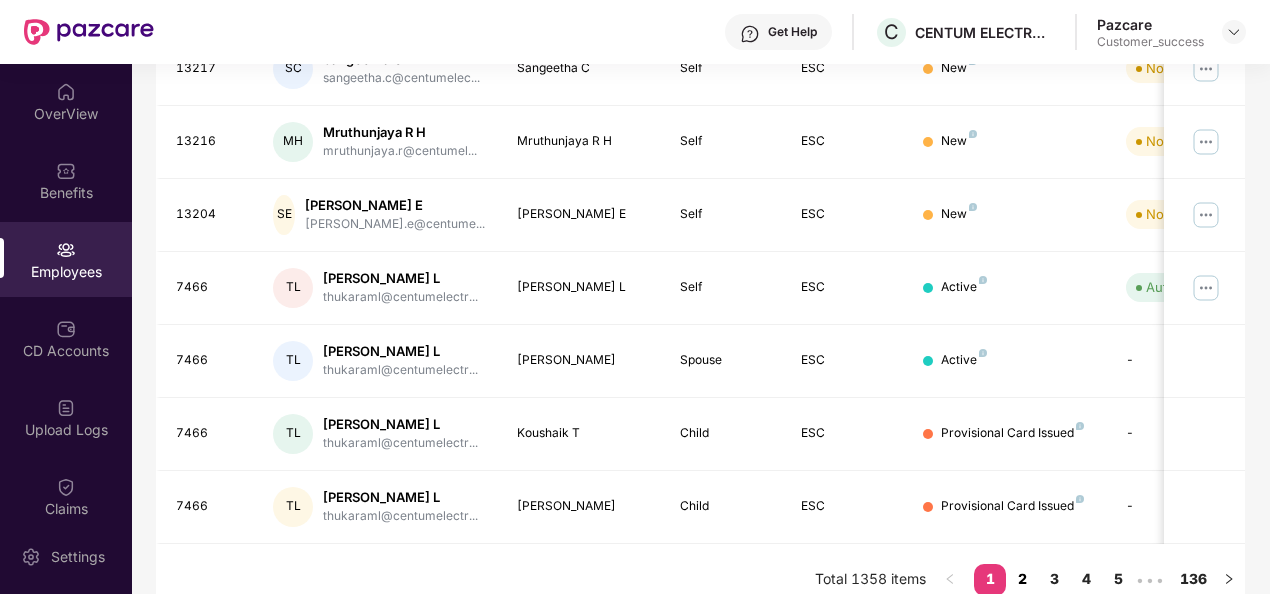 click on "2" at bounding box center (1022, 579) 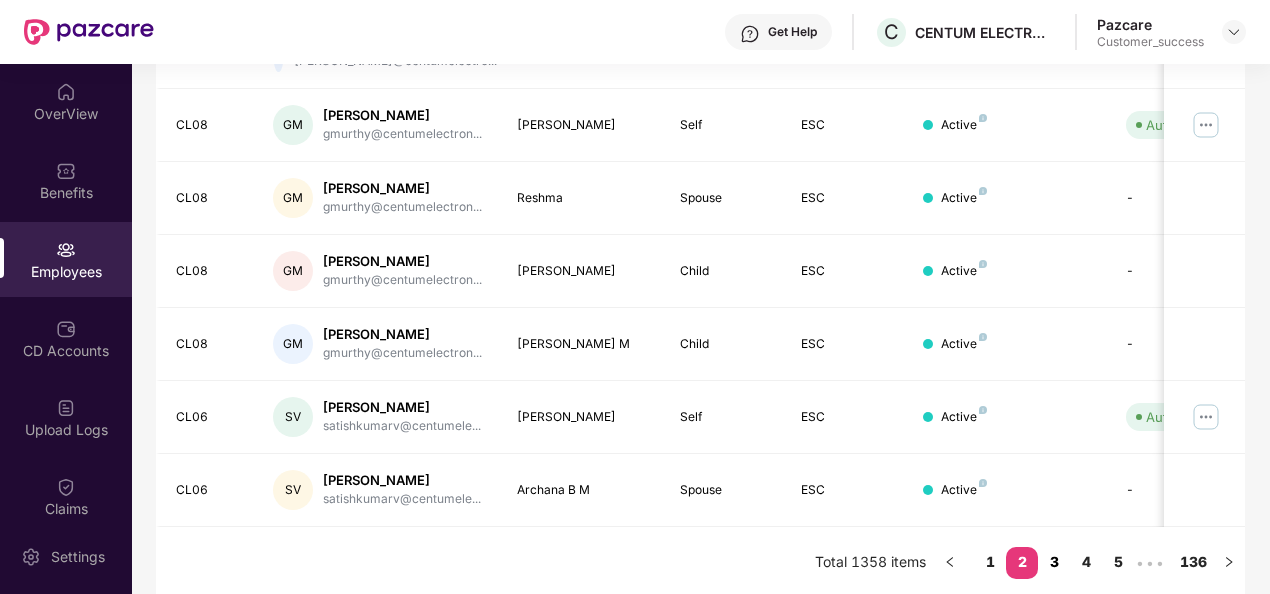 click on "3" at bounding box center (1054, 562) 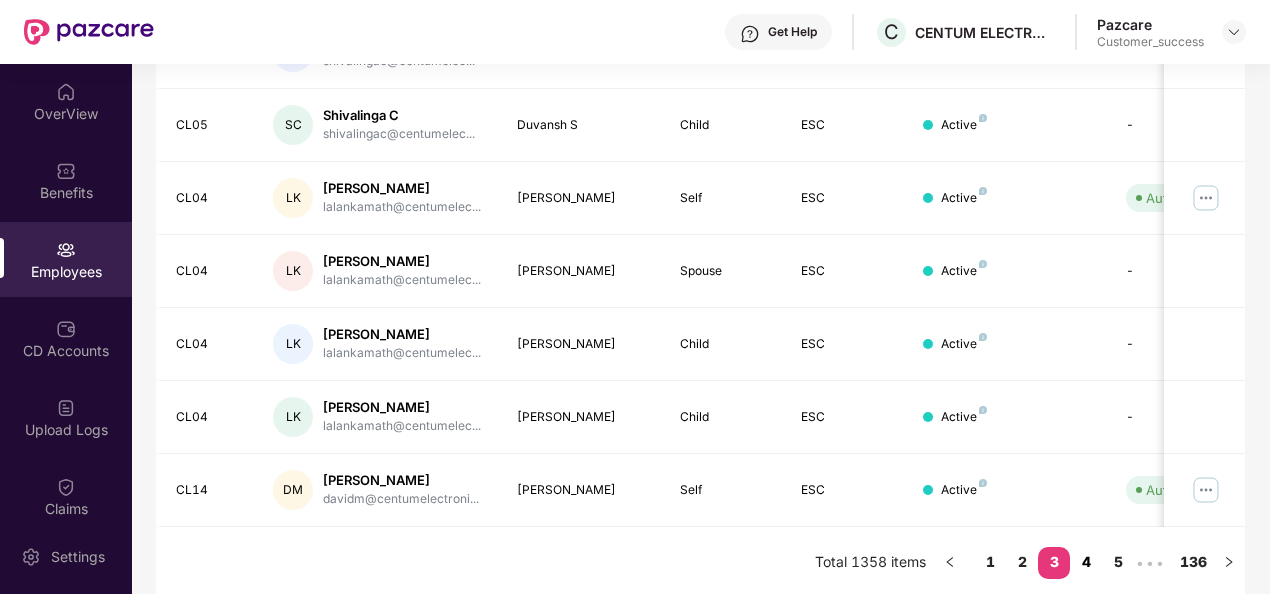 click on "4" at bounding box center [1086, 562] 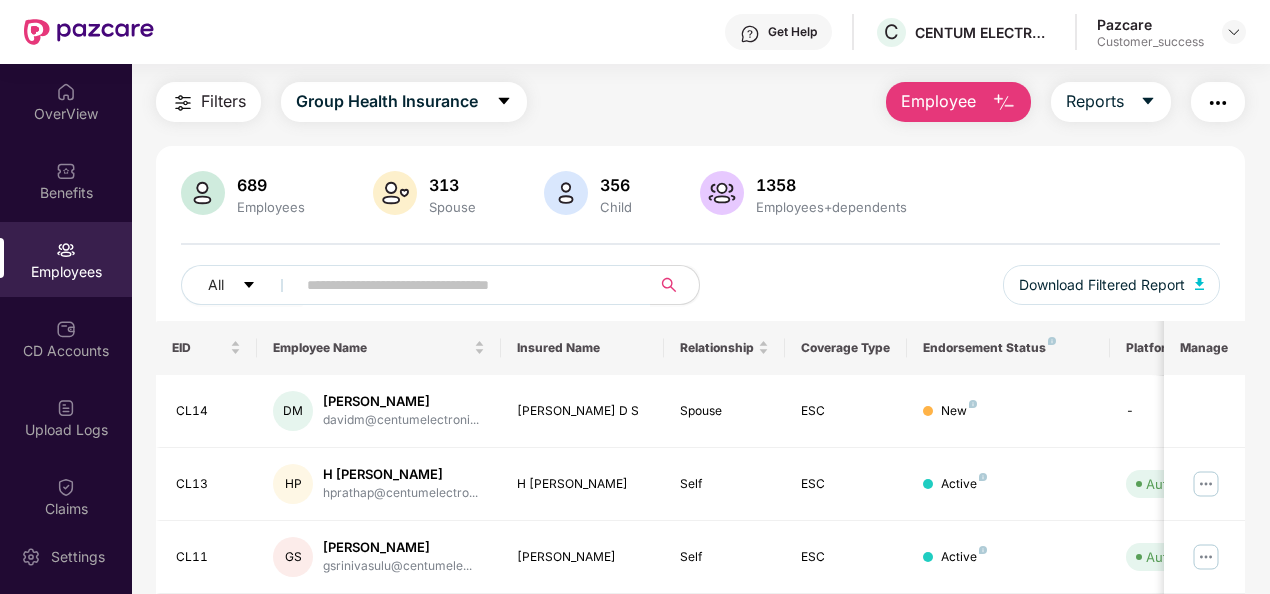 scroll, scrollTop: 0, scrollLeft: 0, axis: both 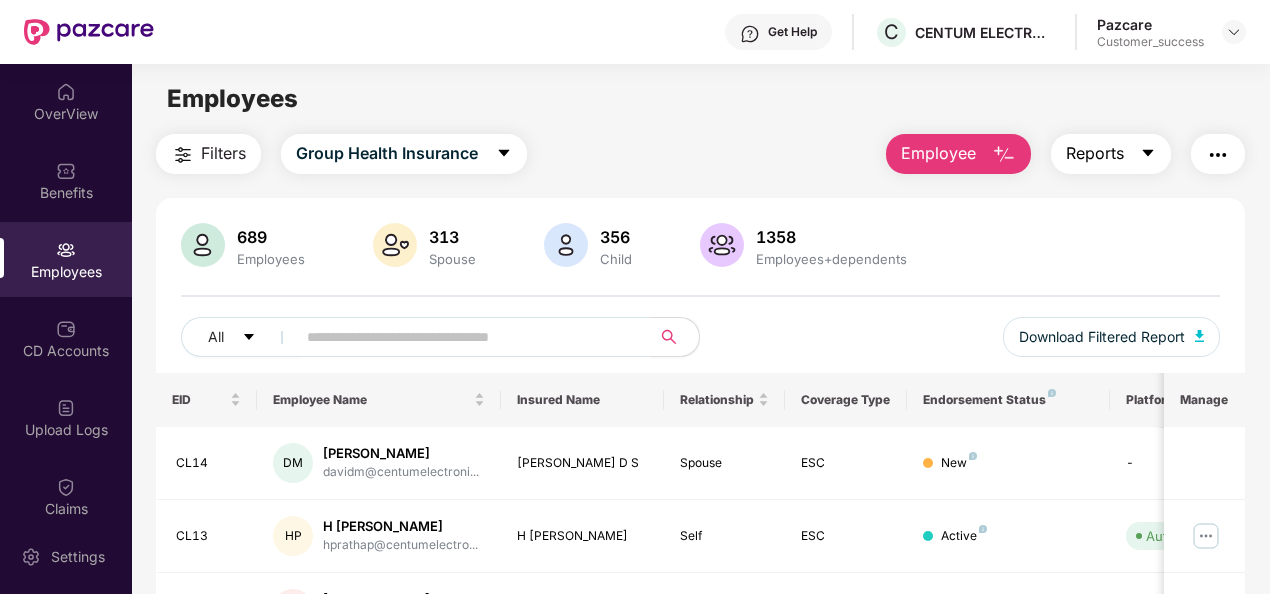 click 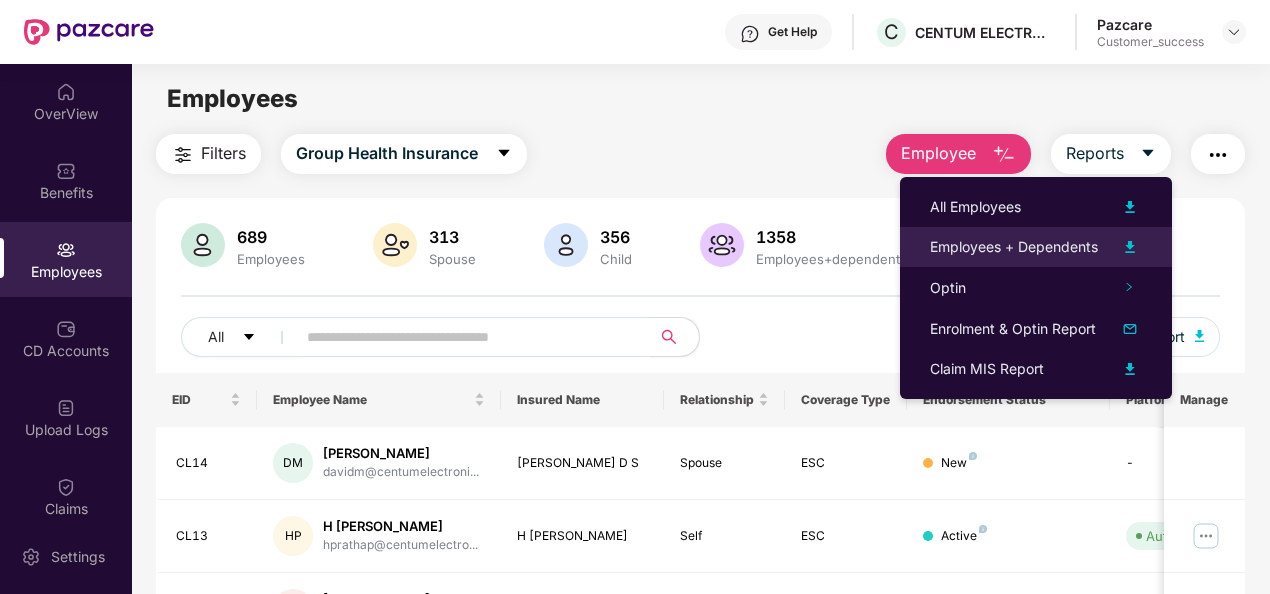 click at bounding box center (1130, 247) 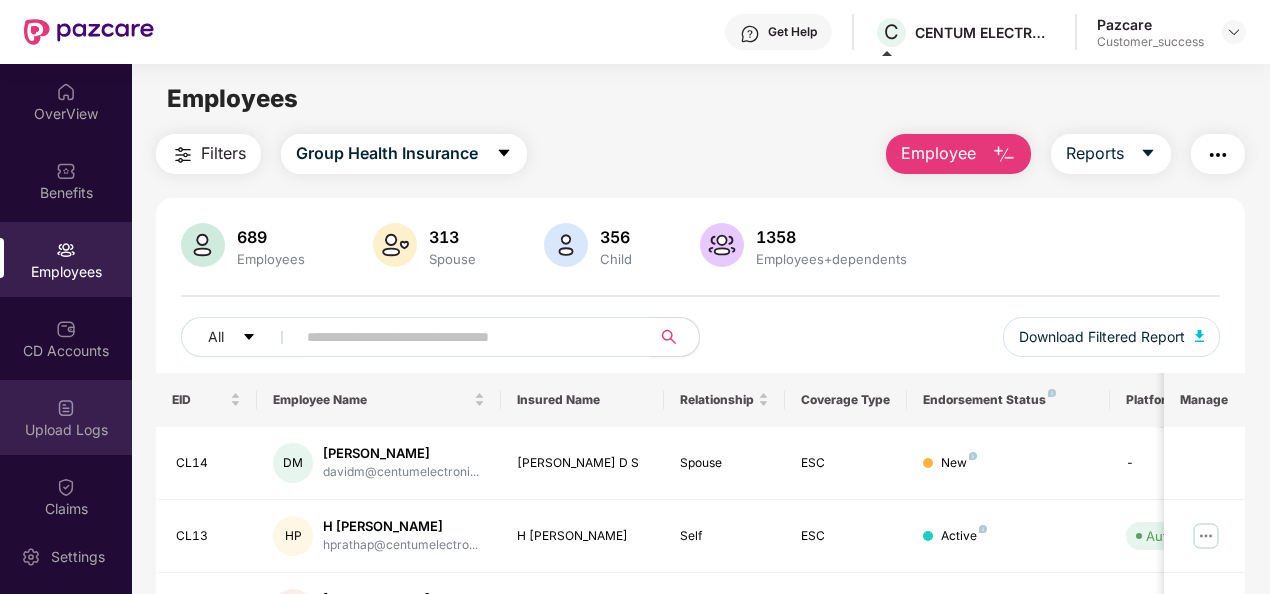 click on "Upload Logs" at bounding box center (66, 417) 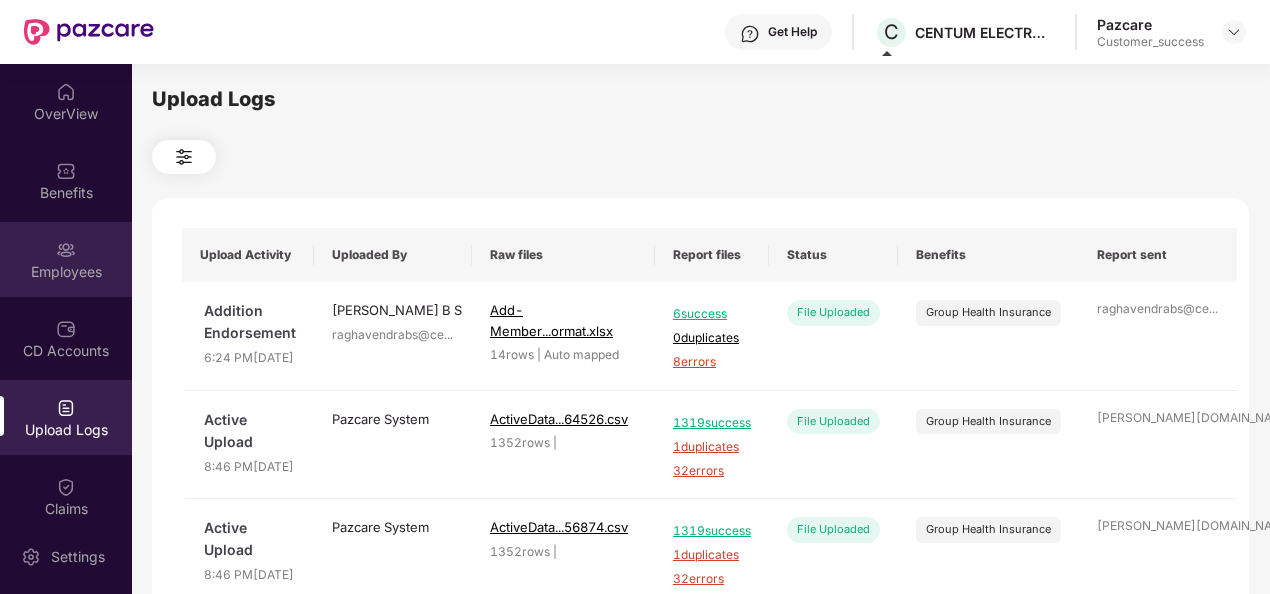 click at bounding box center (66, 250) 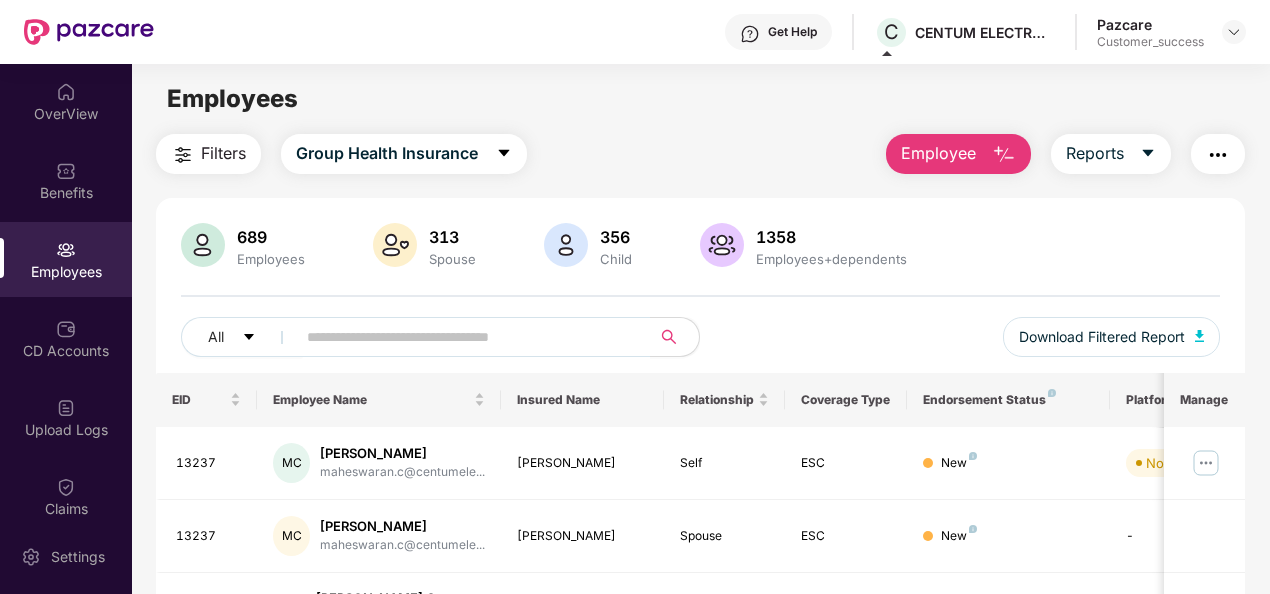 click on "Employee" at bounding box center [938, 153] 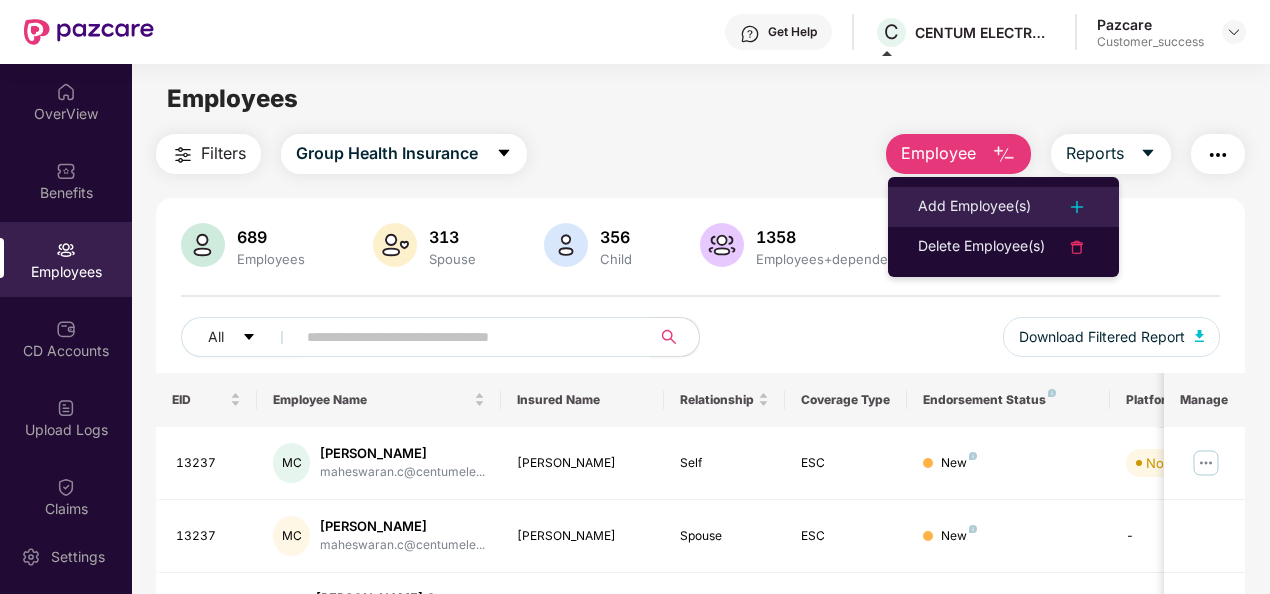 click on "Add Employee(s)" at bounding box center [974, 207] 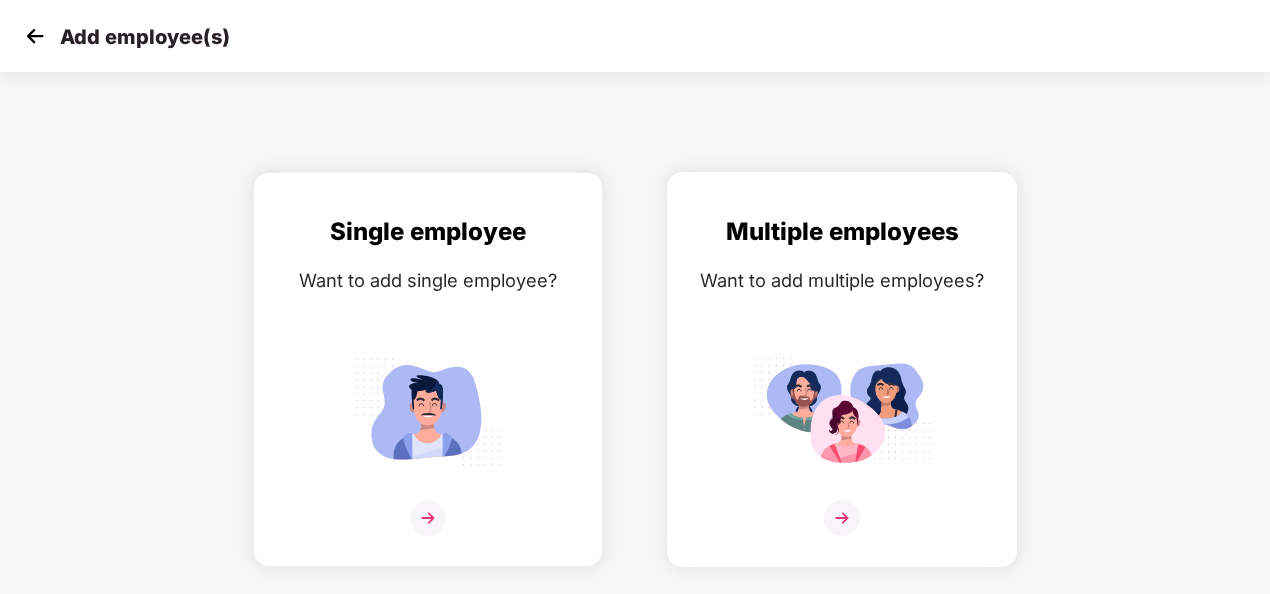 click at bounding box center (842, 518) 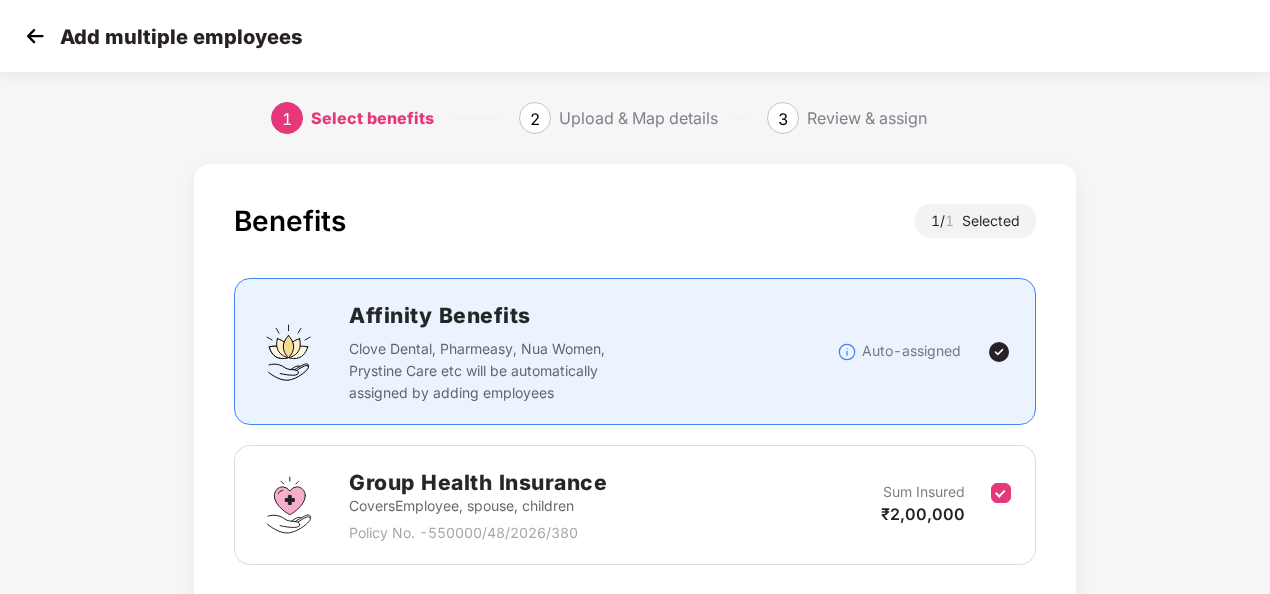 scroll, scrollTop: 144, scrollLeft: 0, axis: vertical 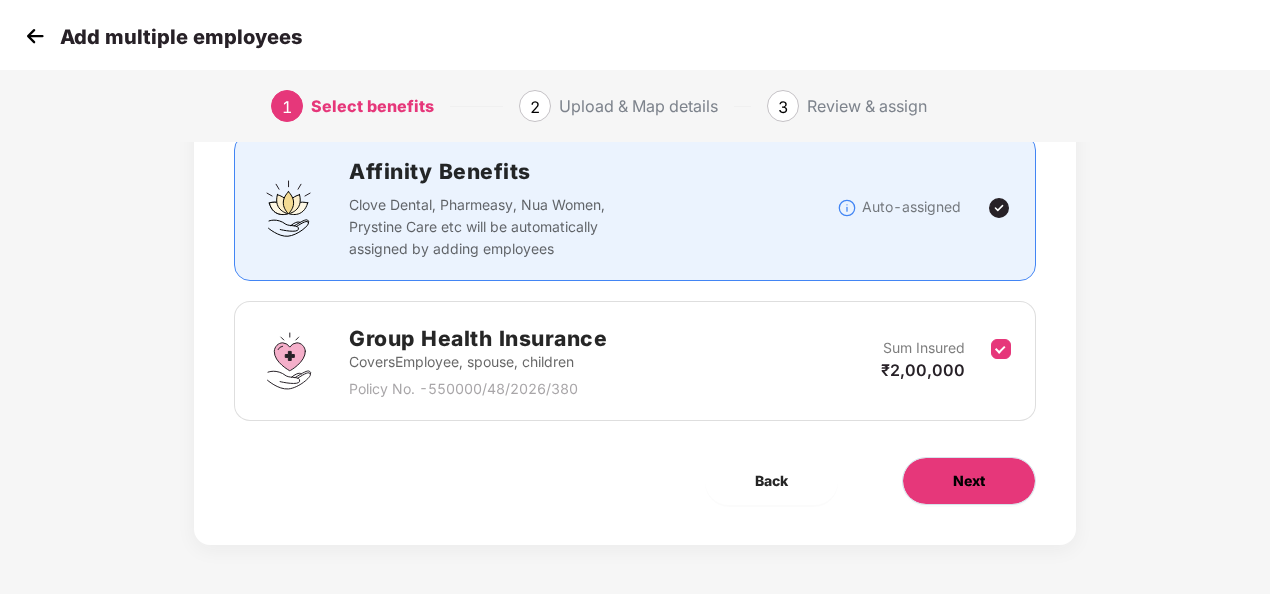 click on "Next" at bounding box center [969, 481] 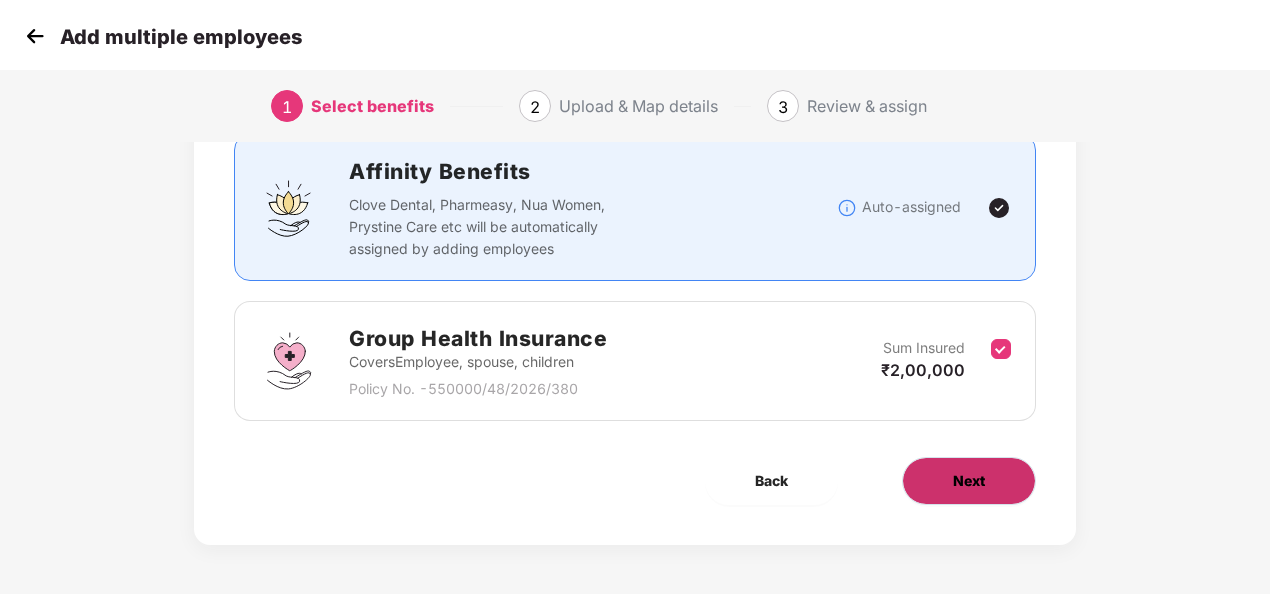 scroll, scrollTop: 0, scrollLeft: 0, axis: both 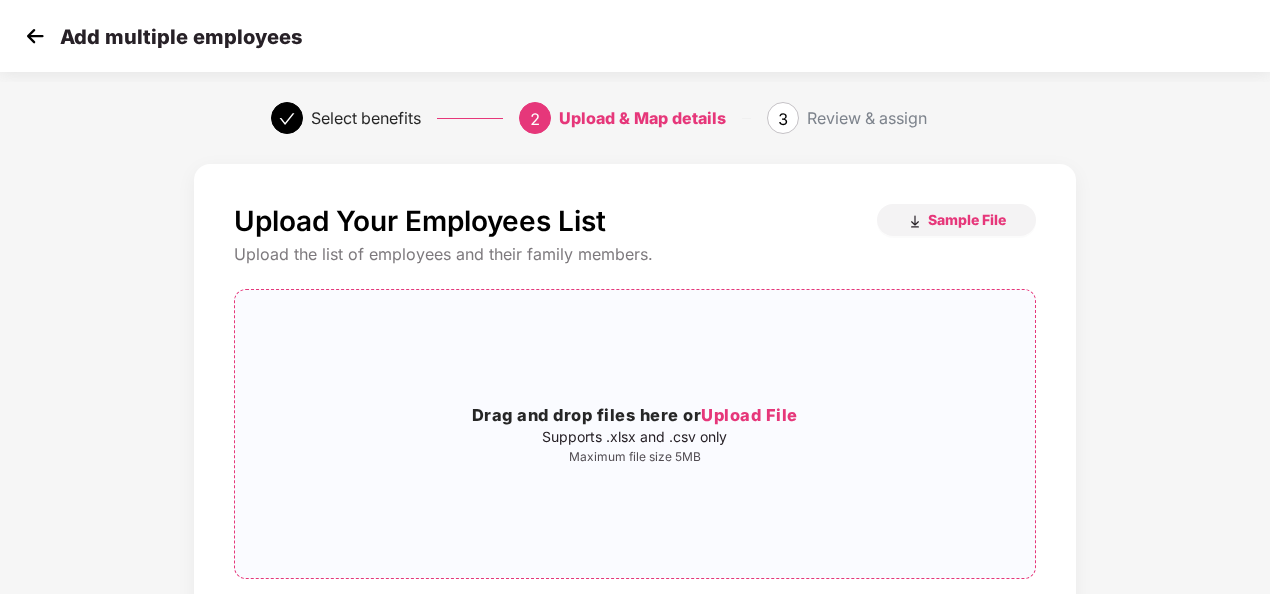 click on "Upload File" at bounding box center (749, 415) 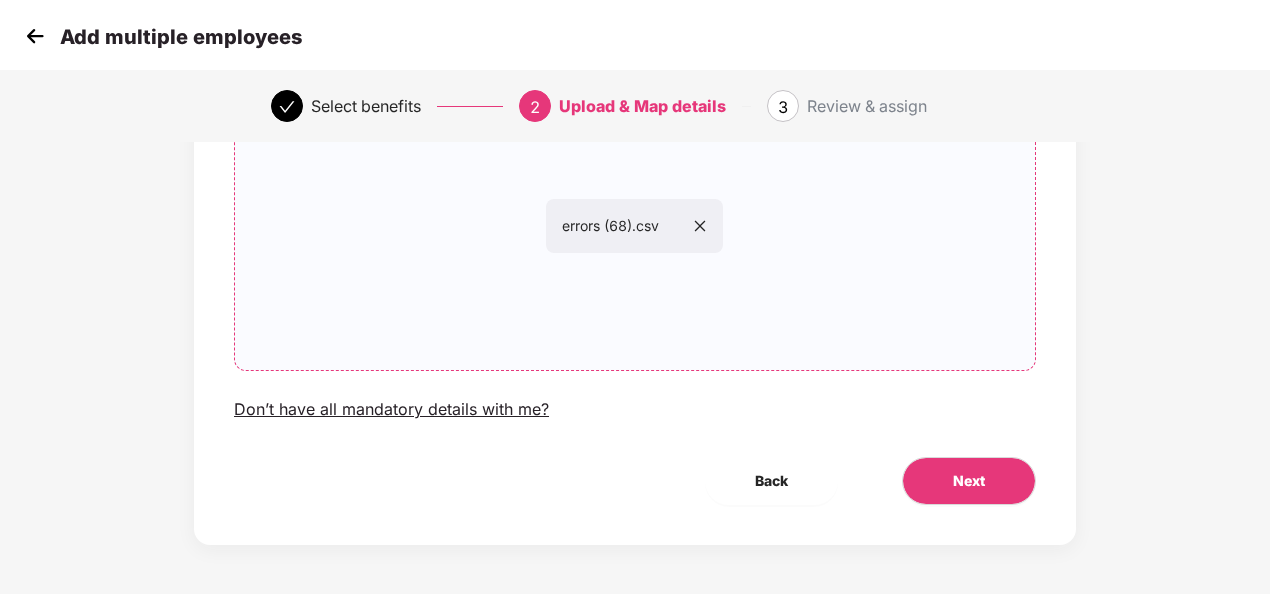 scroll, scrollTop: 209, scrollLeft: 0, axis: vertical 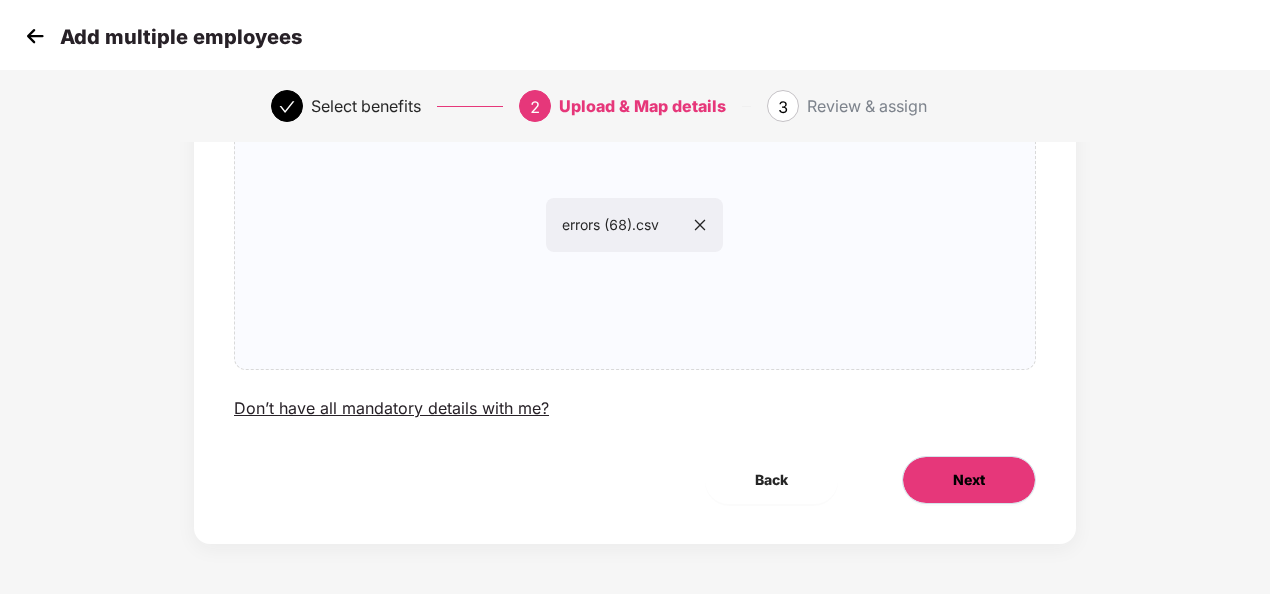 click on "Next" at bounding box center [969, 480] 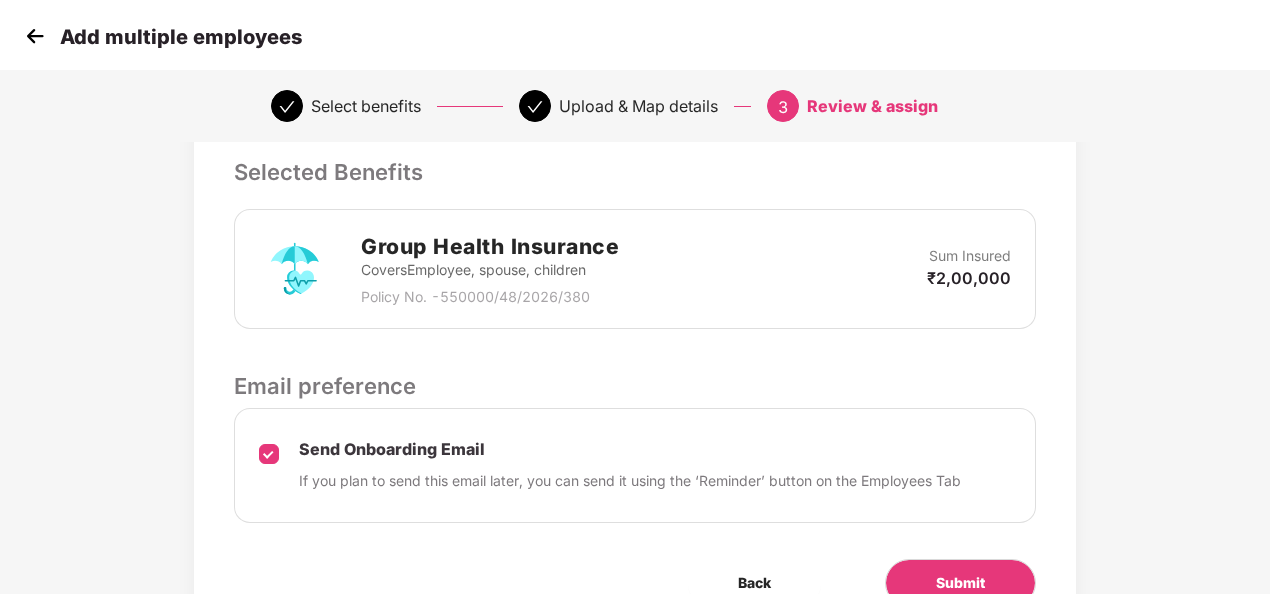 scroll, scrollTop: 540, scrollLeft: 0, axis: vertical 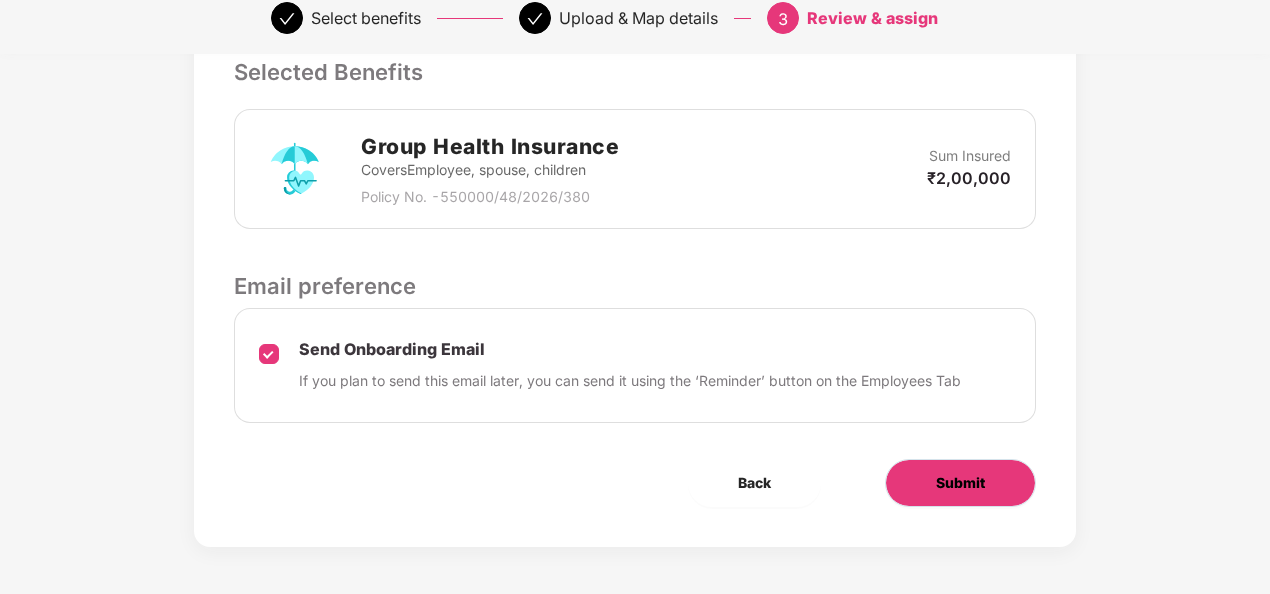 click on "Submit" at bounding box center (960, 483) 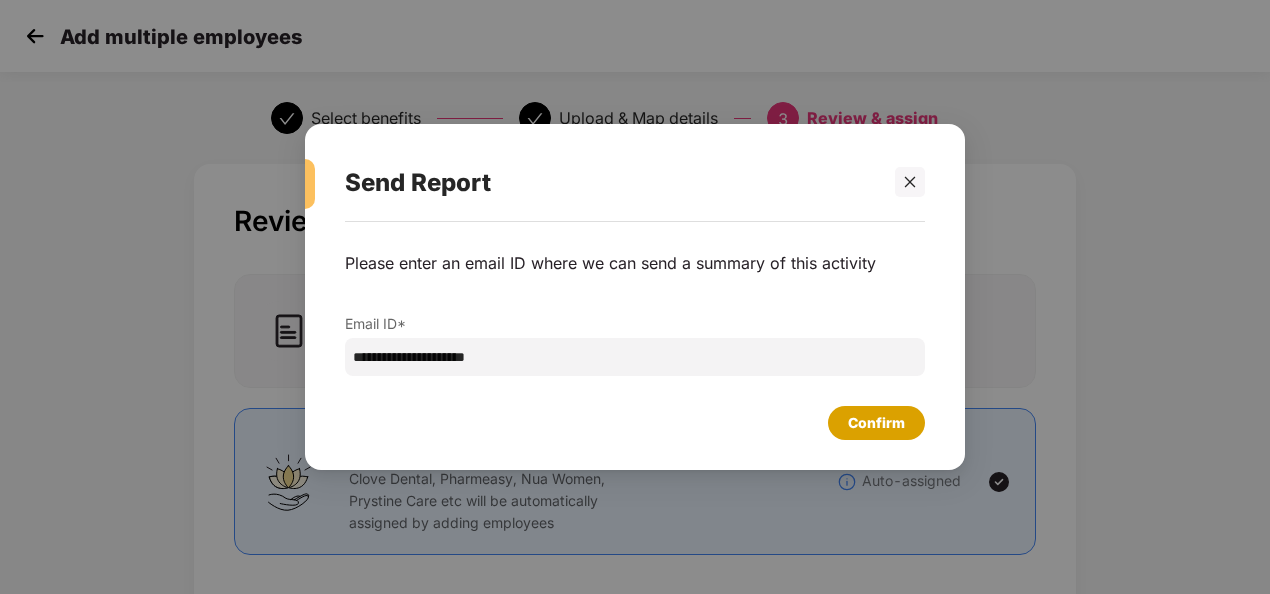 click on "Confirm" at bounding box center (876, 423) 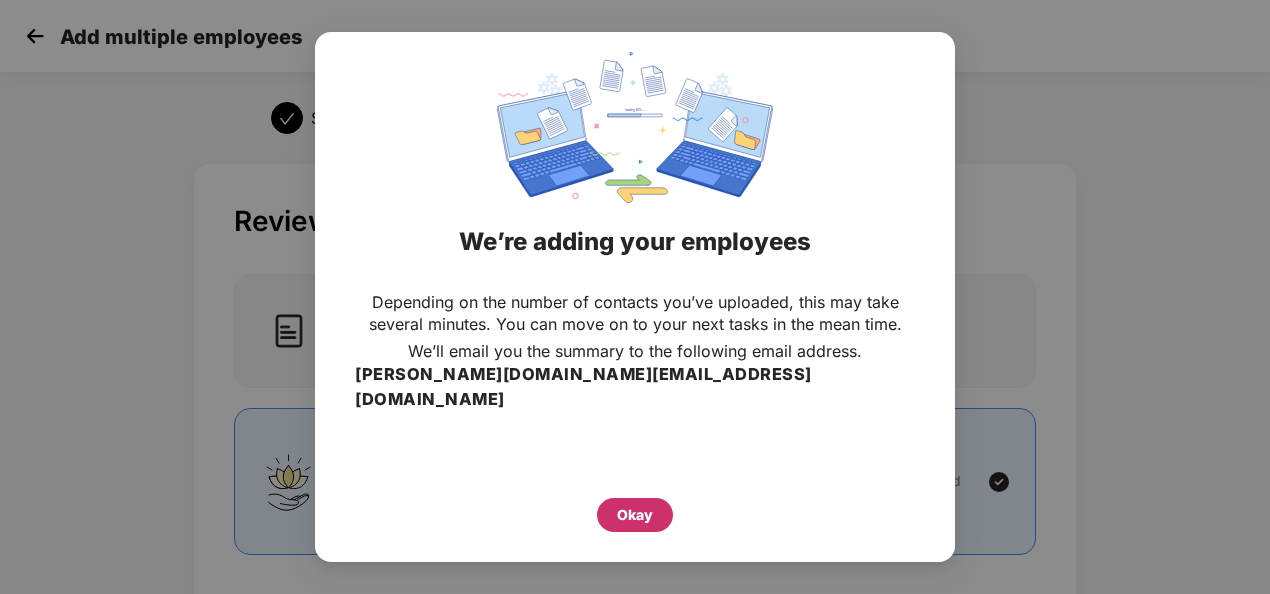 click on "Okay" at bounding box center (635, 515) 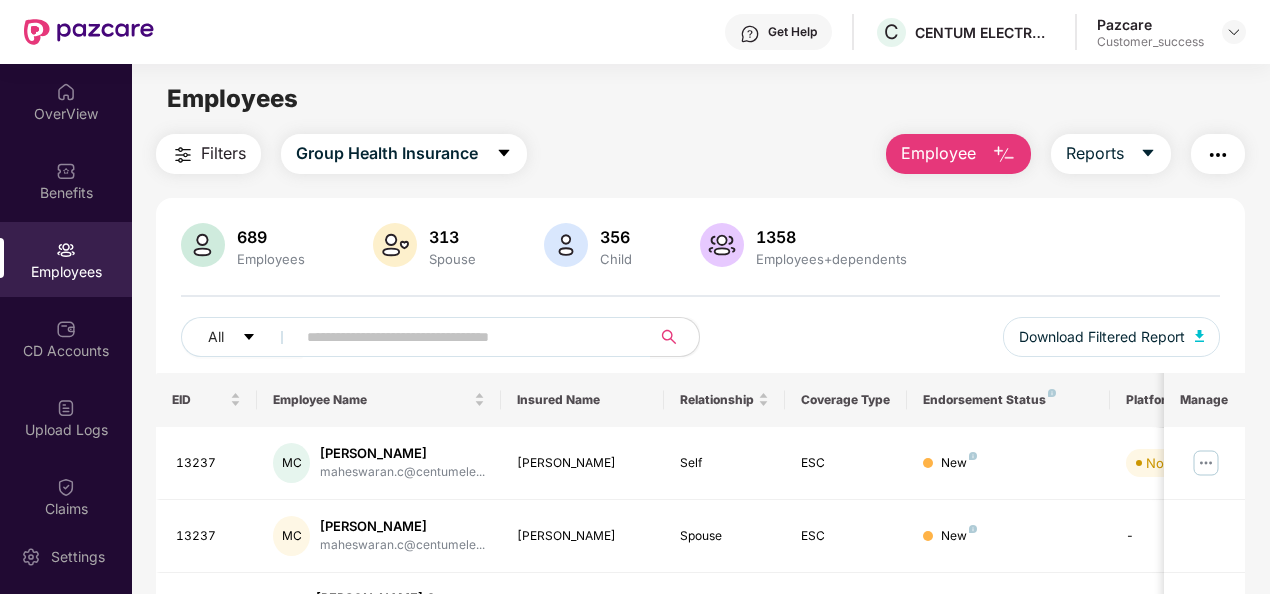 click at bounding box center (66, 250) 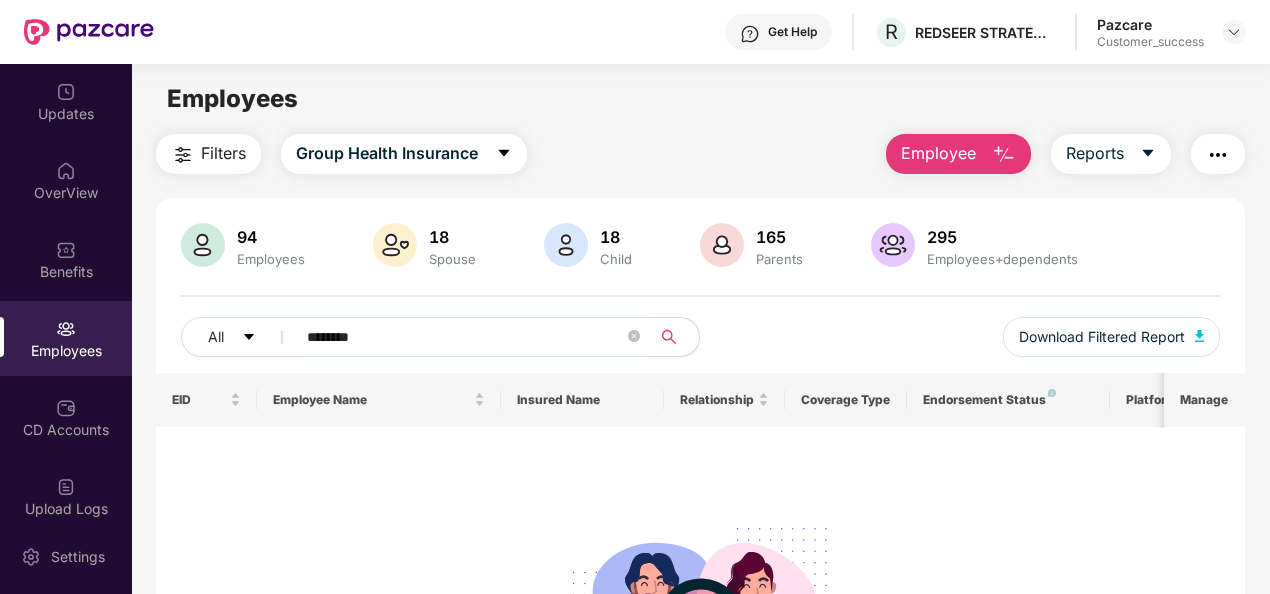 scroll, scrollTop: 0, scrollLeft: 0, axis: both 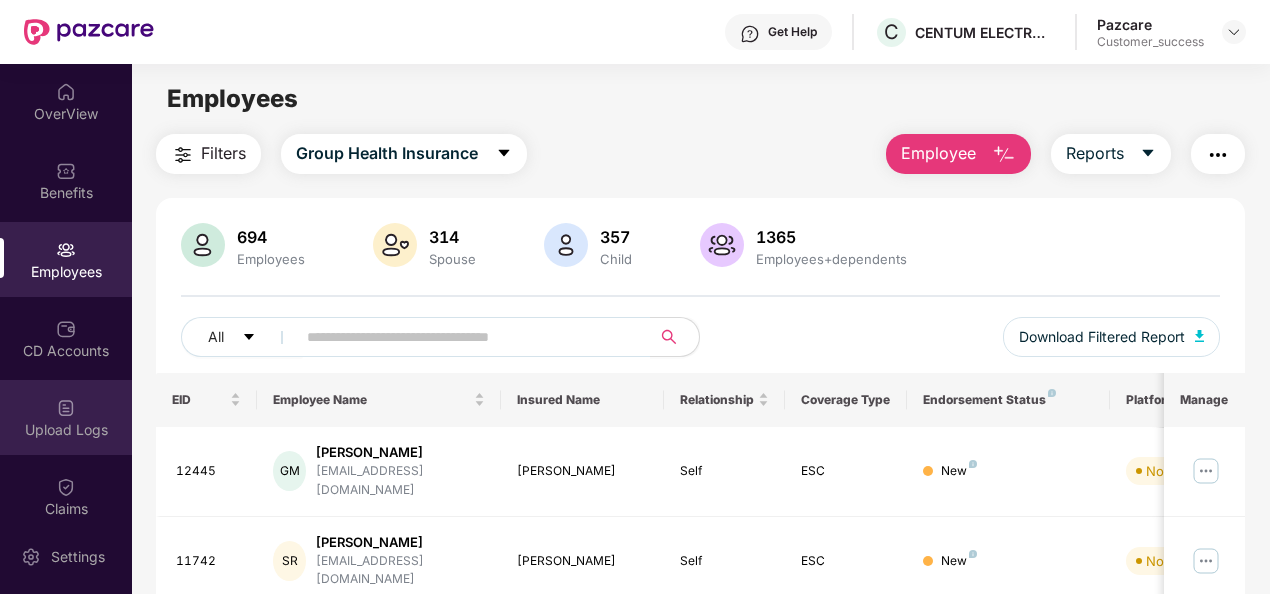 click on "Upload Logs" at bounding box center [66, 417] 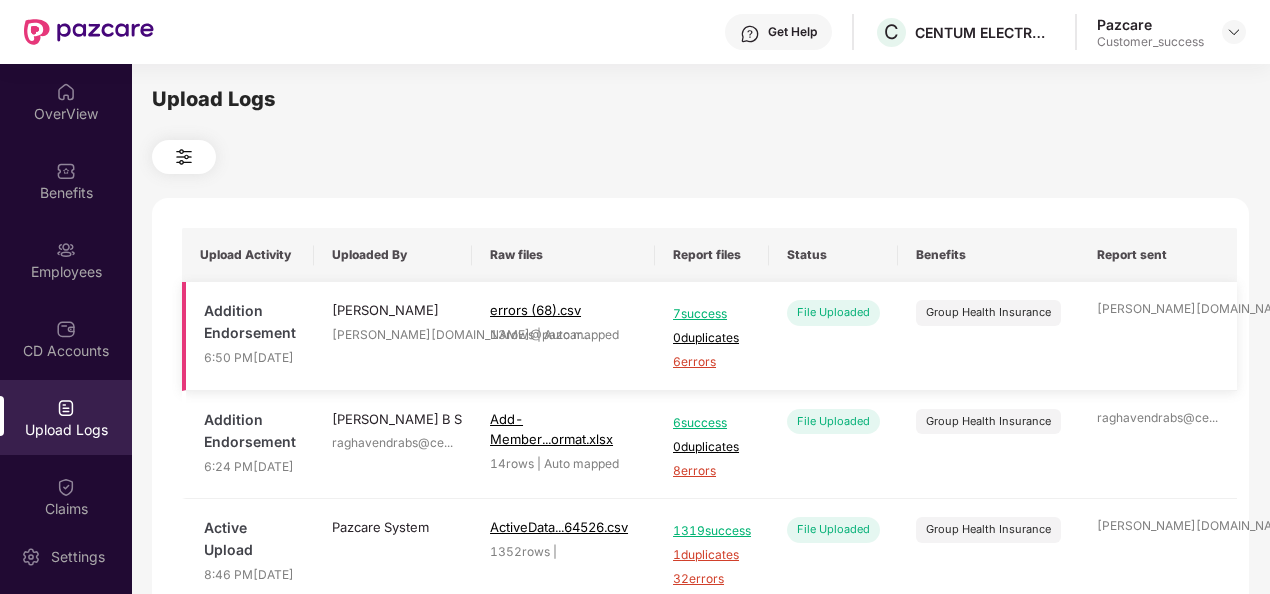 click on "File Uploaded" at bounding box center (833, 336) 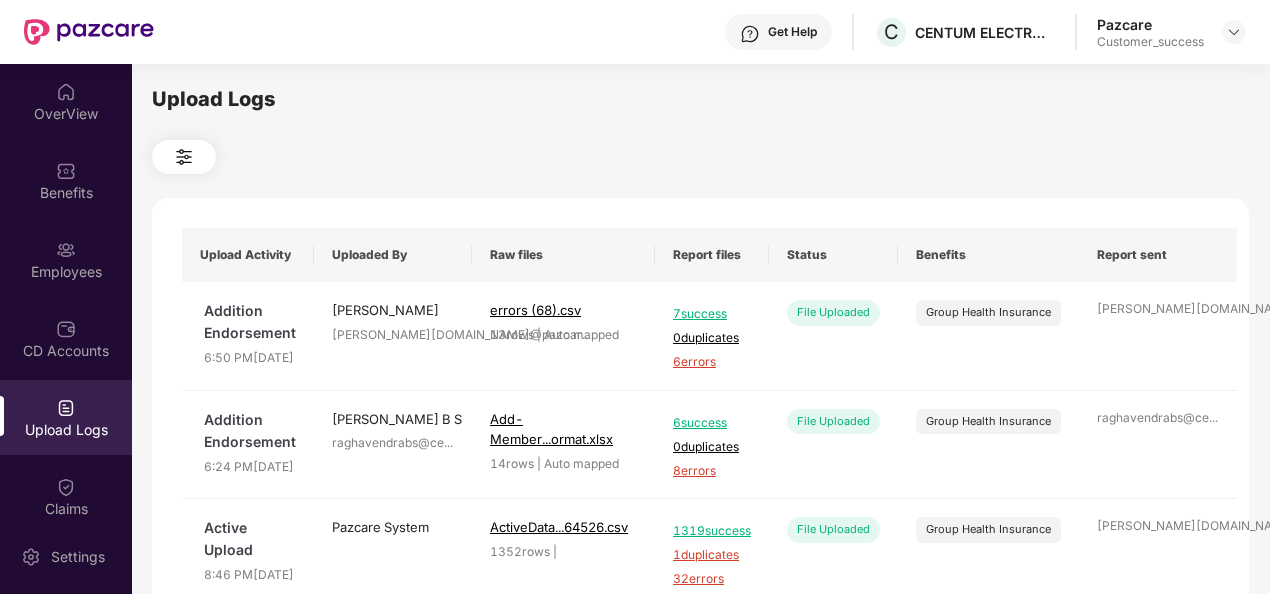 click at bounding box center (700, 157) 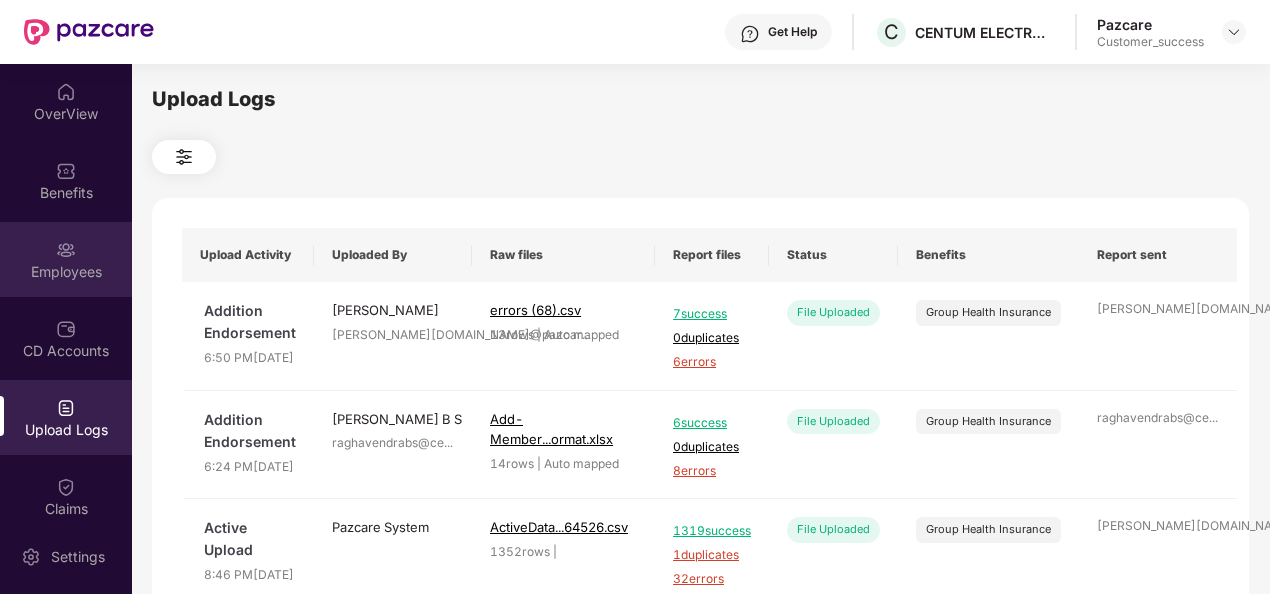 click on "Employees" at bounding box center [66, 272] 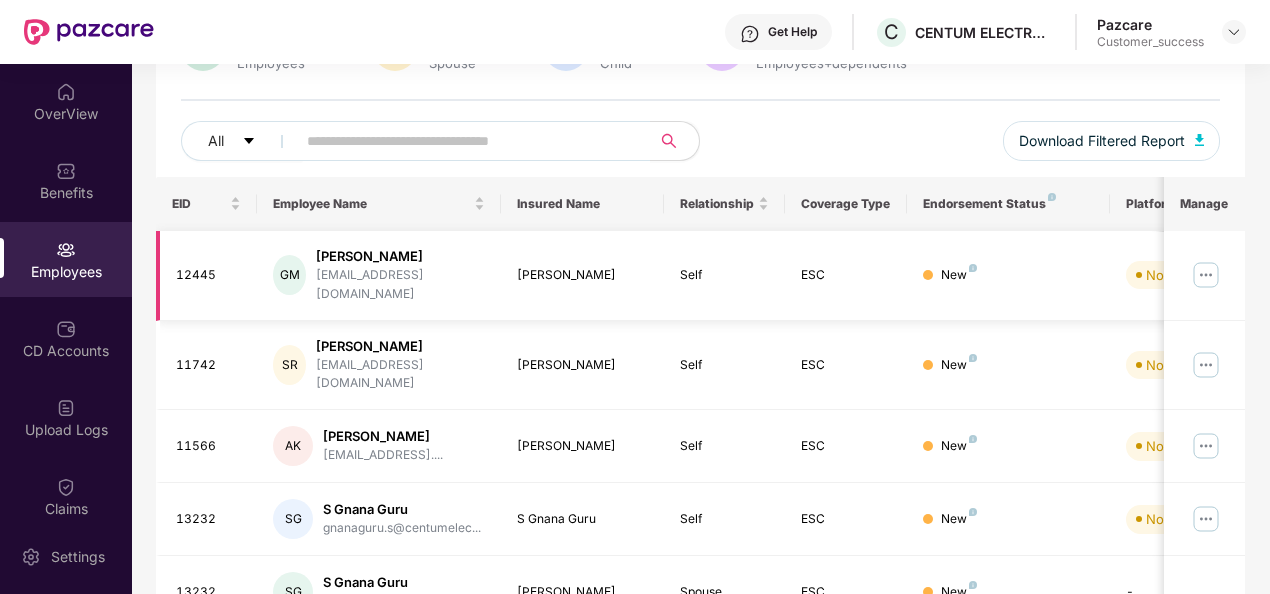 scroll, scrollTop: 197, scrollLeft: 0, axis: vertical 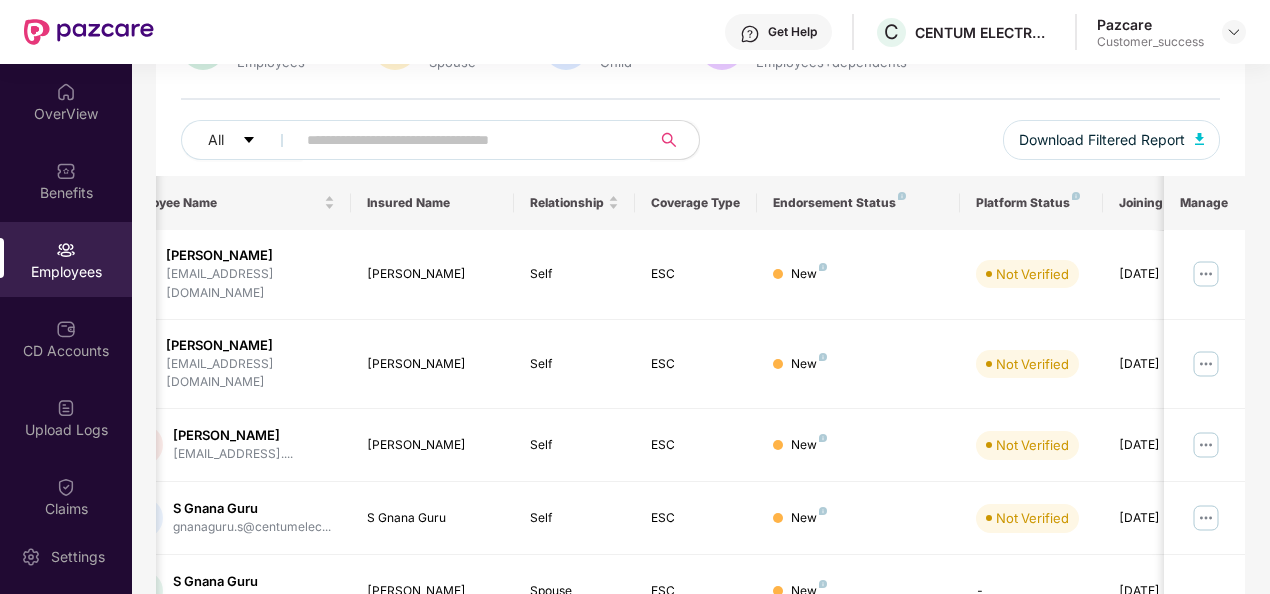 click on "All Download Filtered Report" at bounding box center (701, 148) 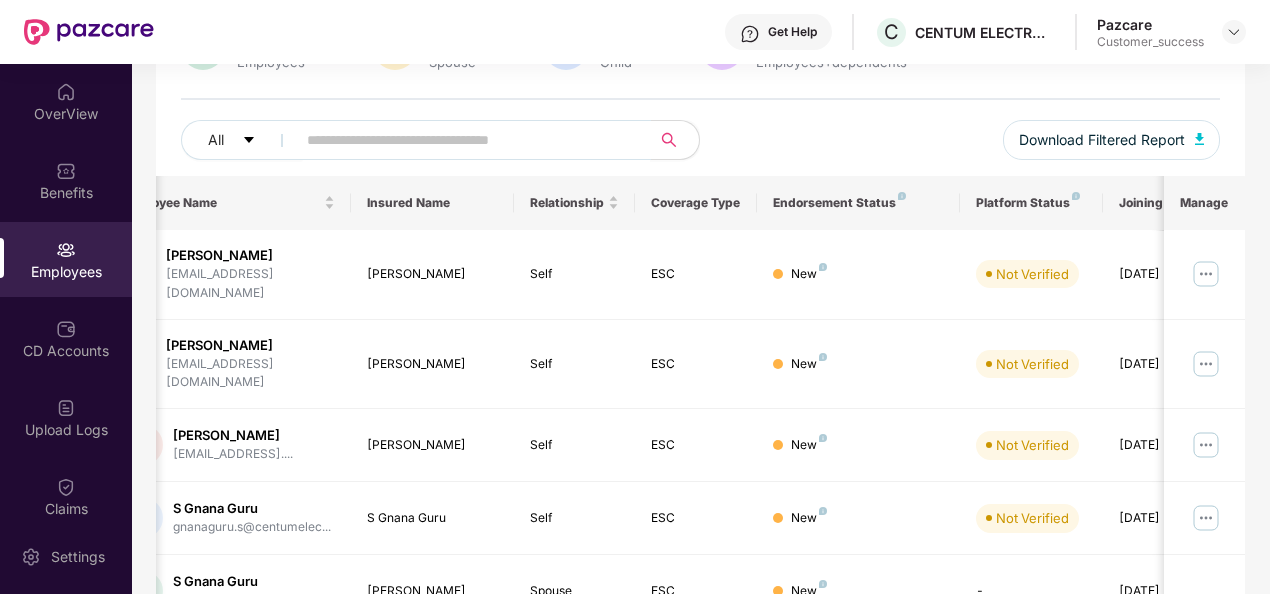 click at bounding box center [465, 140] 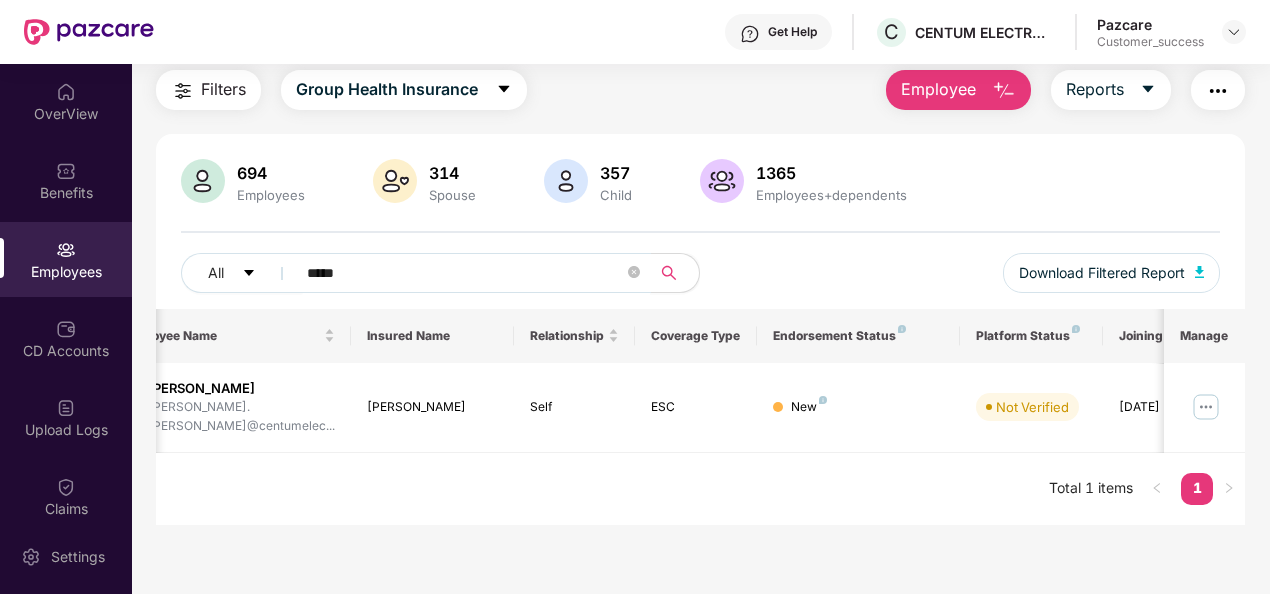 scroll, scrollTop: 64, scrollLeft: 0, axis: vertical 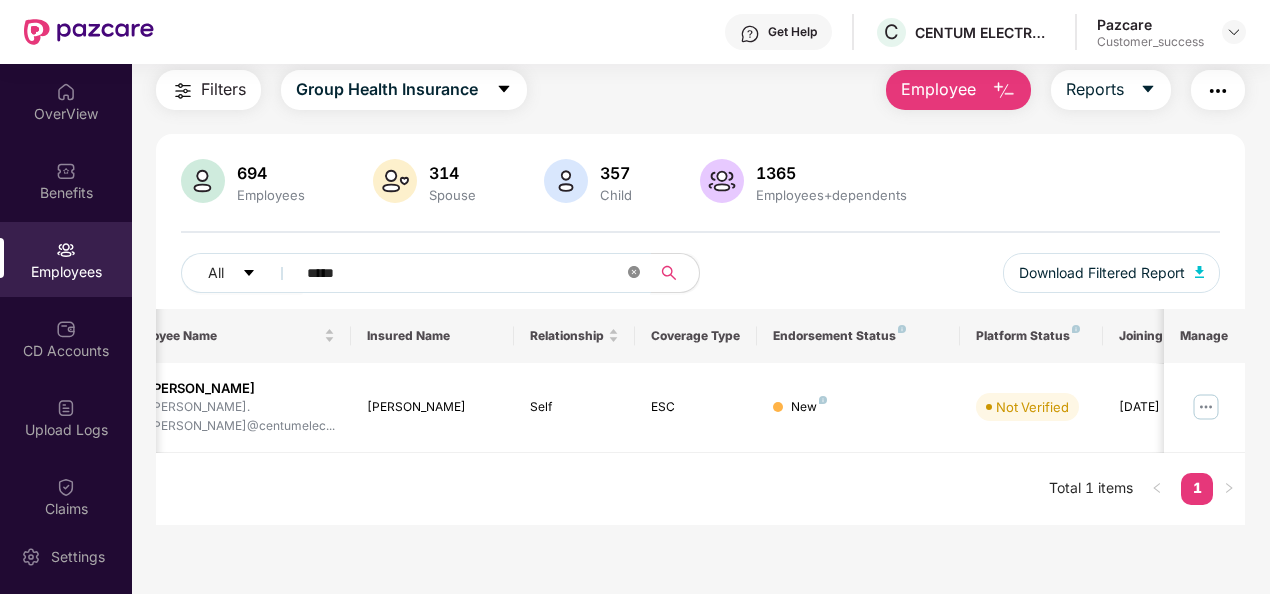 click 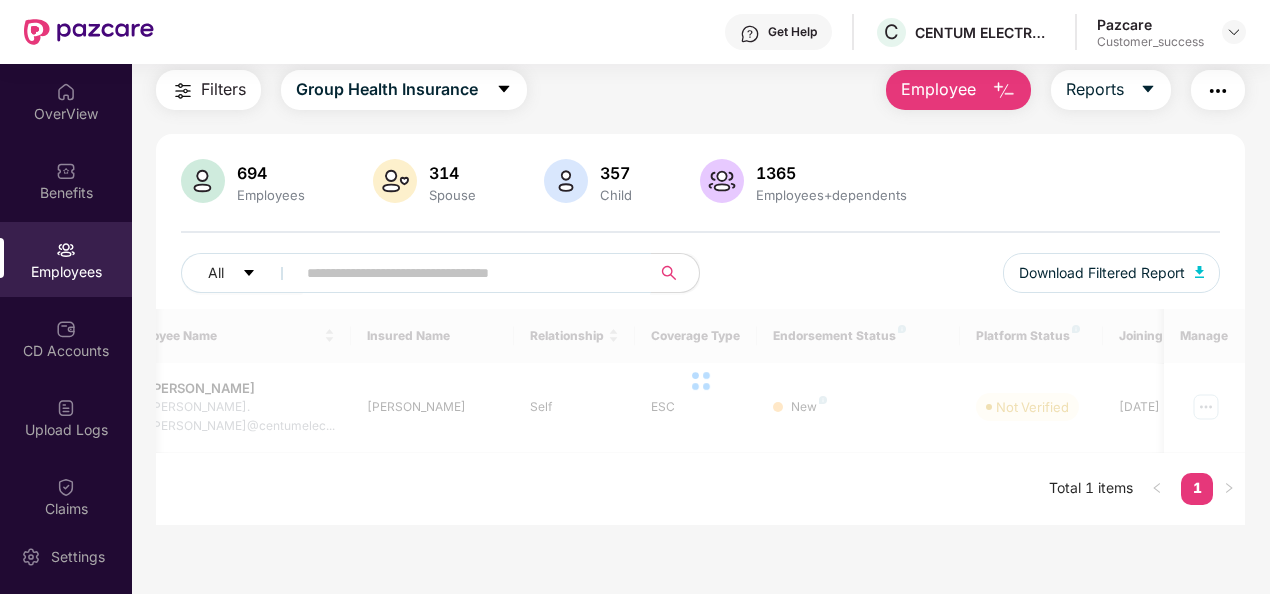 paste on "*****" 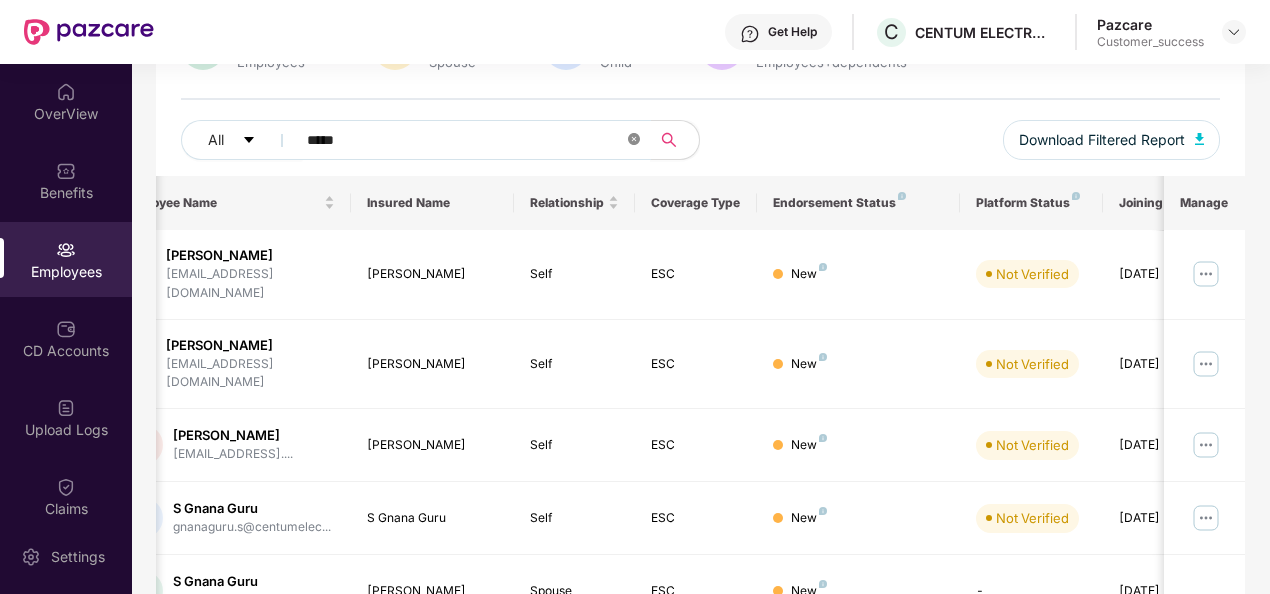 scroll, scrollTop: 122, scrollLeft: 0, axis: vertical 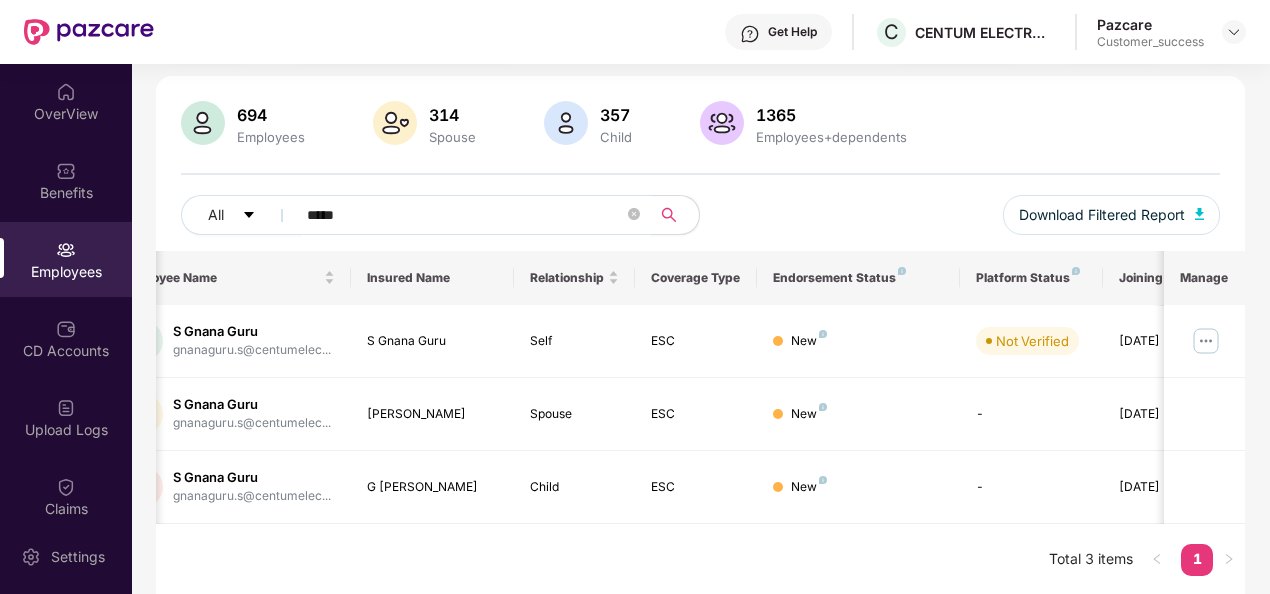 type on "*****" 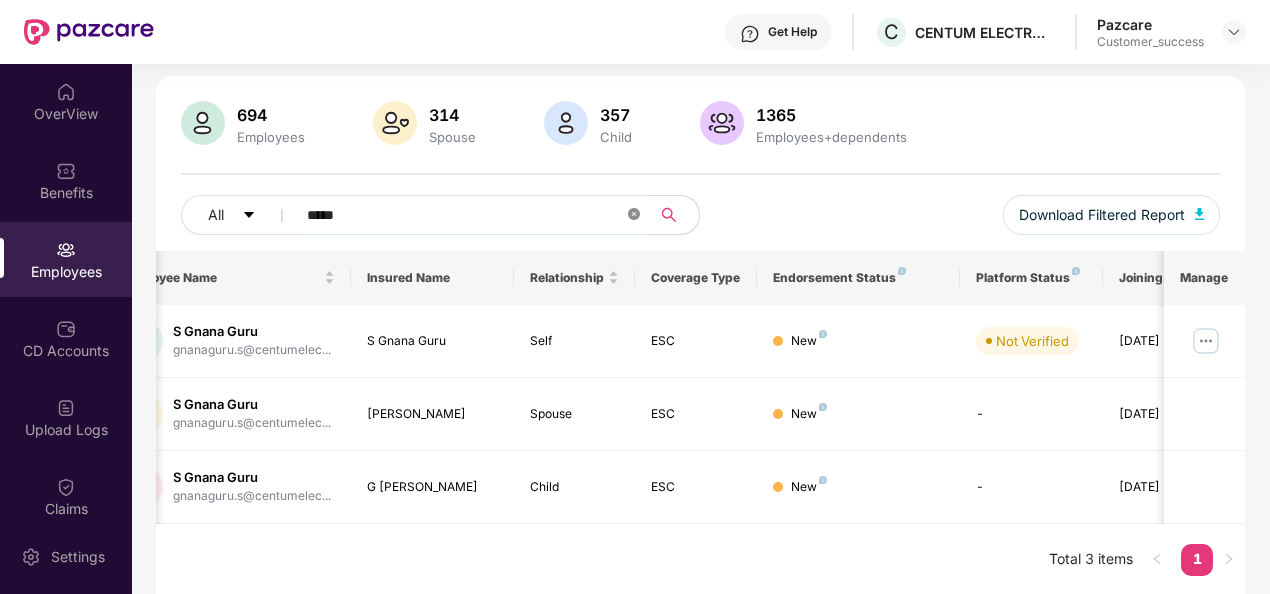 click on "*****" at bounding box center [467, 215] 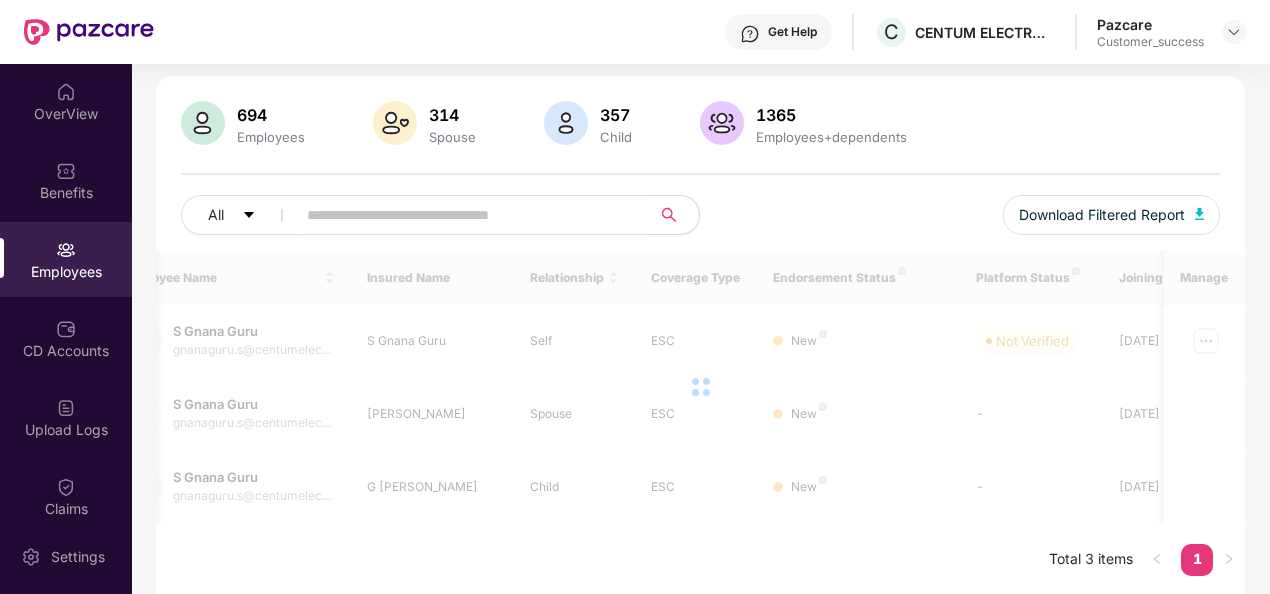 paste on "*****" 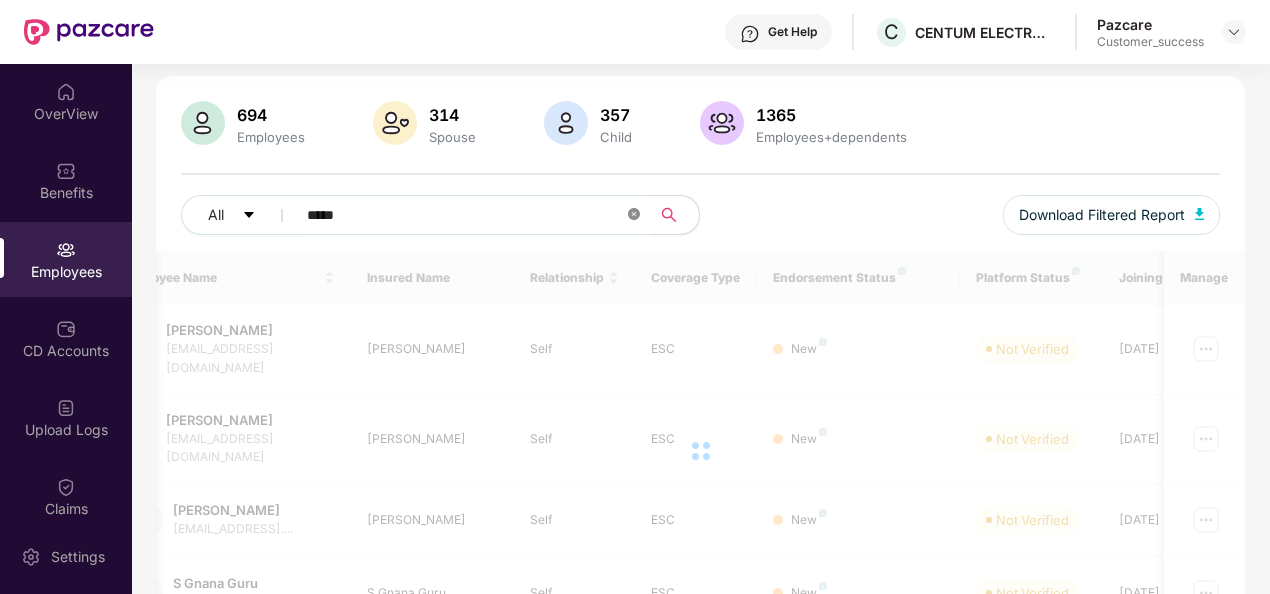 scroll, scrollTop: 64, scrollLeft: 0, axis: vertical 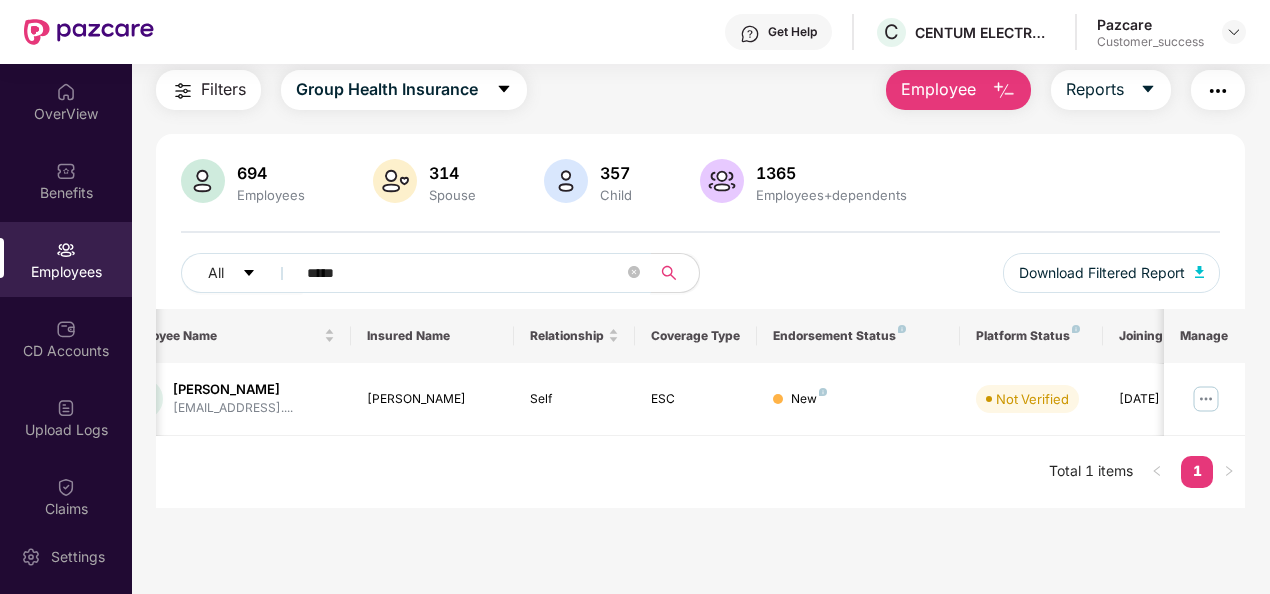 type on "*****" 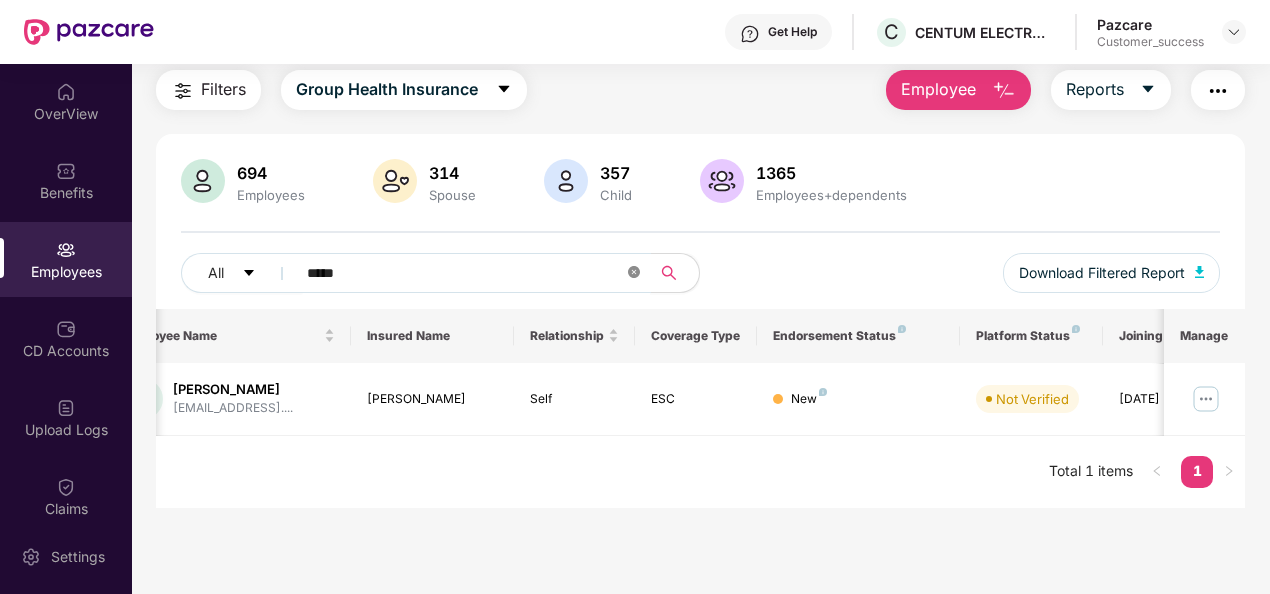 click 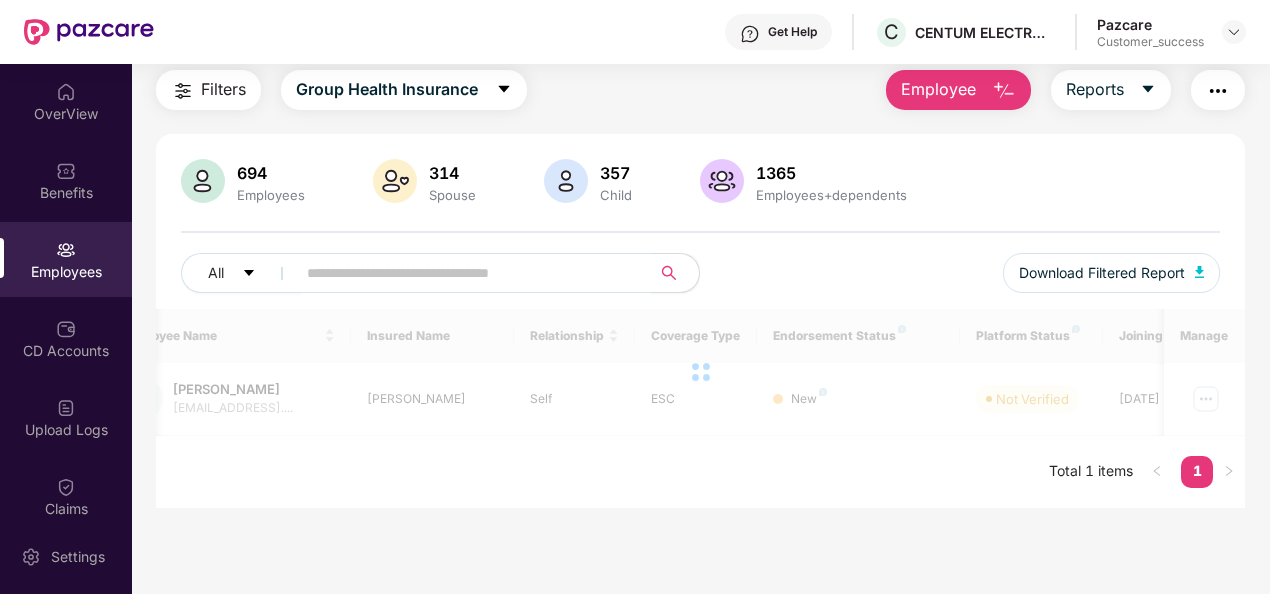 paste on "*****" 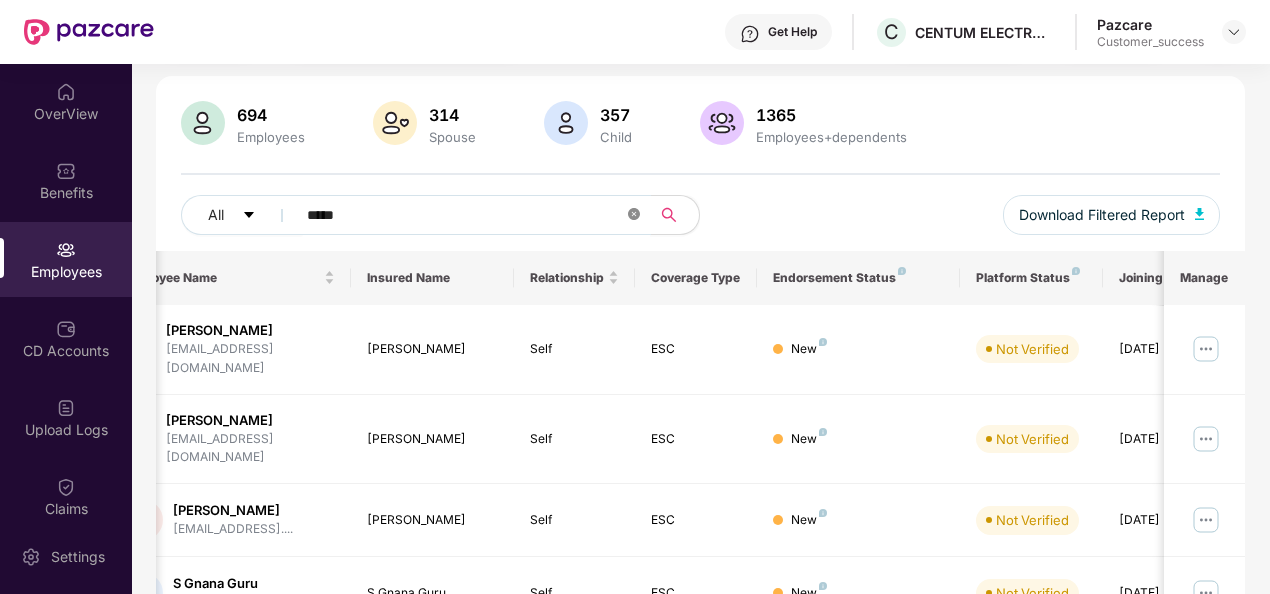 scroll, scrollTop: 64, scrollLeft: 0, axis: vertical 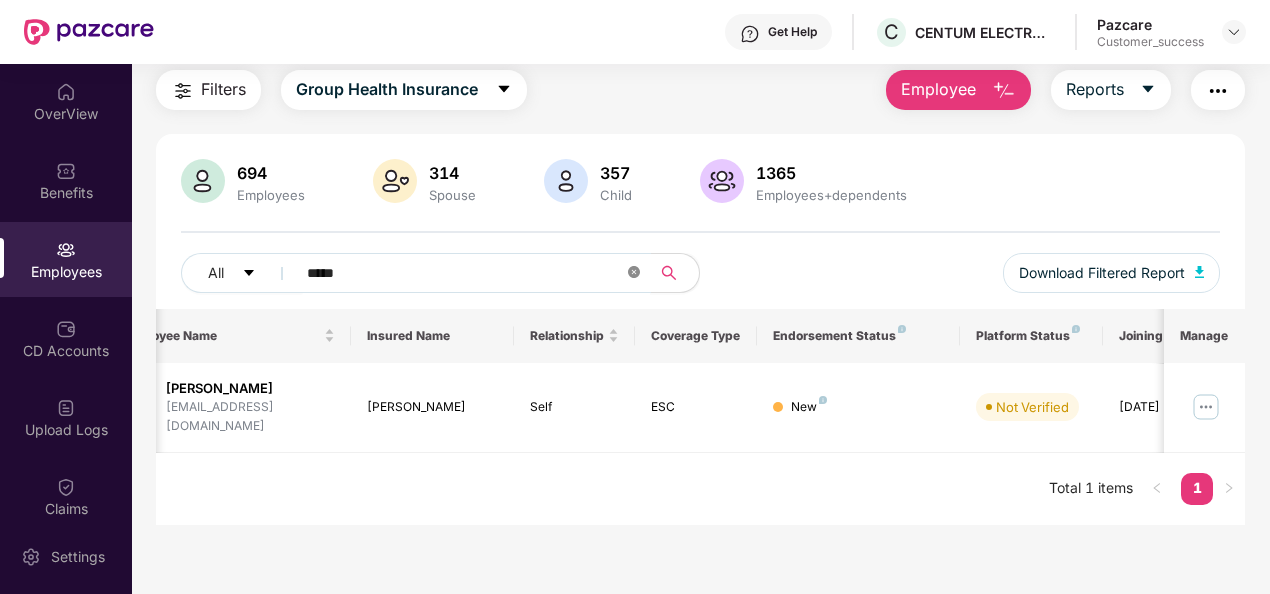 type on "*****" 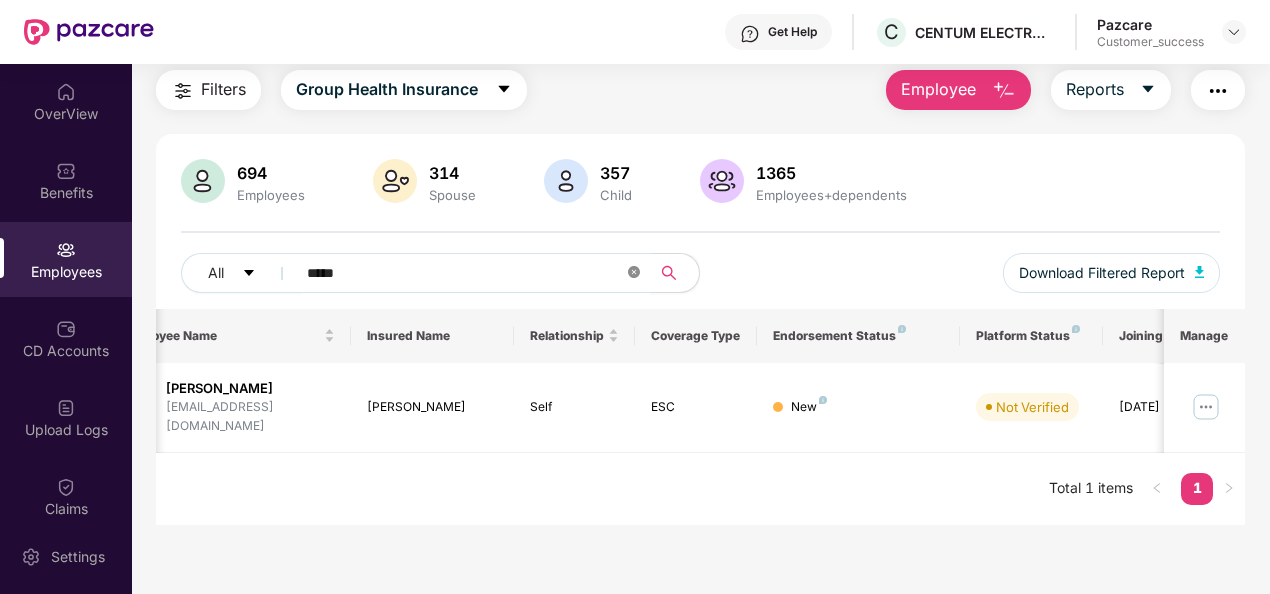 click 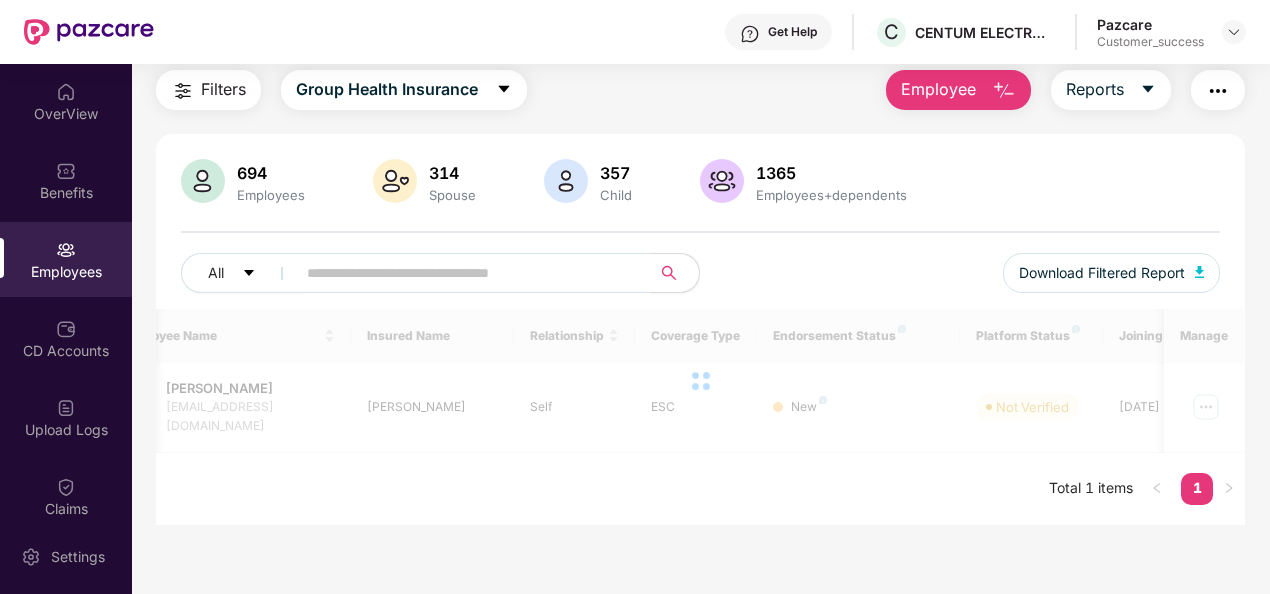 paste on "*****" 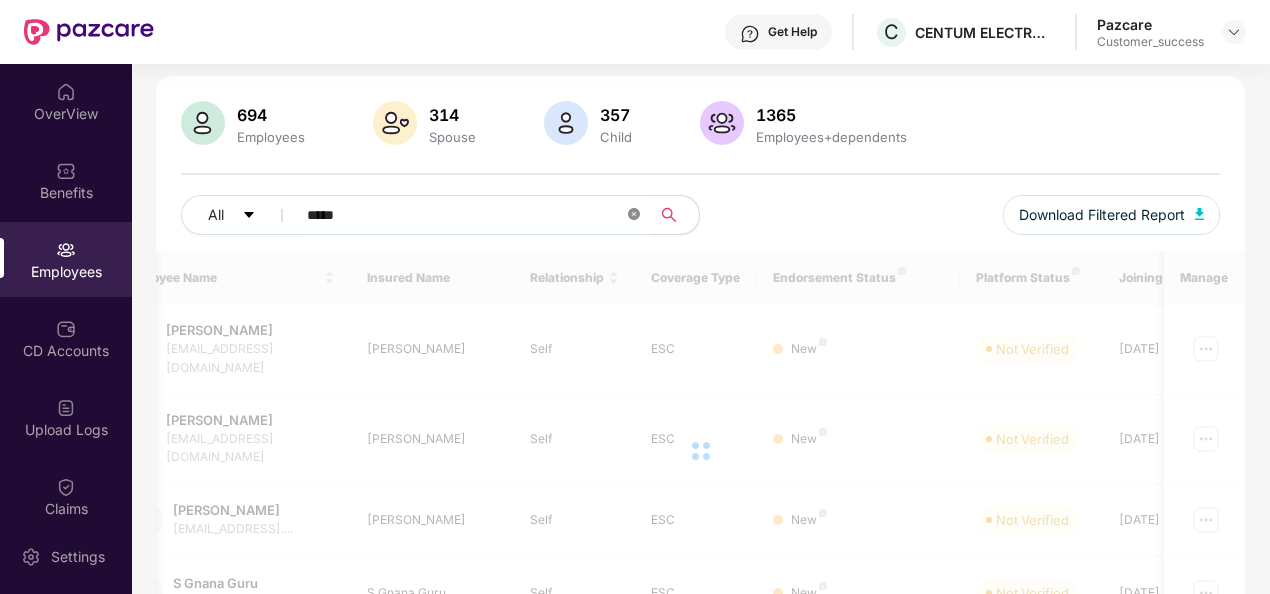 type on "*****" 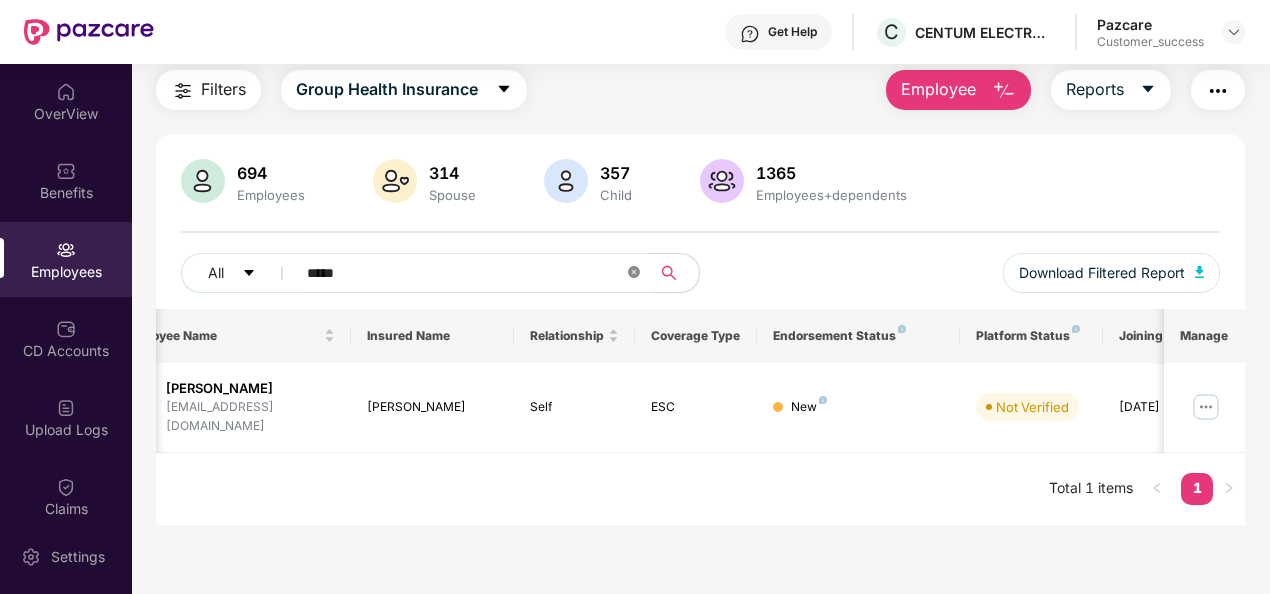 scroll, scrollTop: 64, scrollLeft: 0, axis: vertical 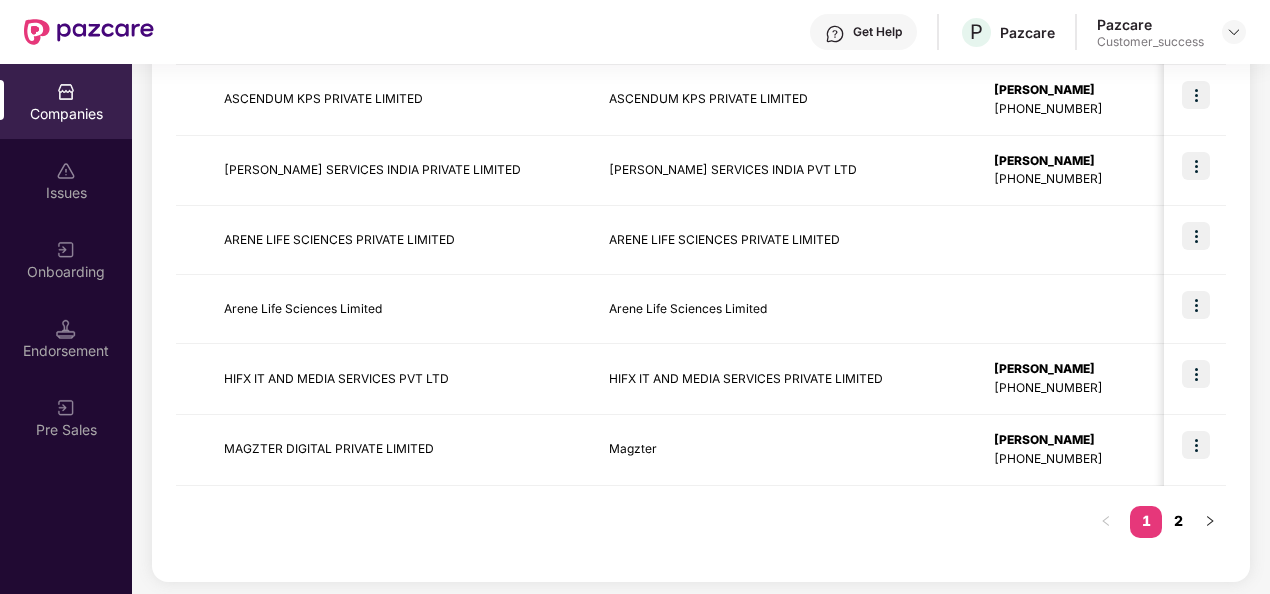 click on "2" at bounding box center [1178, 521] 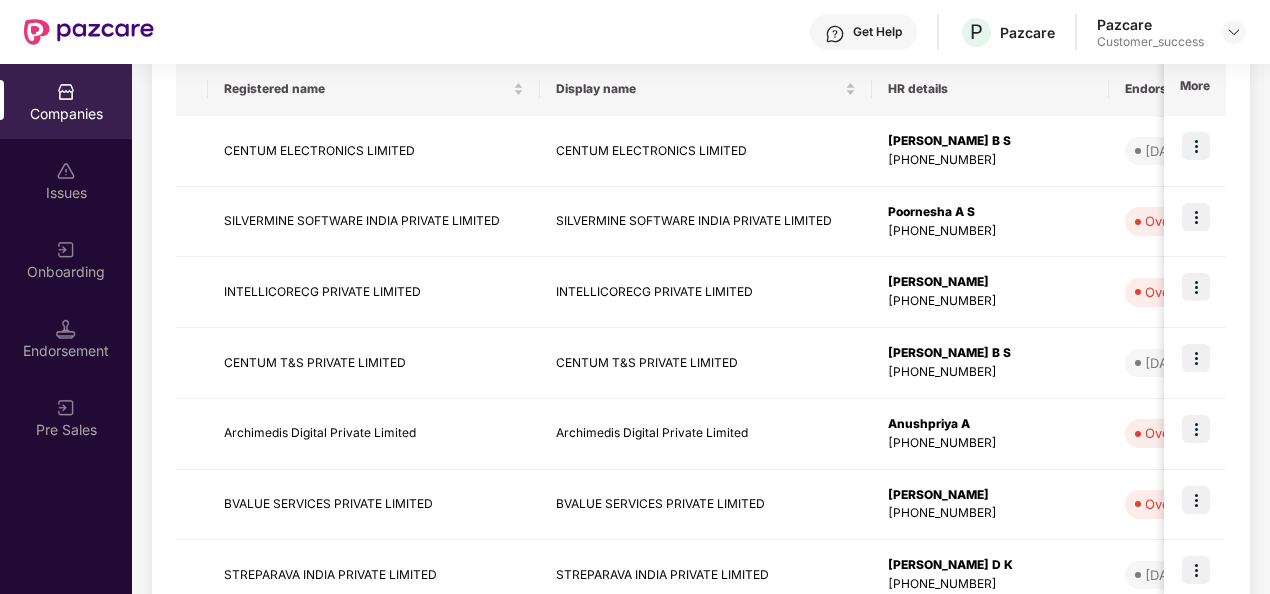 scroll, scrollTop: 328, scrollLeft: 0, axis: vertical 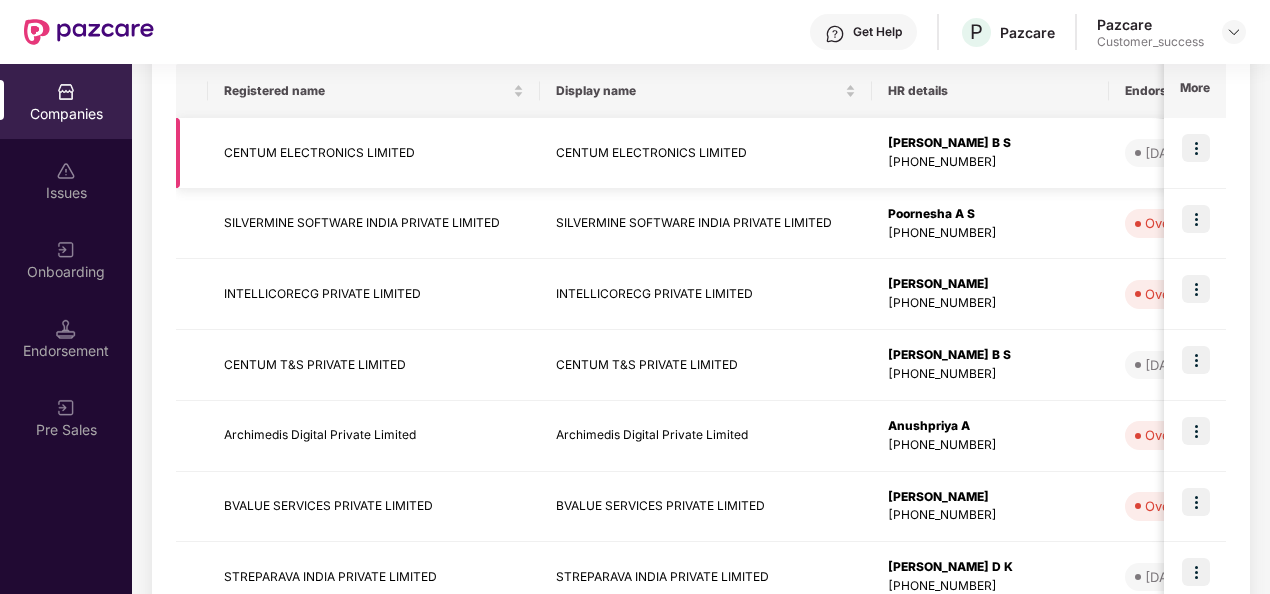 click on "CENTUM ELECTRONICS LIMITED" at bounding box center [706, 153] 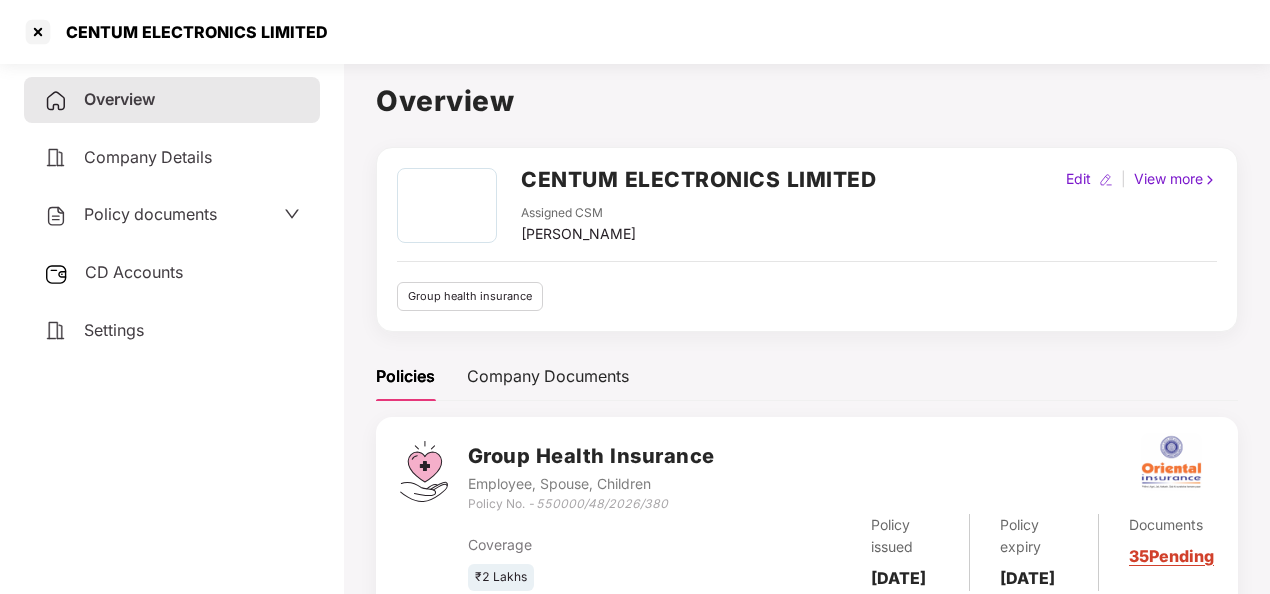 scroll, scrollTop: 92, scrollLeft: 0, axis: vertical 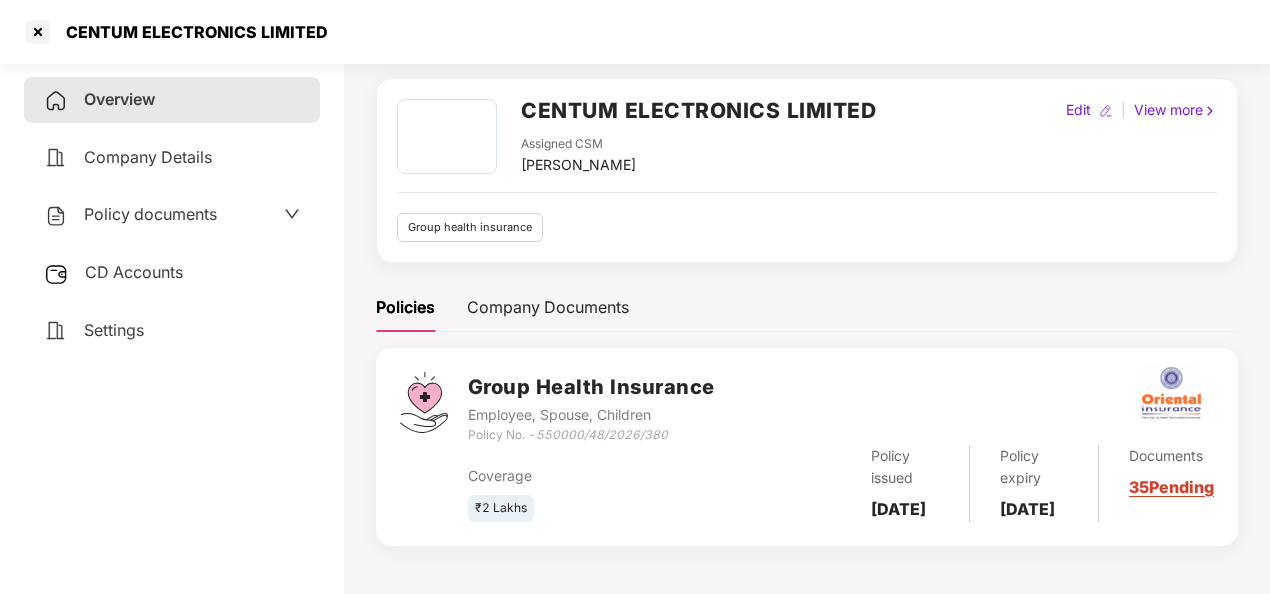 click on "35  Pending" at bounding box center (1171, 487) 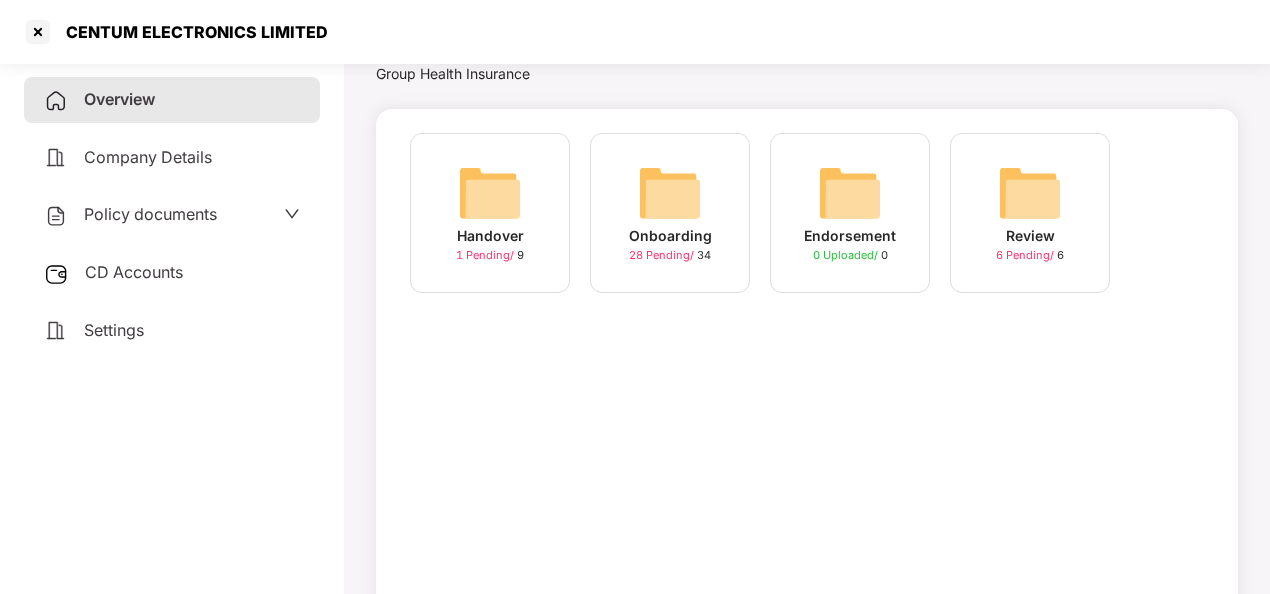 click at bounding box center (670, 193) 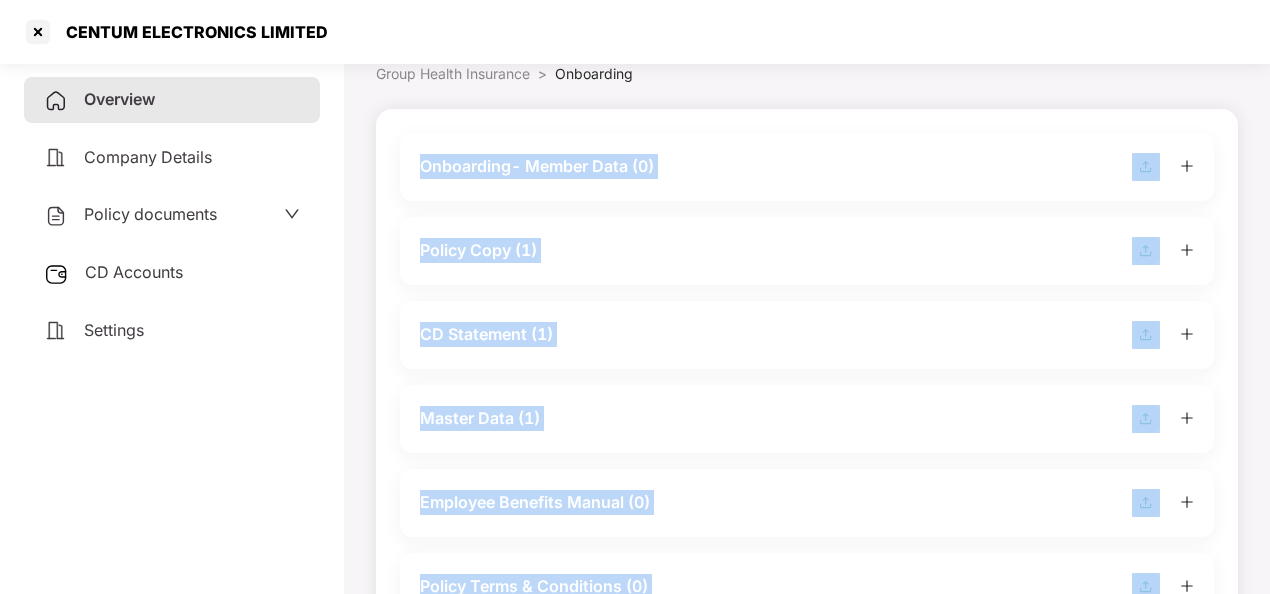 click on "Onboarding- Member Data (0)" at bounding box center (807, 167) 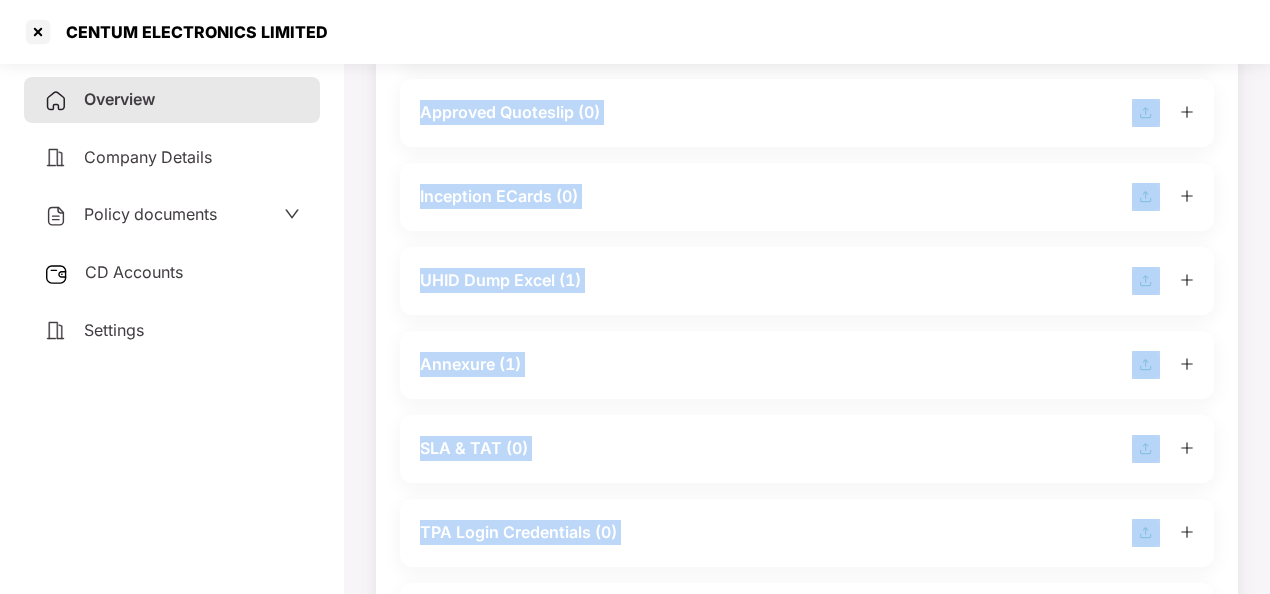scroll, scrollTop: 910, scrollLeft: 0, axis: vertical 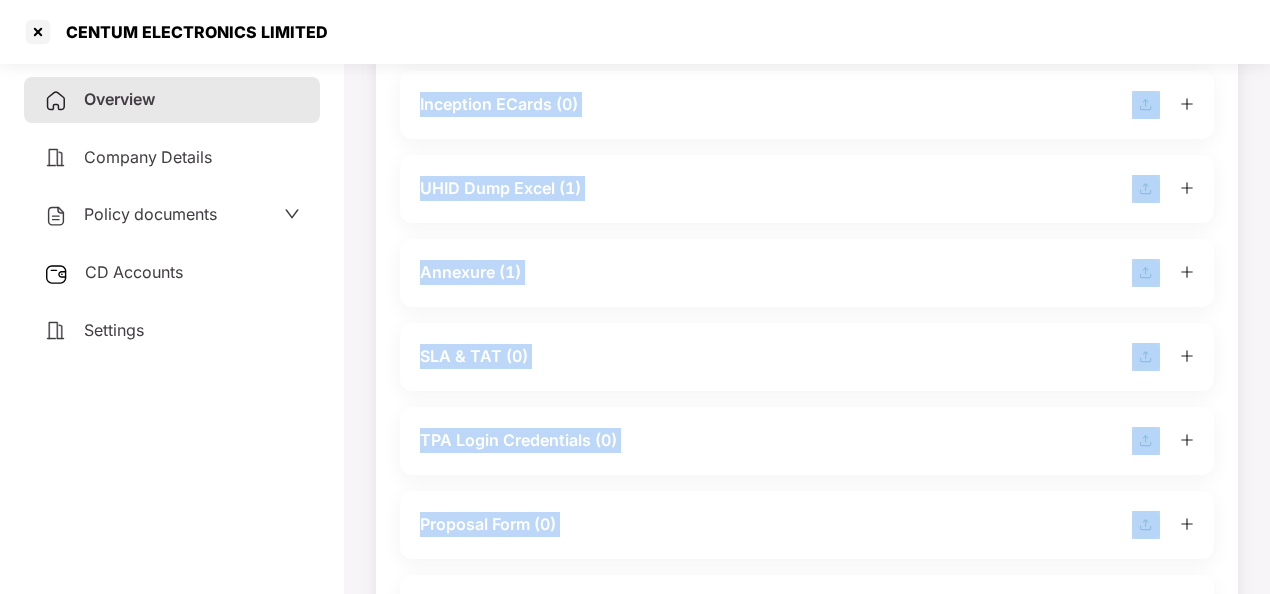 click at bounding box center (1146, 273) 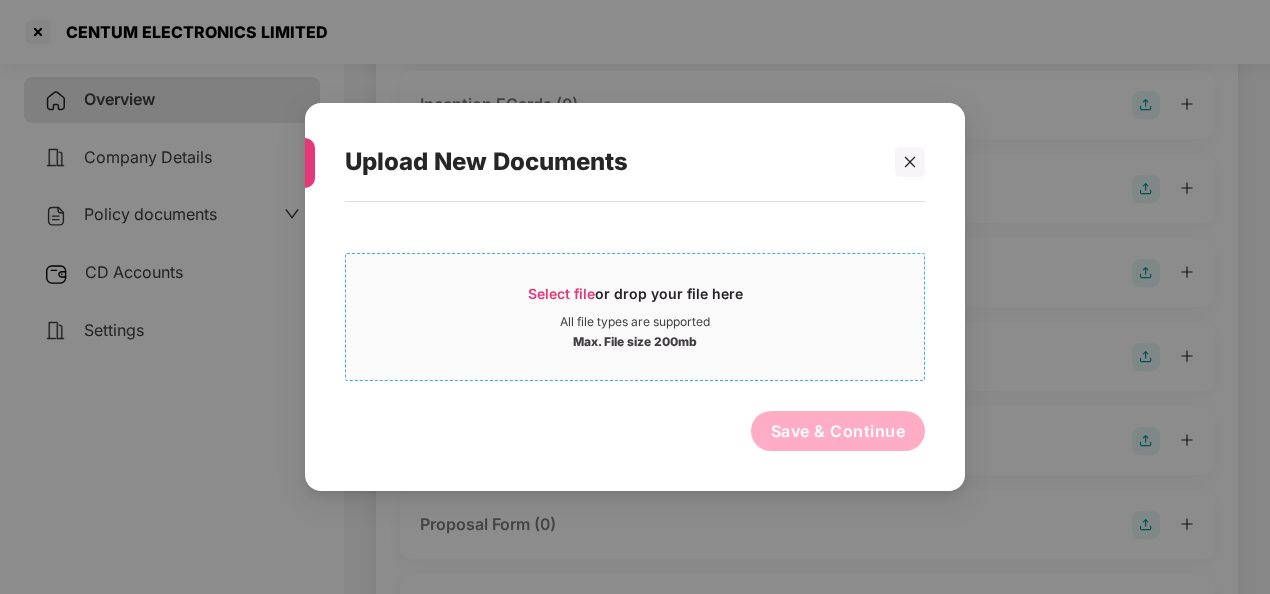 click on "Select file" at bounding box center (561, 293) 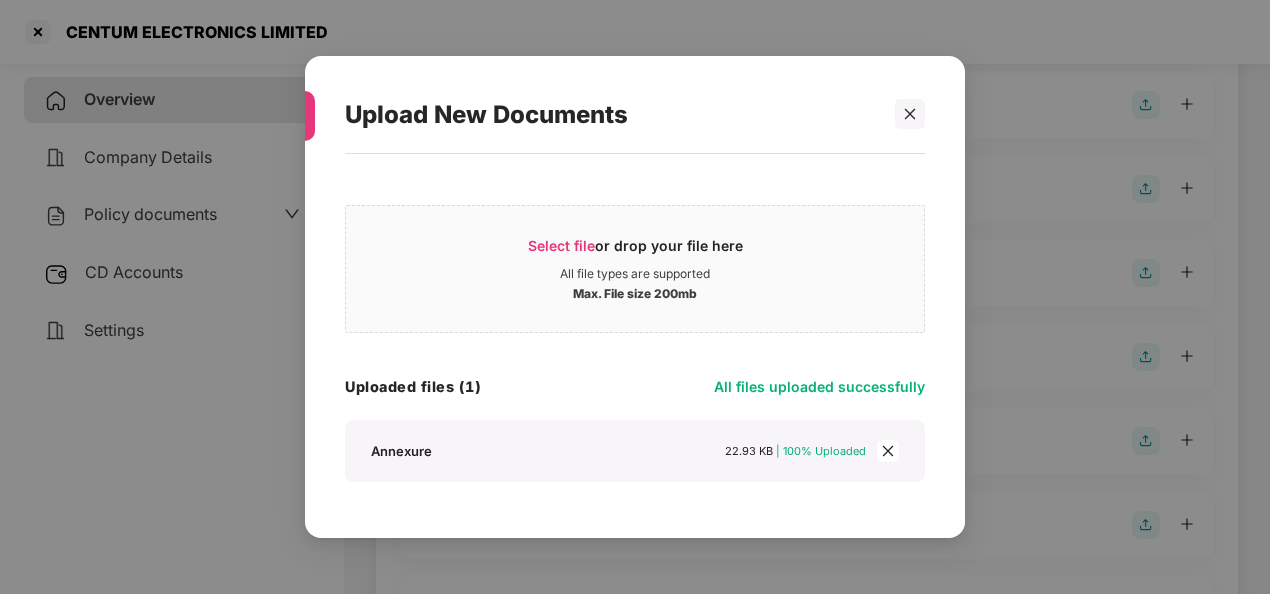 click on "Upload New Documents Select file  or drop your file here All file types are supported Max. File size 200mb Annexure.xlsx Uploaded files (1) All files uploaded successfully Annexure 22.93 KB    | 100% Uploaded  Save & Continue" at bounding box center (635, 297) 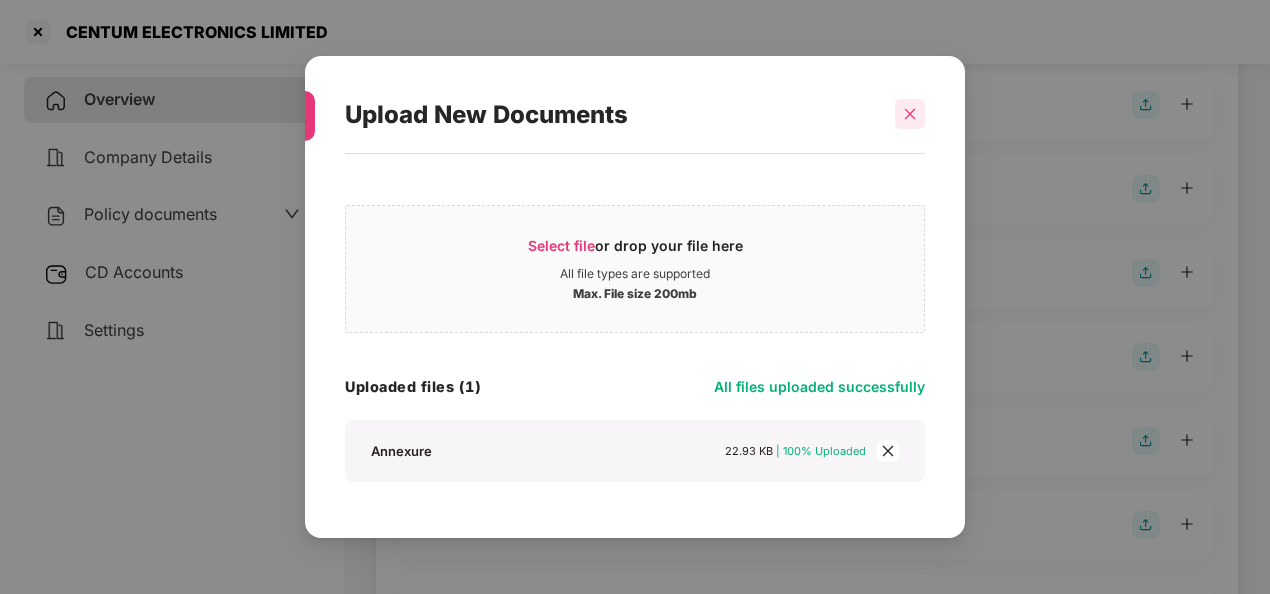 click at bounding box center (910, 114) 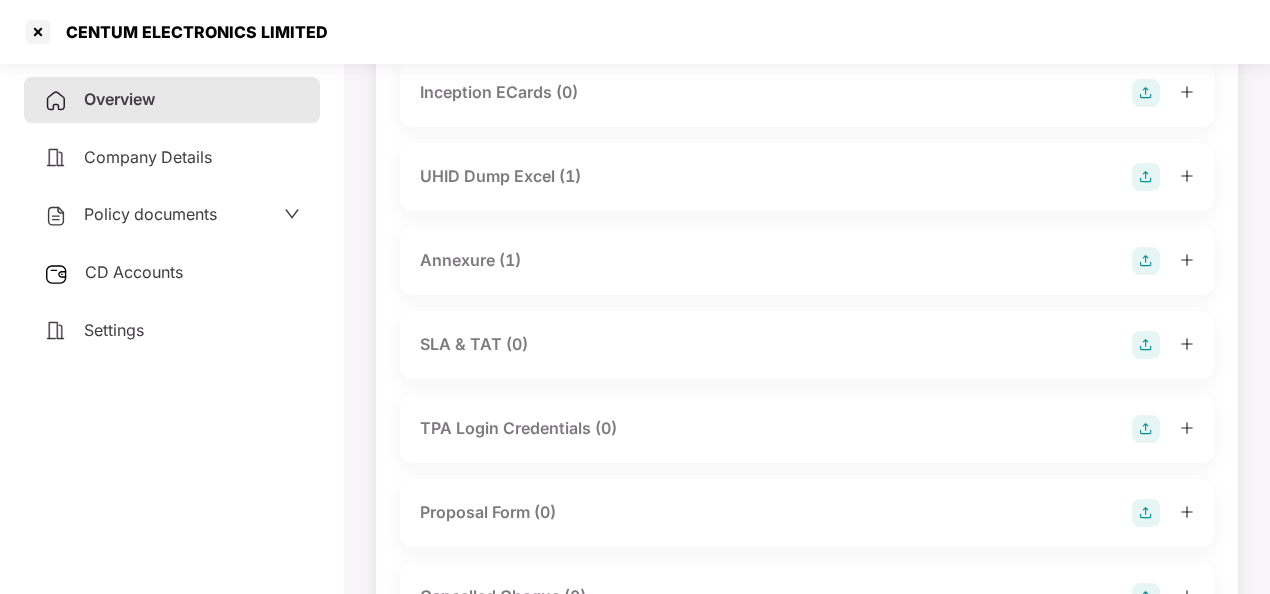 scroll, scrollTop: 914, scrollLeft: 0, axis: vertical 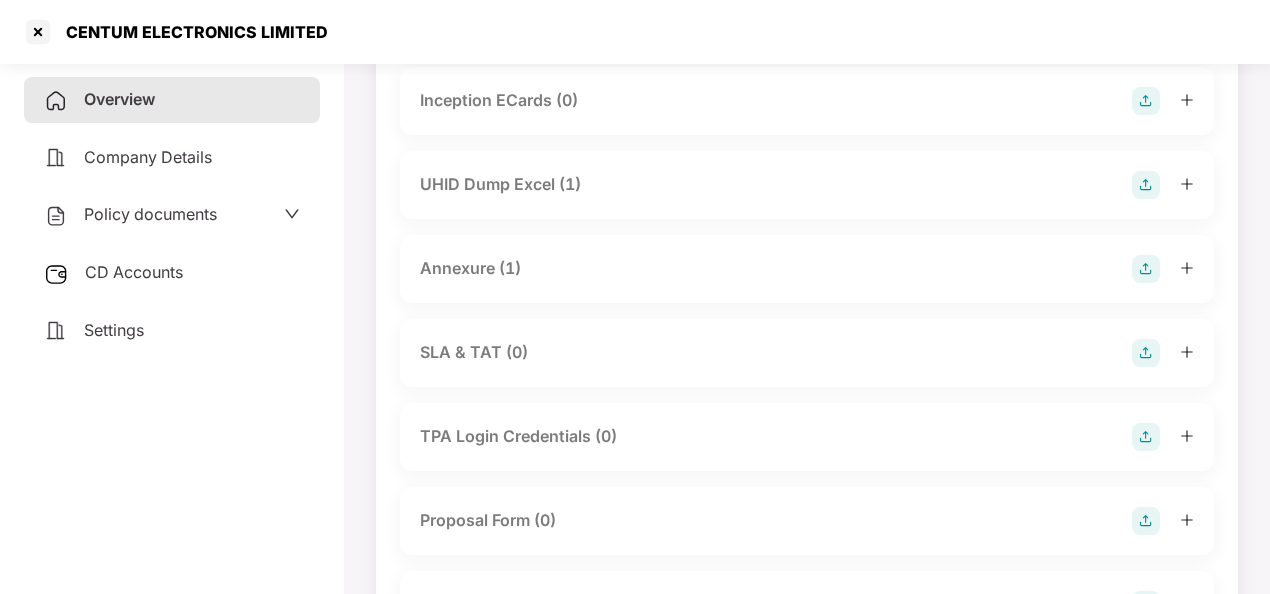 click on "Annexure (1)" at bounding box center [470, 268] 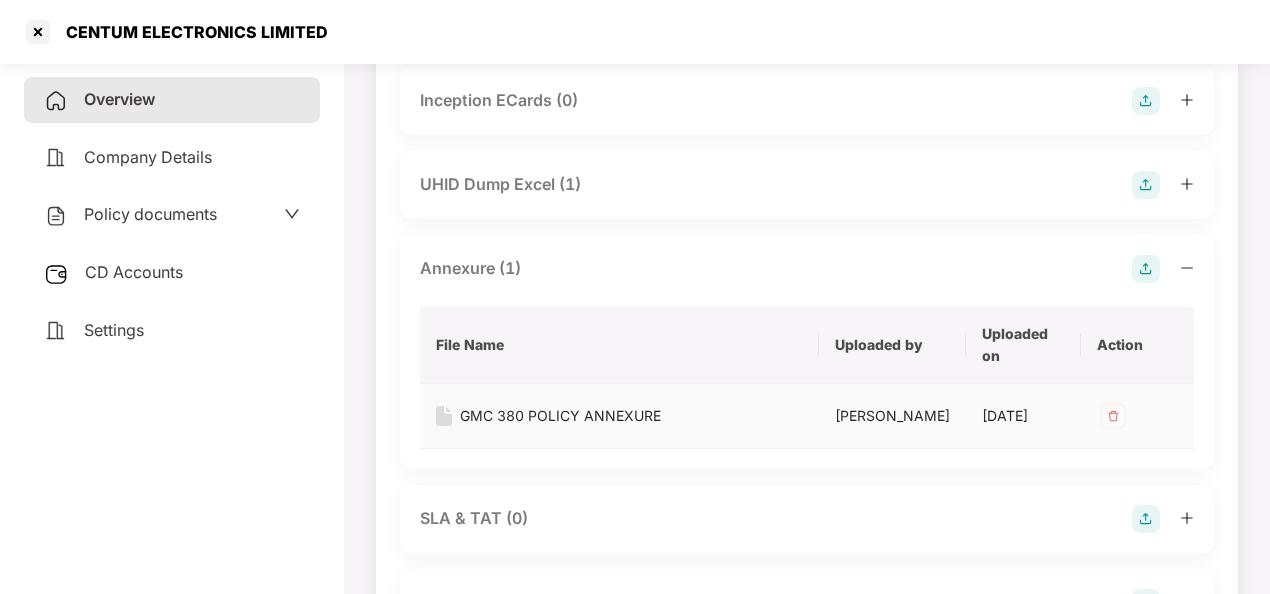 click at bounding box center [444, 416] 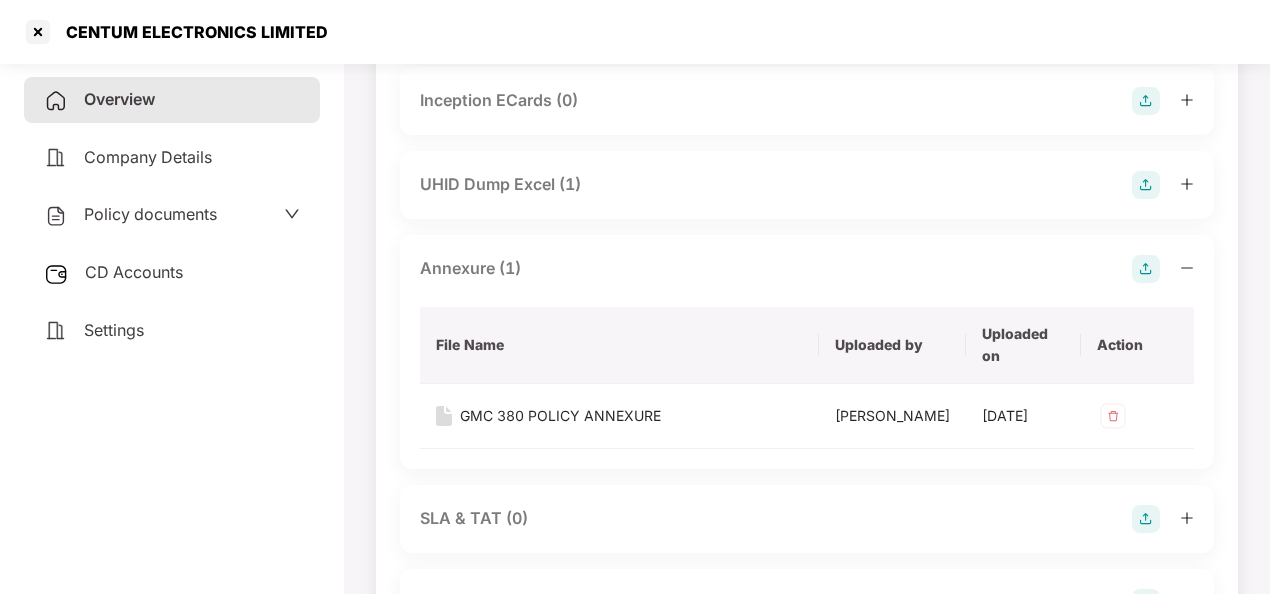 click on "Annexure (1)" at bounding box center (807, 269) 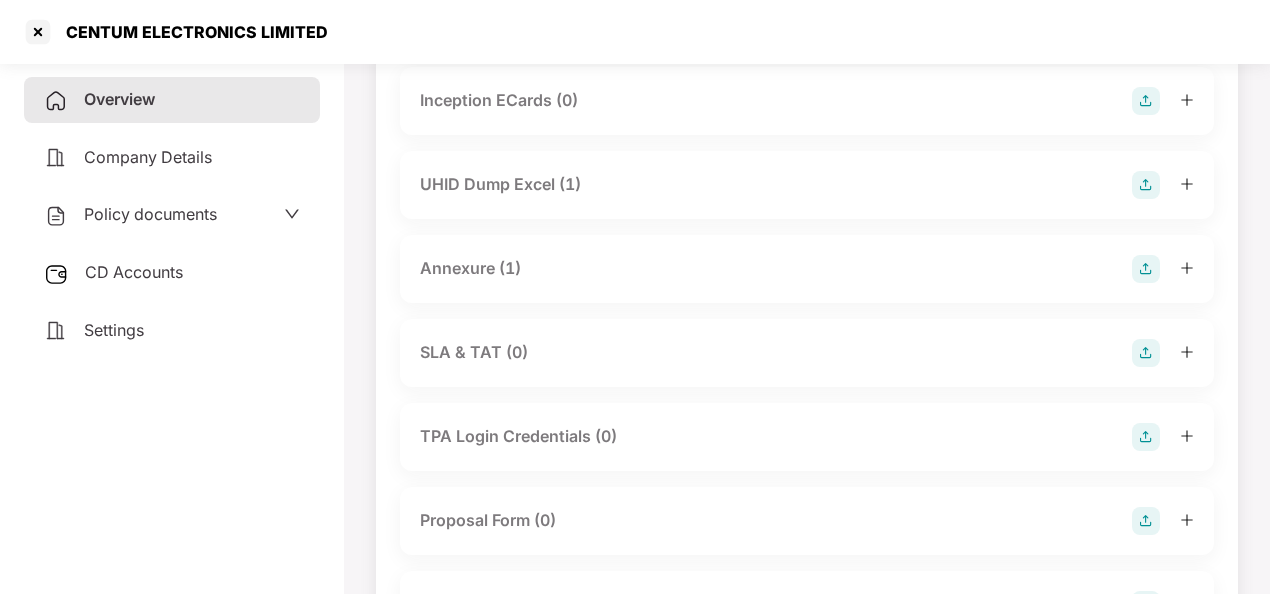 click on "Annexure (1)" at bounding box center (470, 268) 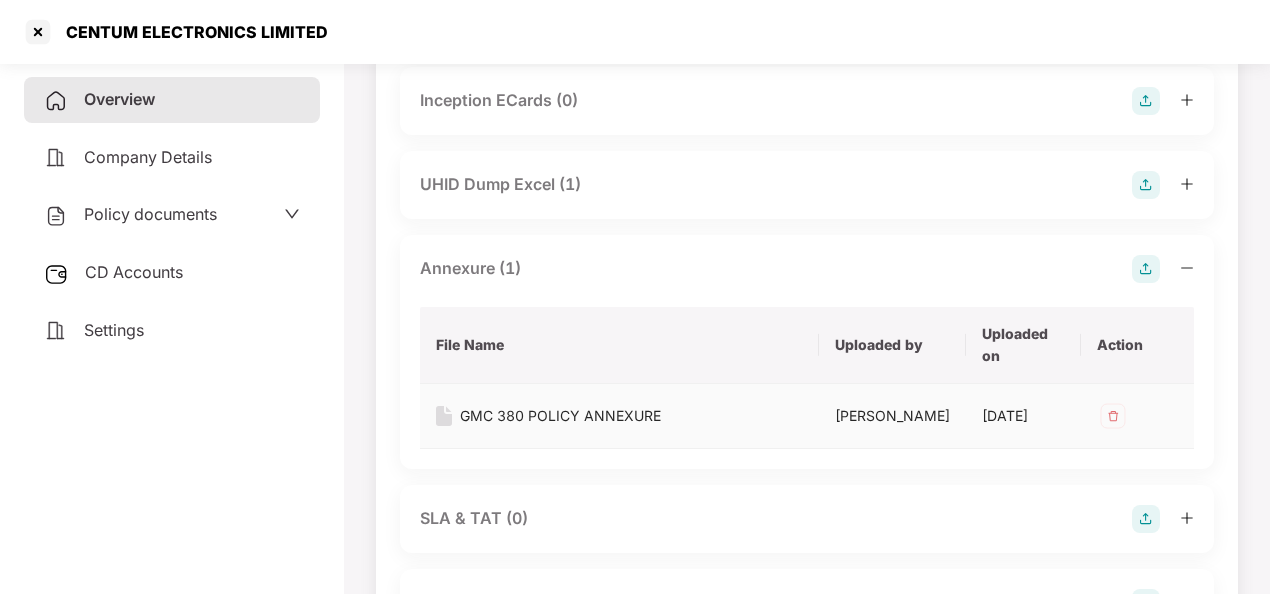 click at bounding box center (1113, 416) 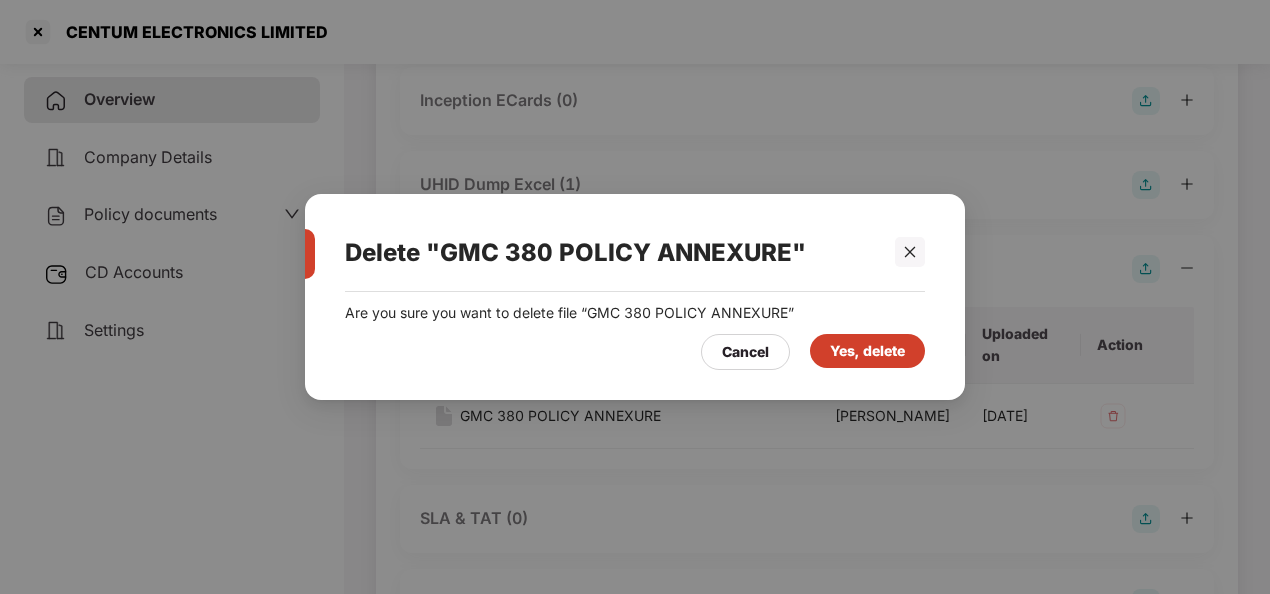 click on "Delete "GMC 380 POLICY ANNEXURE" Are you sure you want to delete file “GMC 380 POLICY ANNEXURE” Cancel Yes, delete" at bounding box center [635, 297] 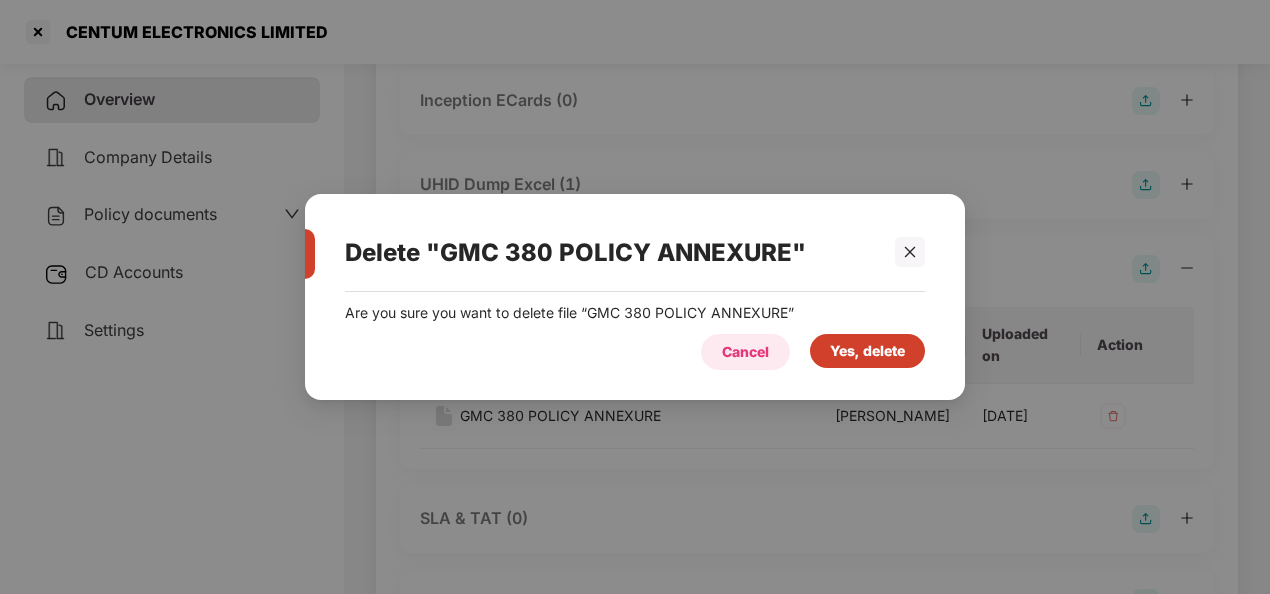 click on "Cancel" at bounding box center [745, 352] 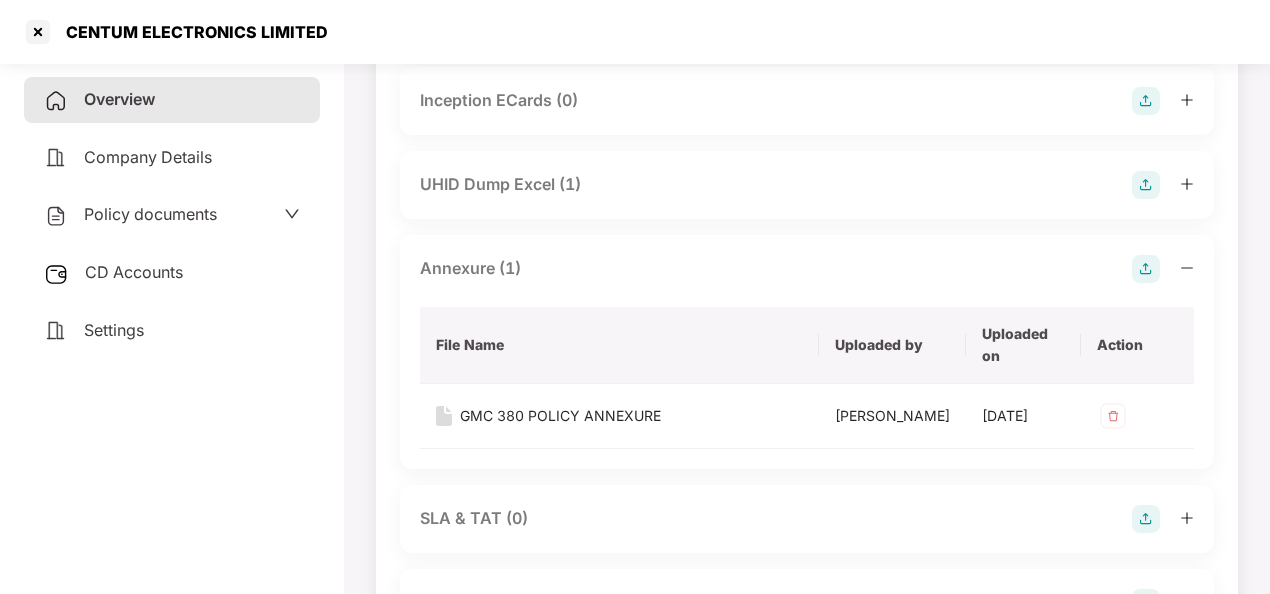 click at bounding box center [1146, 269] 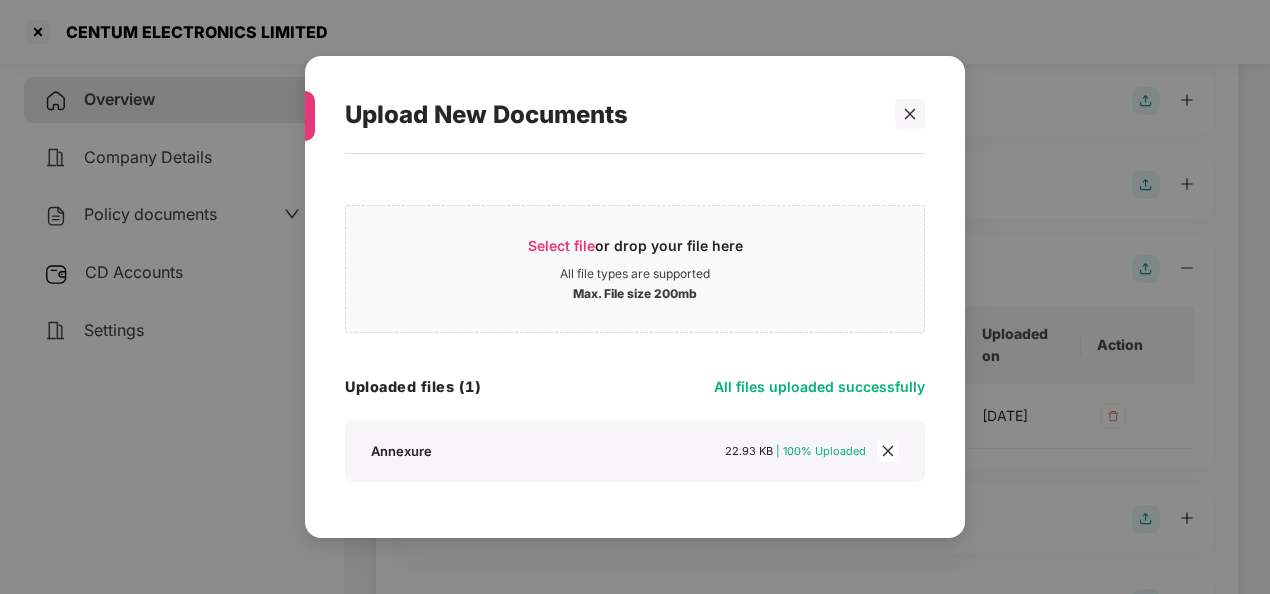 scroll, scrollTop: 53, scrollLeft: 0, axis: vertical 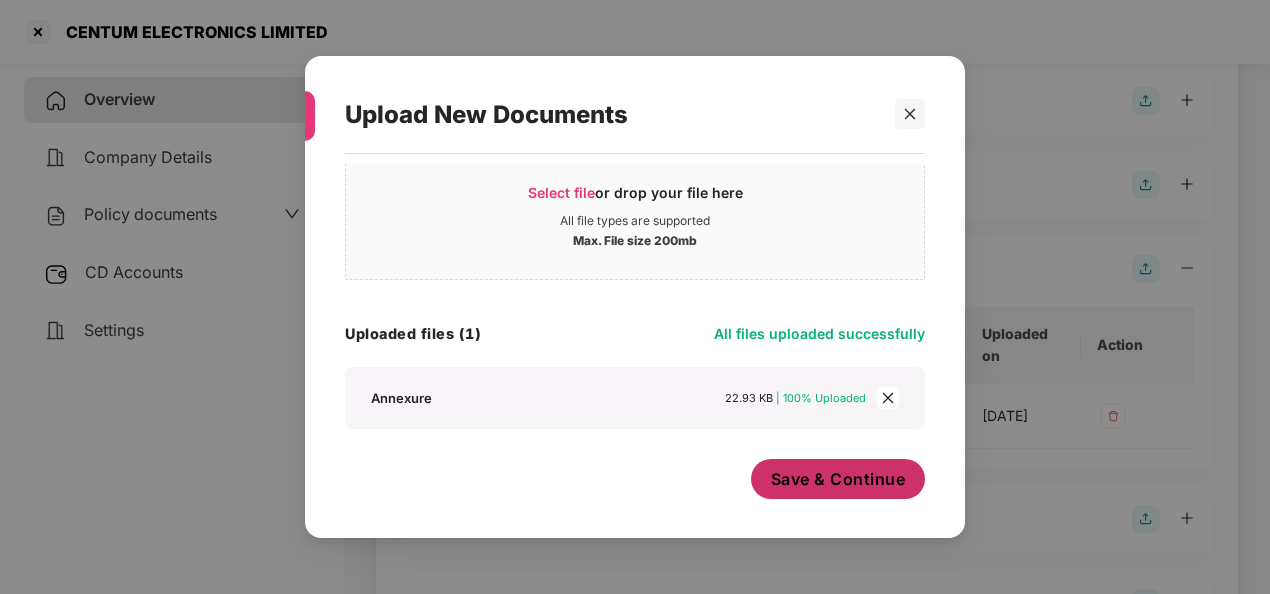 click on "Save & Continue" at bounding box center (838, 479) 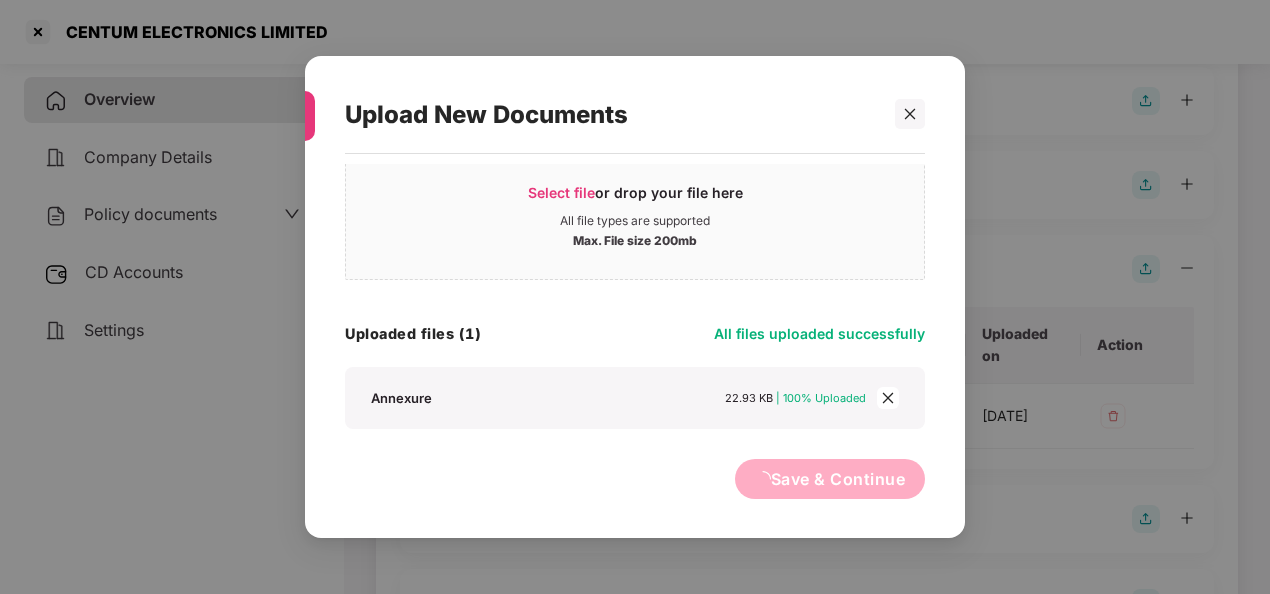 scroll, scrollTop: 0, scrollLeft: 0, axis: both 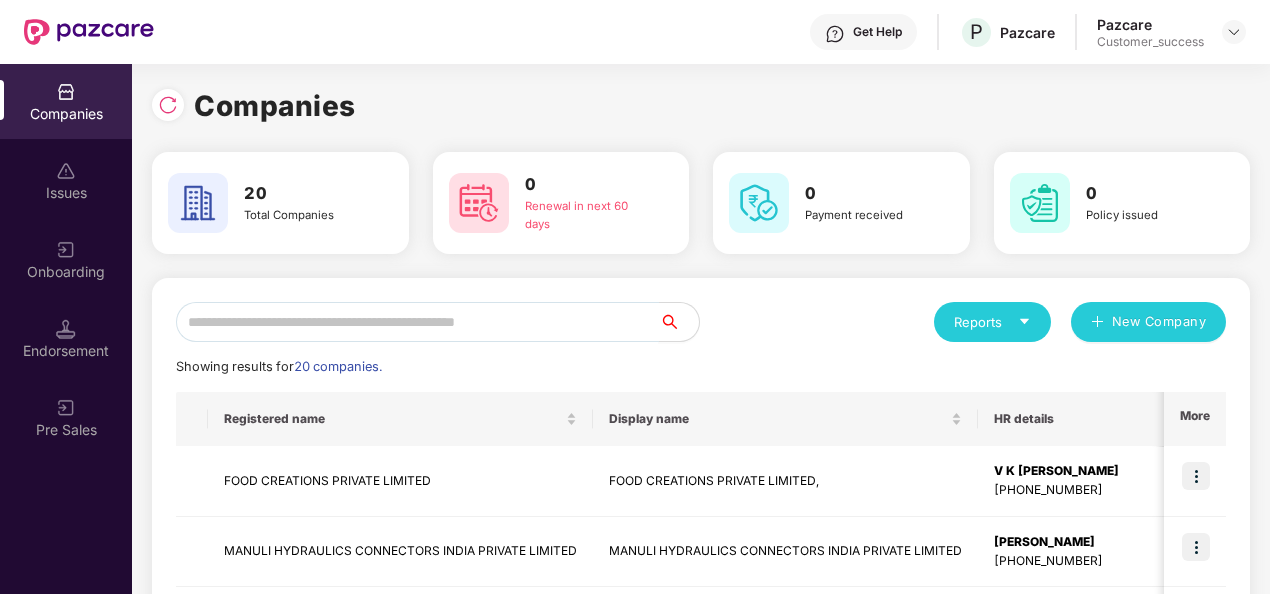 click at bounding box center [417, 322] 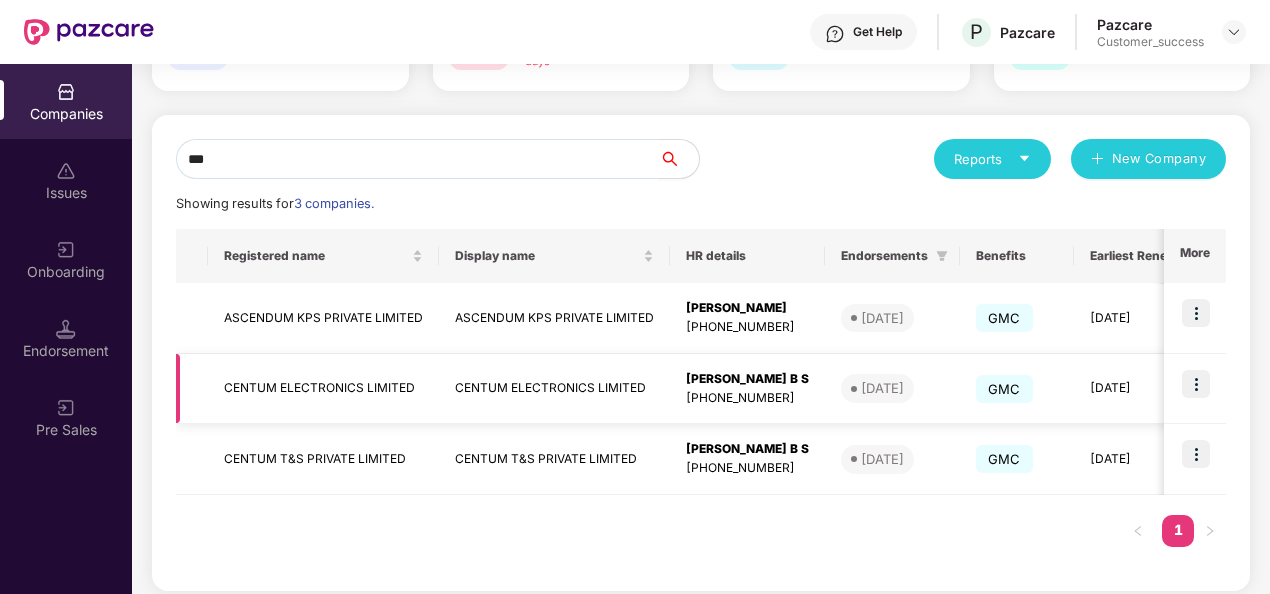 scroll, scrollTop: 175, scrollLeft: 0, axis: vertical 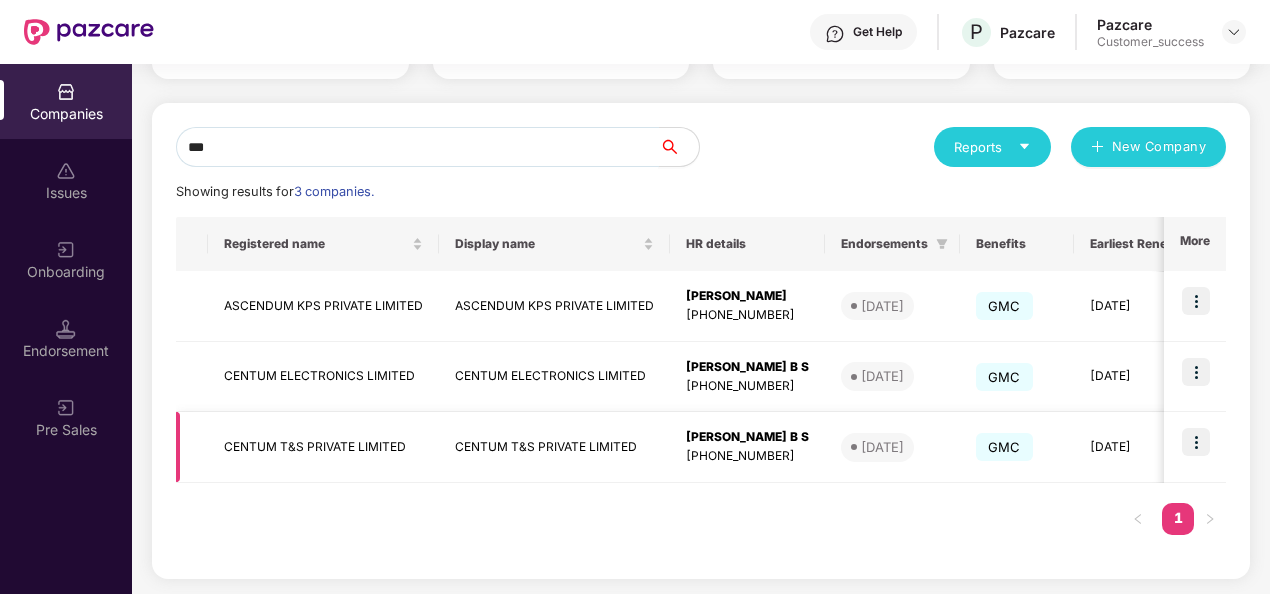 type on "***" 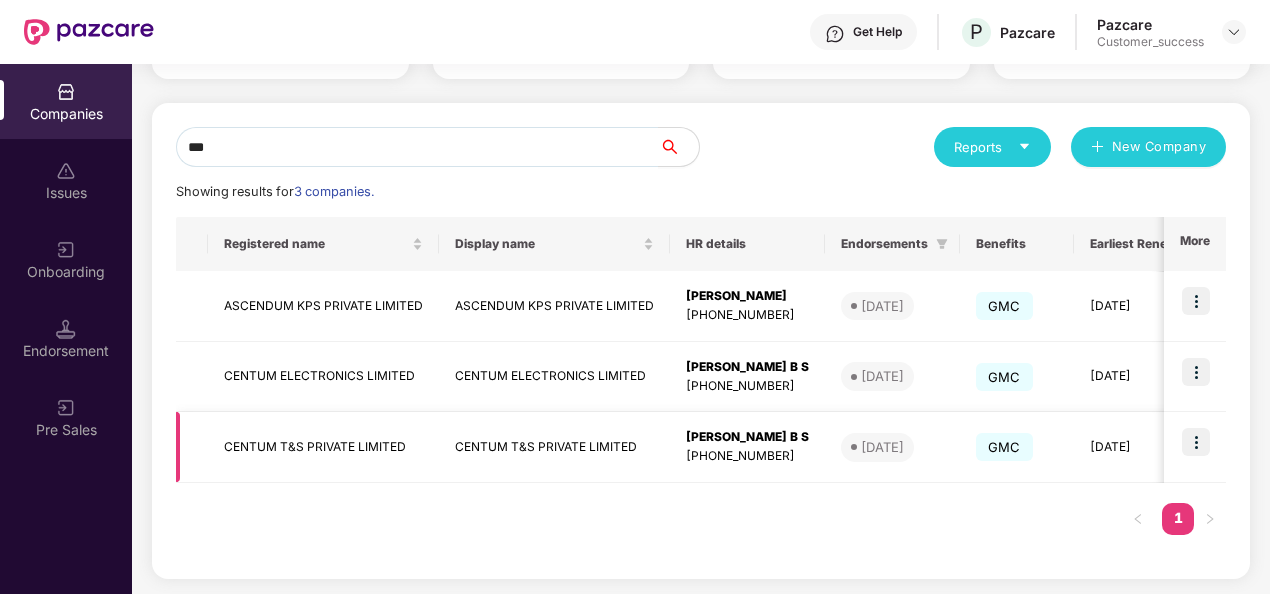 click on "CENTUM T&S PRIVATE LIMITED" at bounding box center [323, 447] 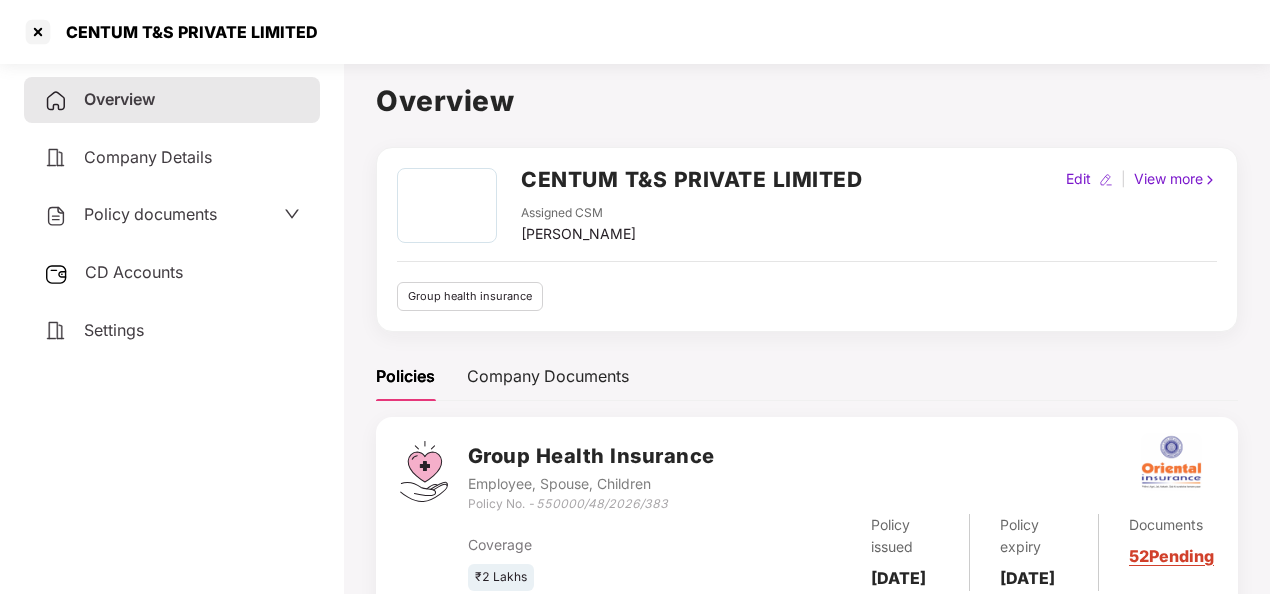 scroll, scrollTop: 92, scrollLeft: 0, axis: vertical 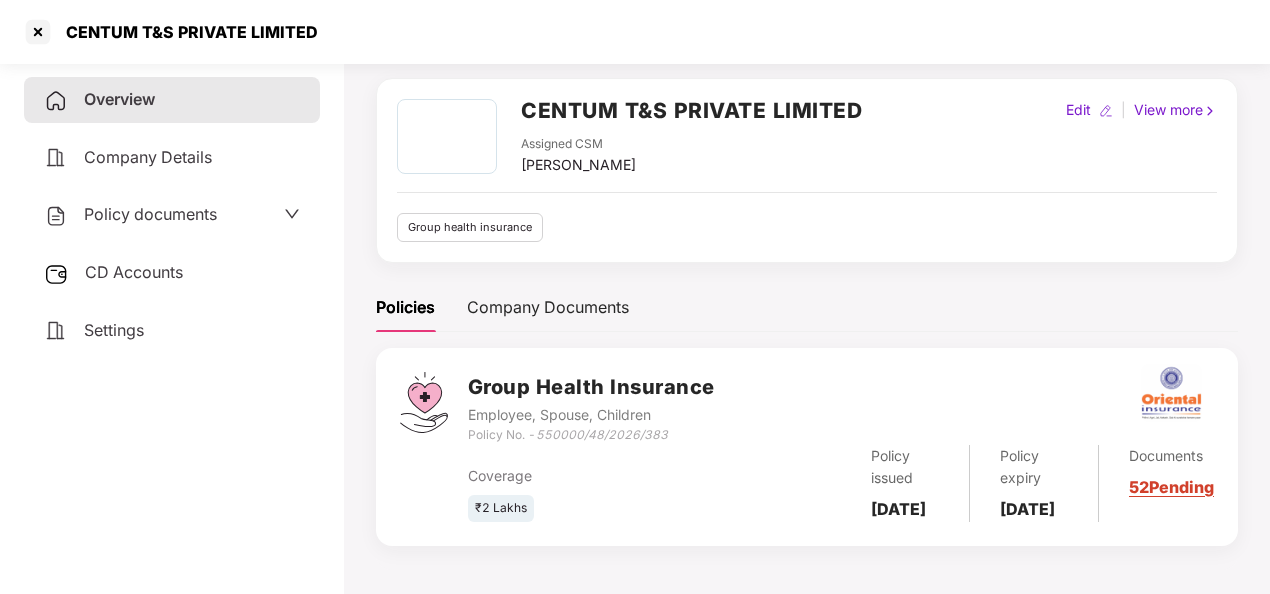 click on "52  Pending" at bounding box center (1171, 487) 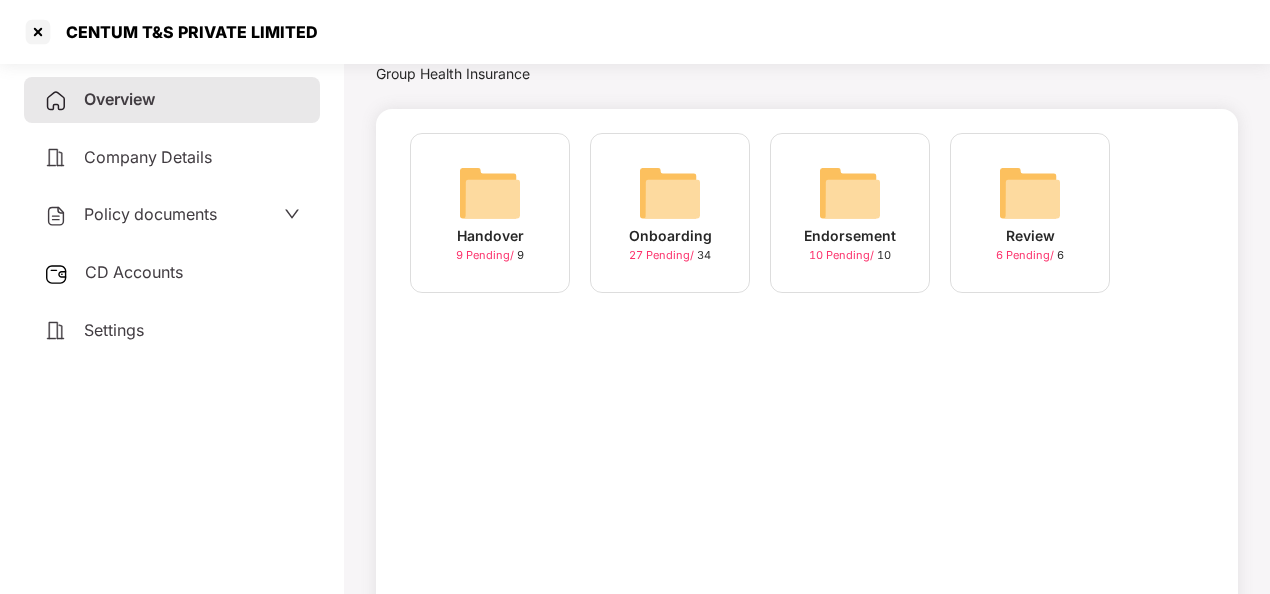 click at bounding box center [670, 193] 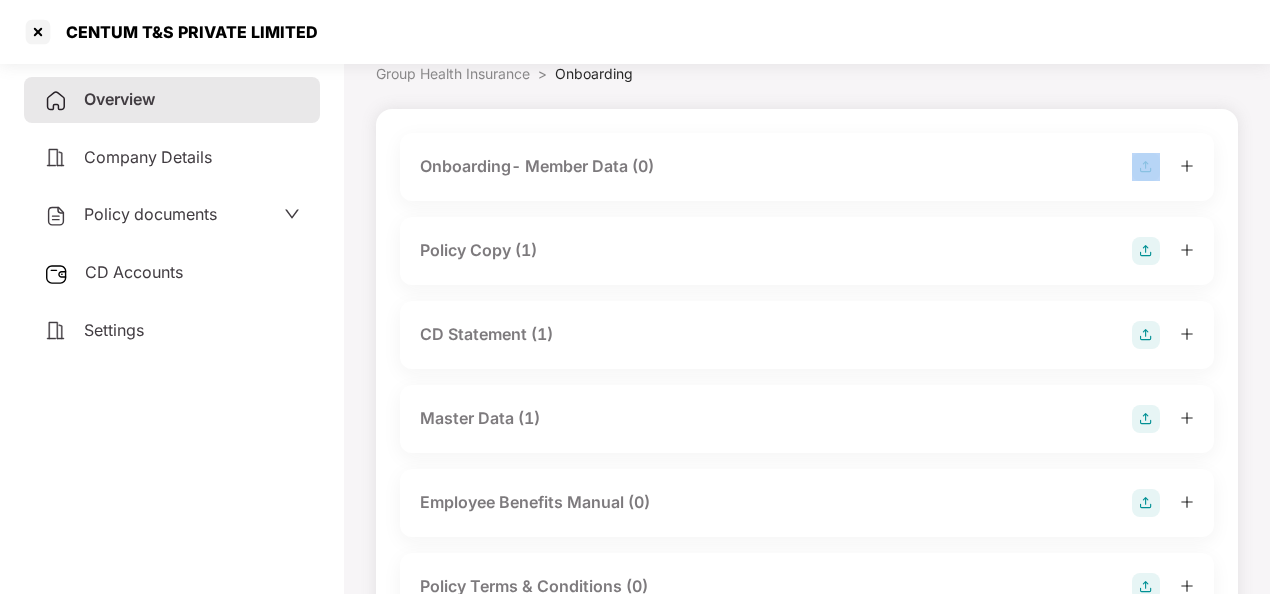 click on "Onboarding- Member Data (0)" at bounding box center (807, 167) 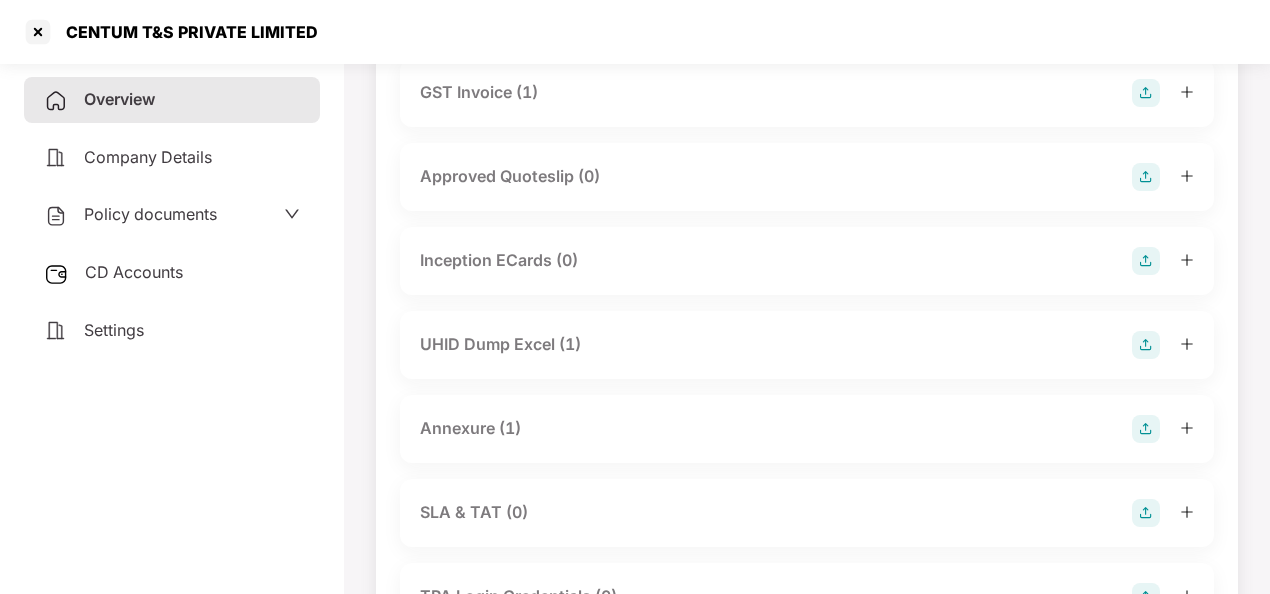 scroll, scrollTop: 776, scrollLeft: 0, axis: vertical 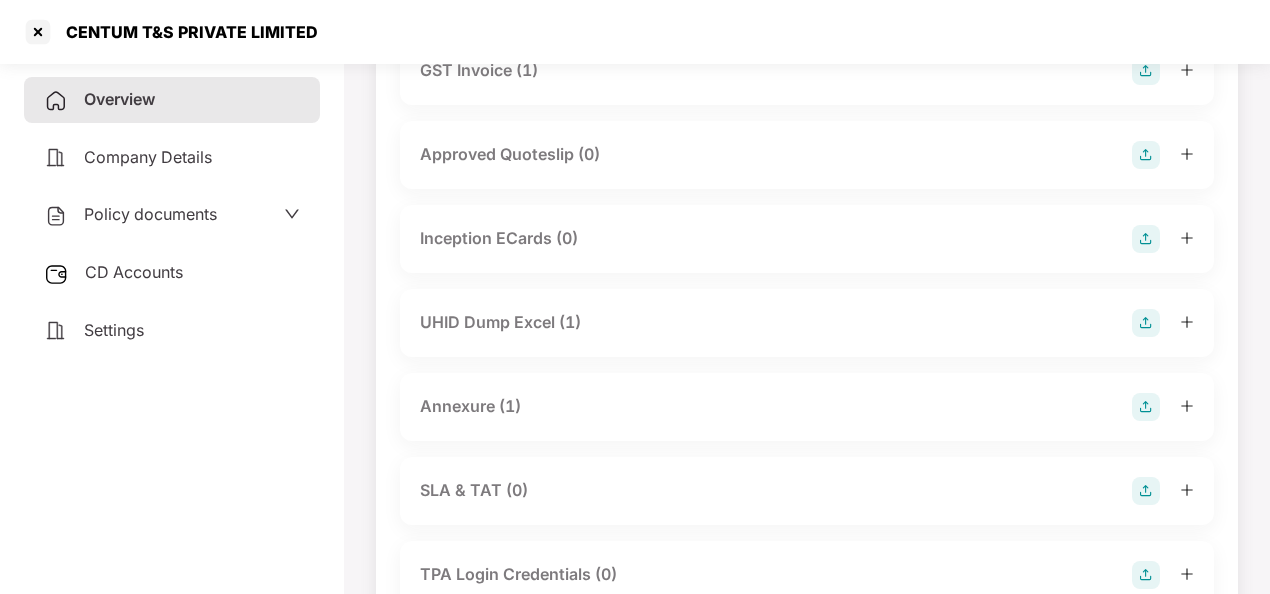 click at bounding box center [1146, 407] 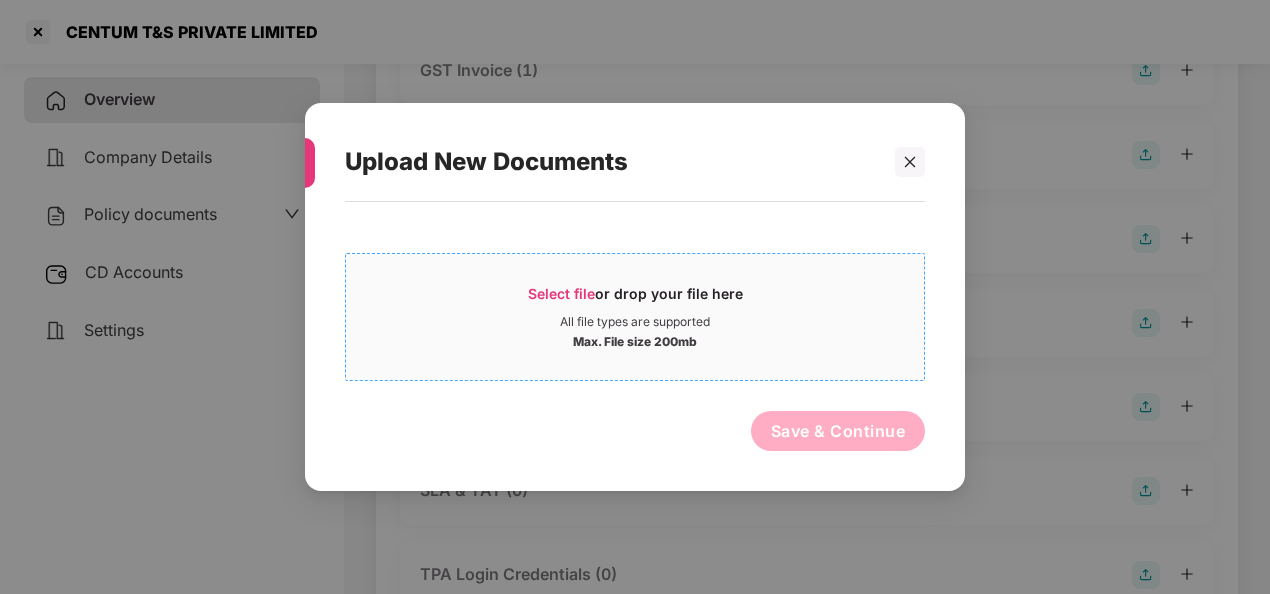 click on "Select file" at bounding box center [561, 293] 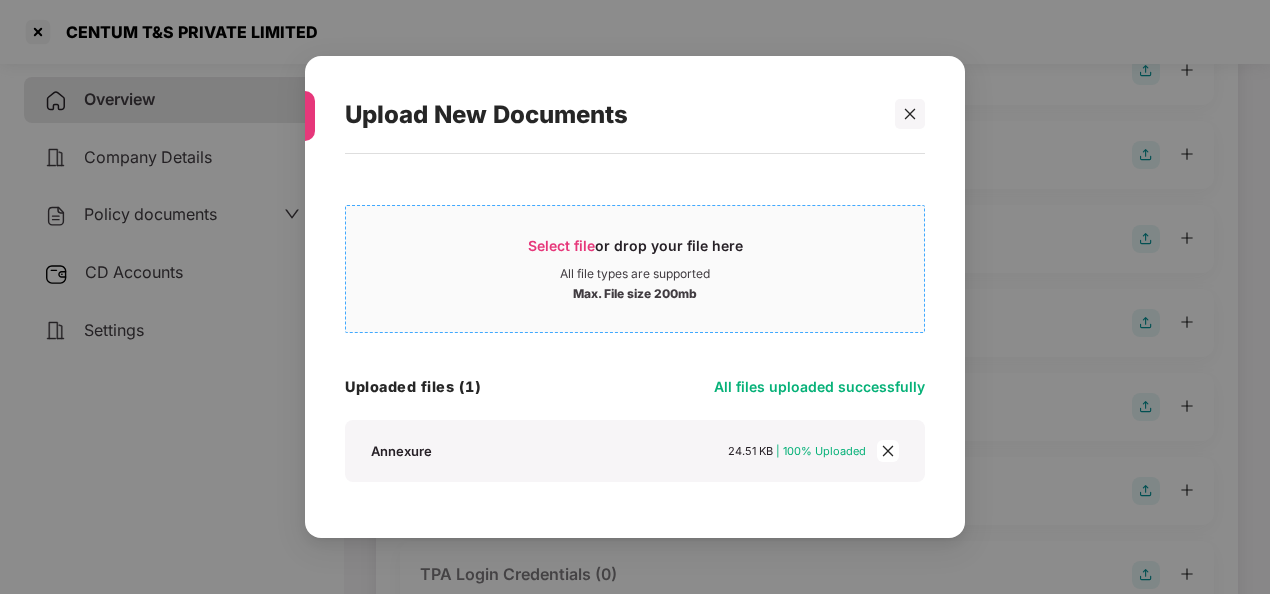 scroll, scrollTop: 53, scrollLeft: 0, axis: vertical 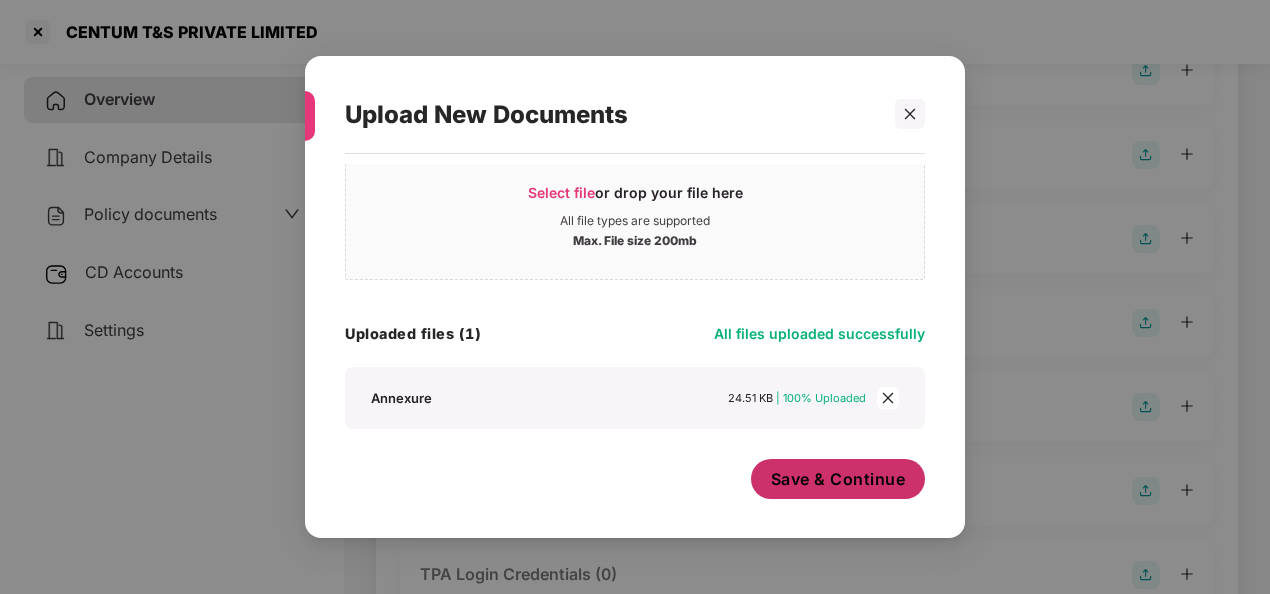 click on "Save & Continue" at bounding box center [838, 479] 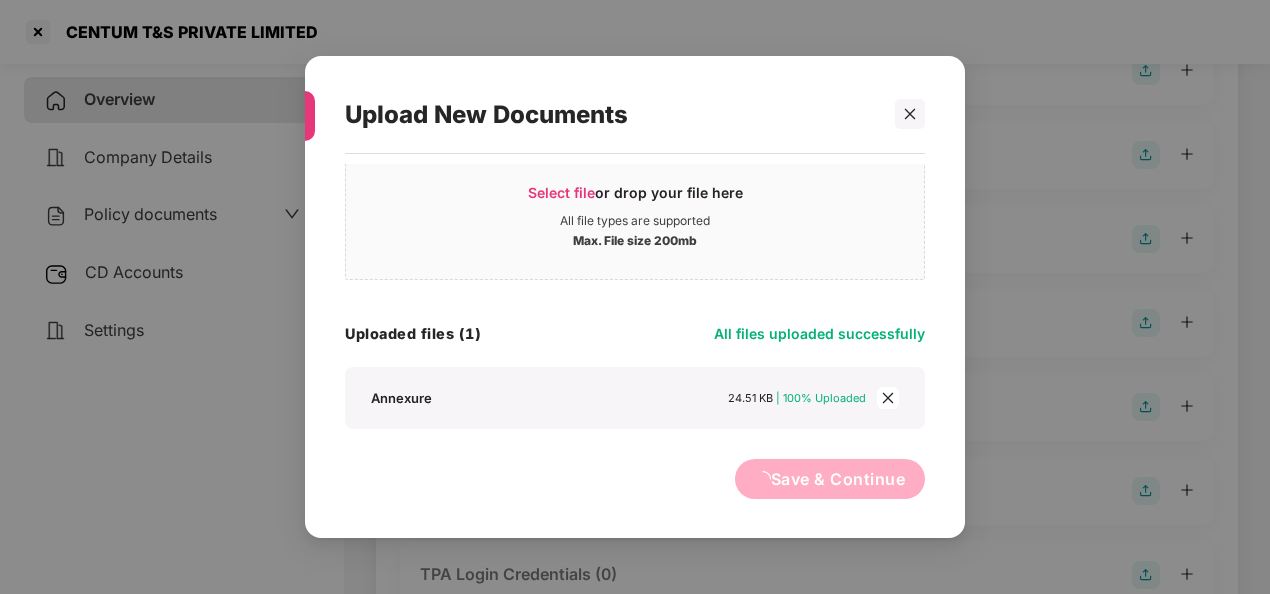 scroll, scrollTop: 0, scrollLeft: 0, axis: both 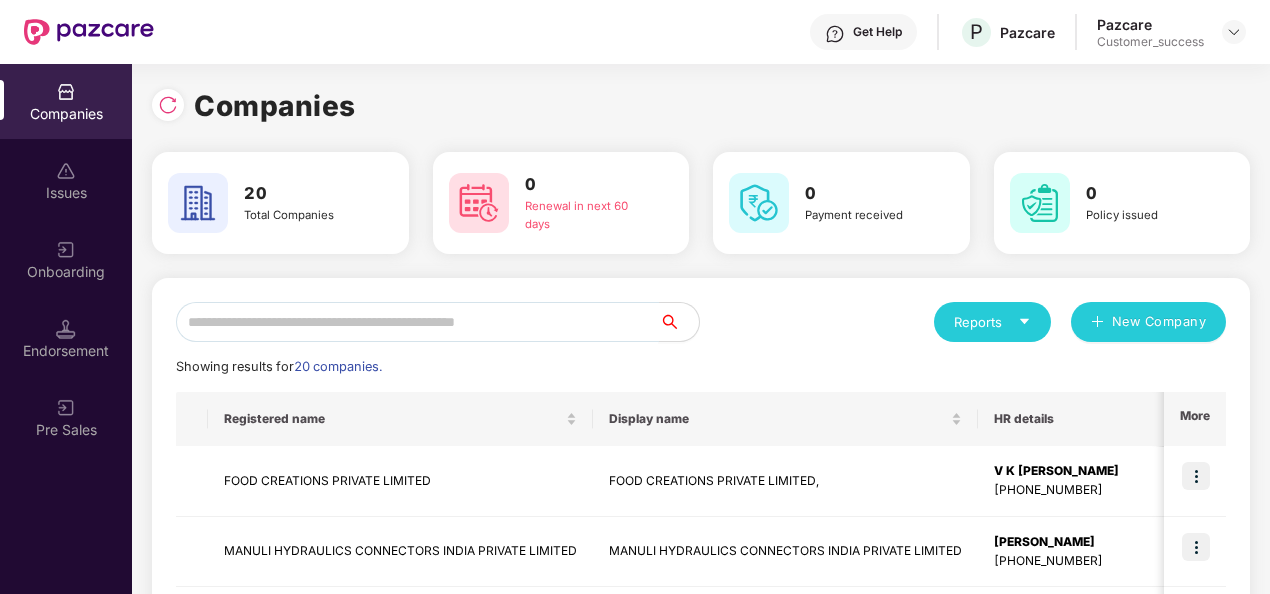 click at bounding box center [417, 322] 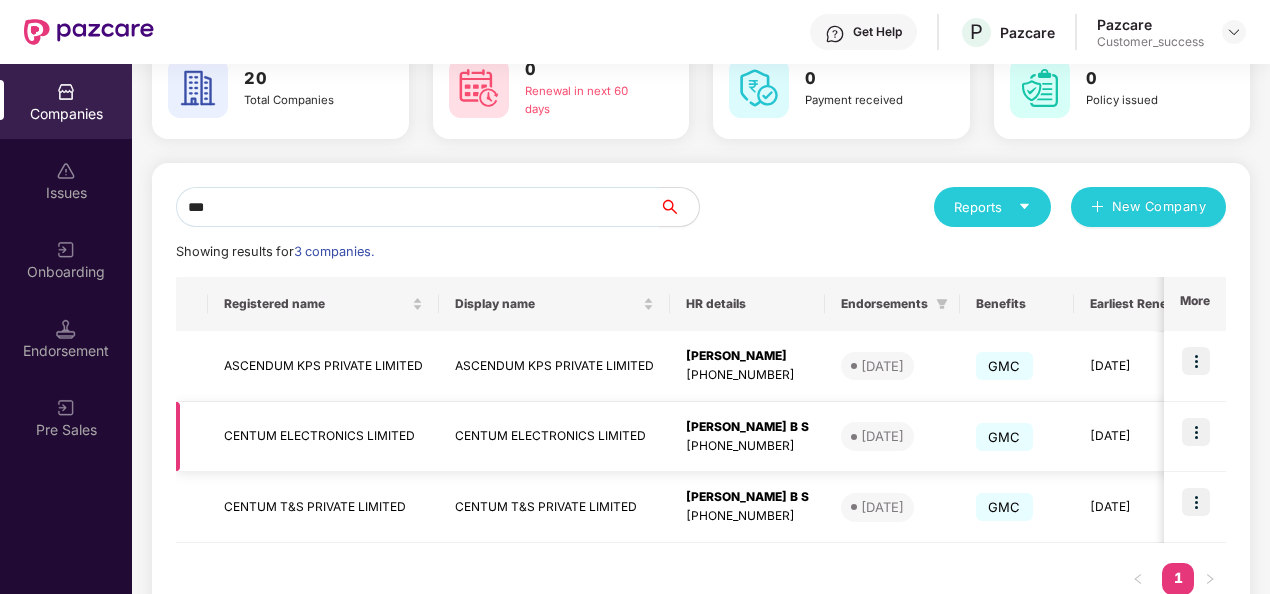 scroll, scrollTop: 117, scrollLeft: 0, axis: vertical 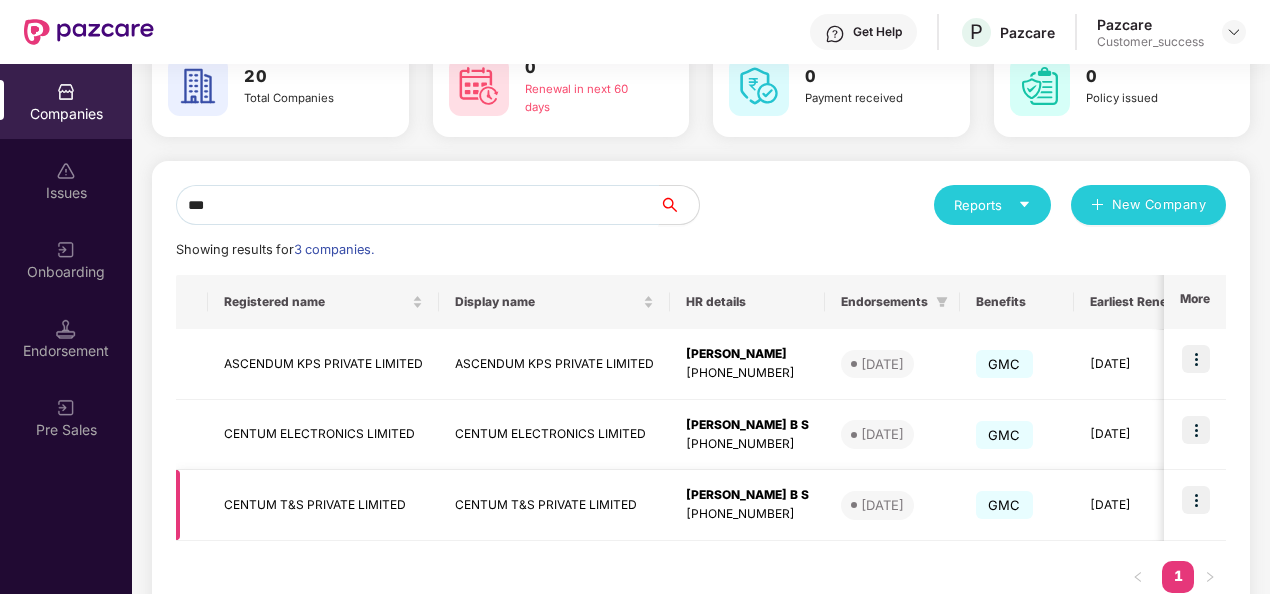 type on "***" 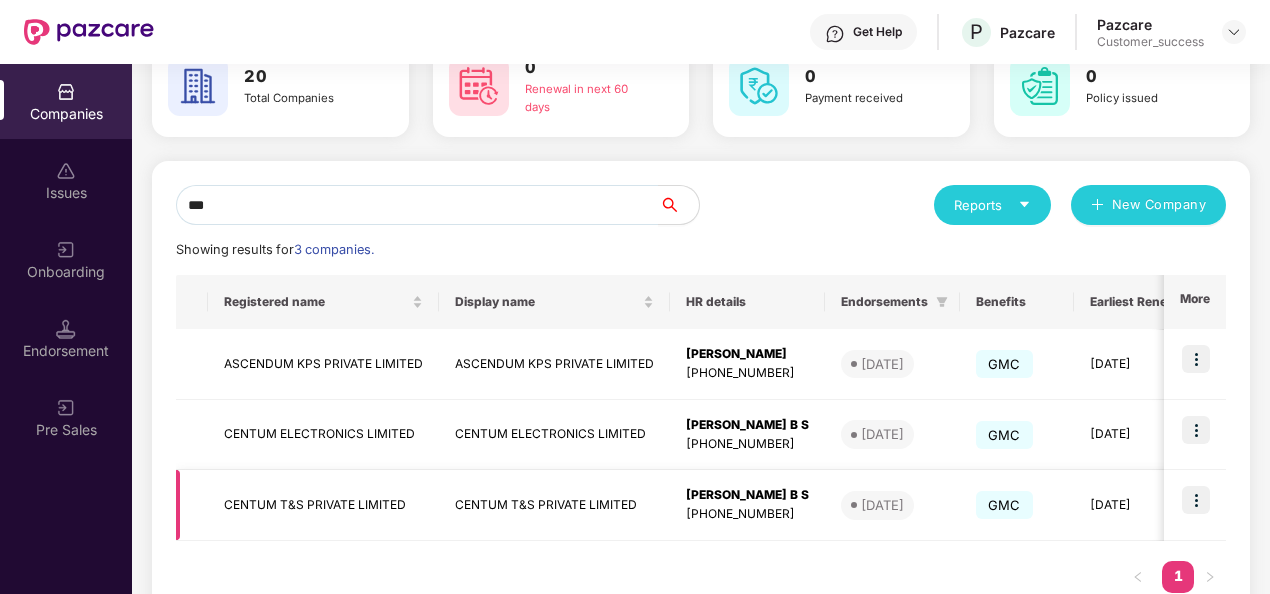click at bounding box center (1196, 500) 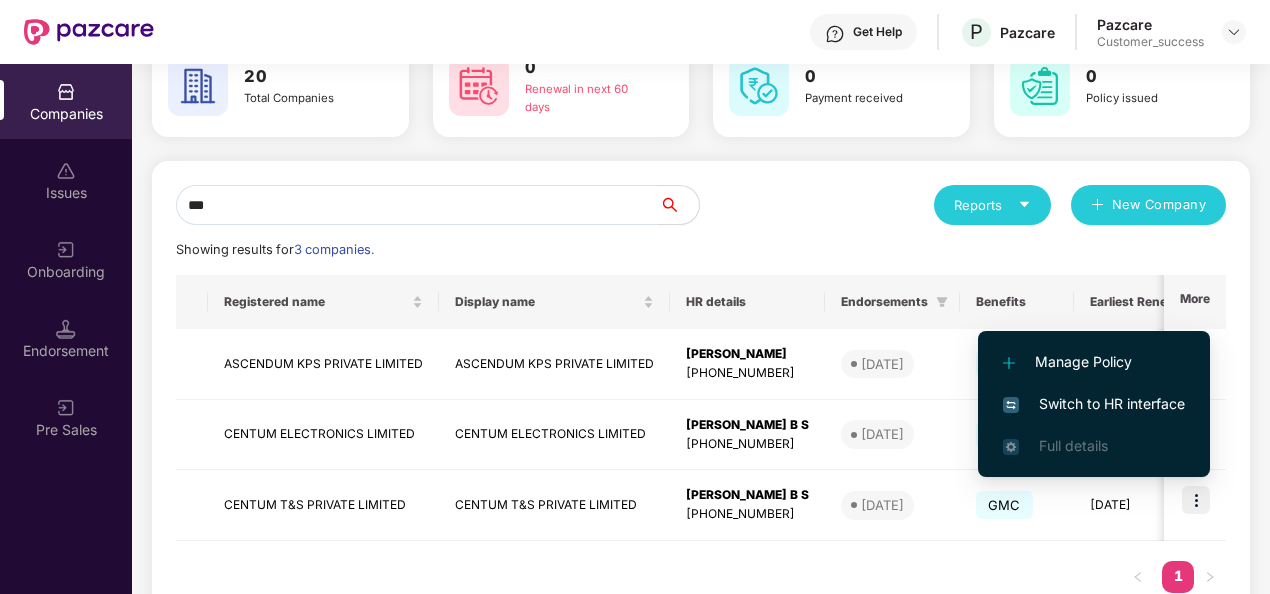 click on "Switch to HR interface" at bounding box center (1094, 404) 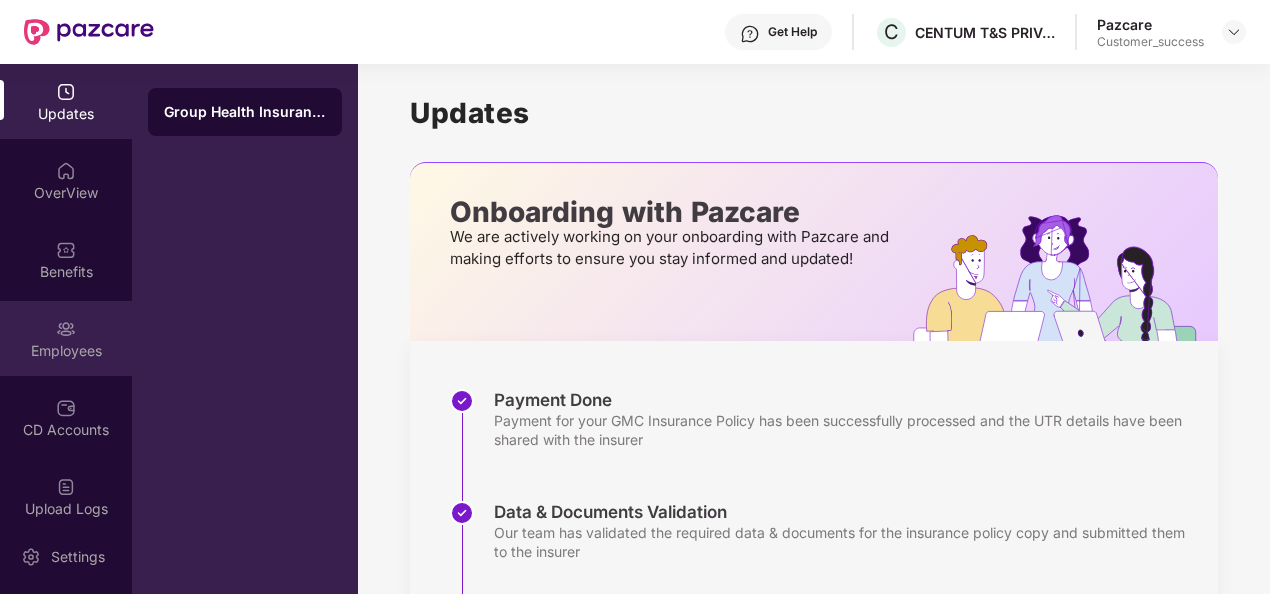 click at bounding box center [66, 329] 